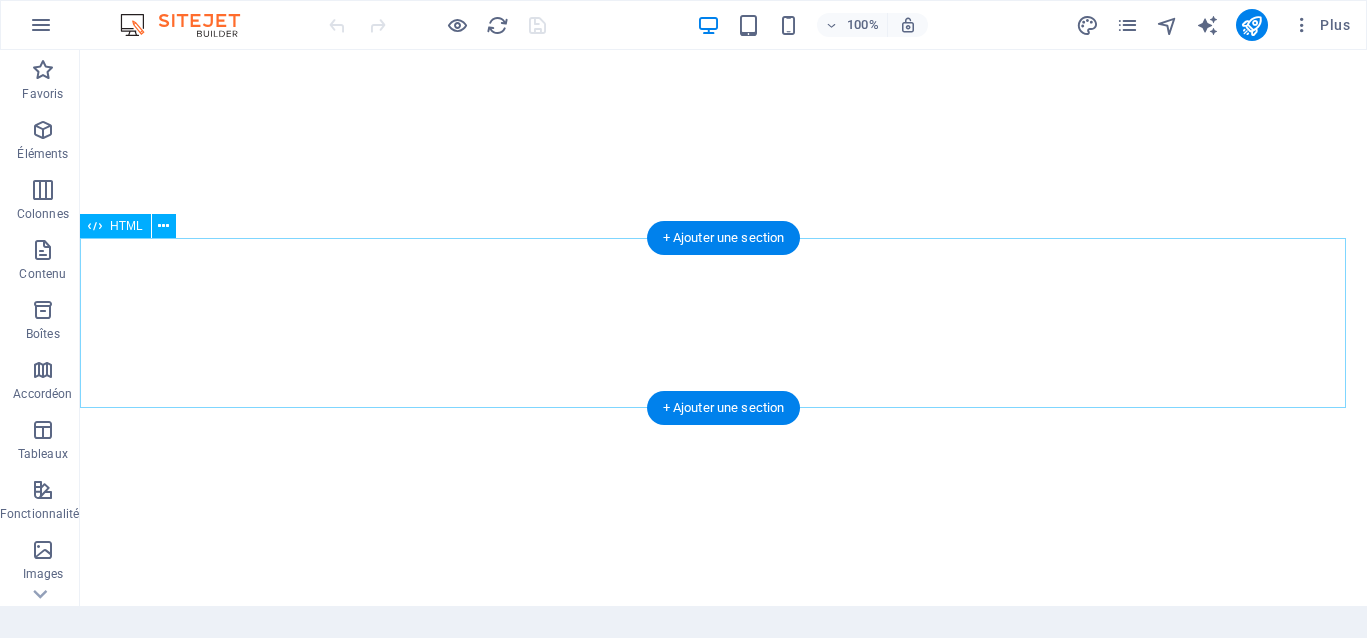 scroll, scrollTop: 0, scrollLeft: 0, axis: both 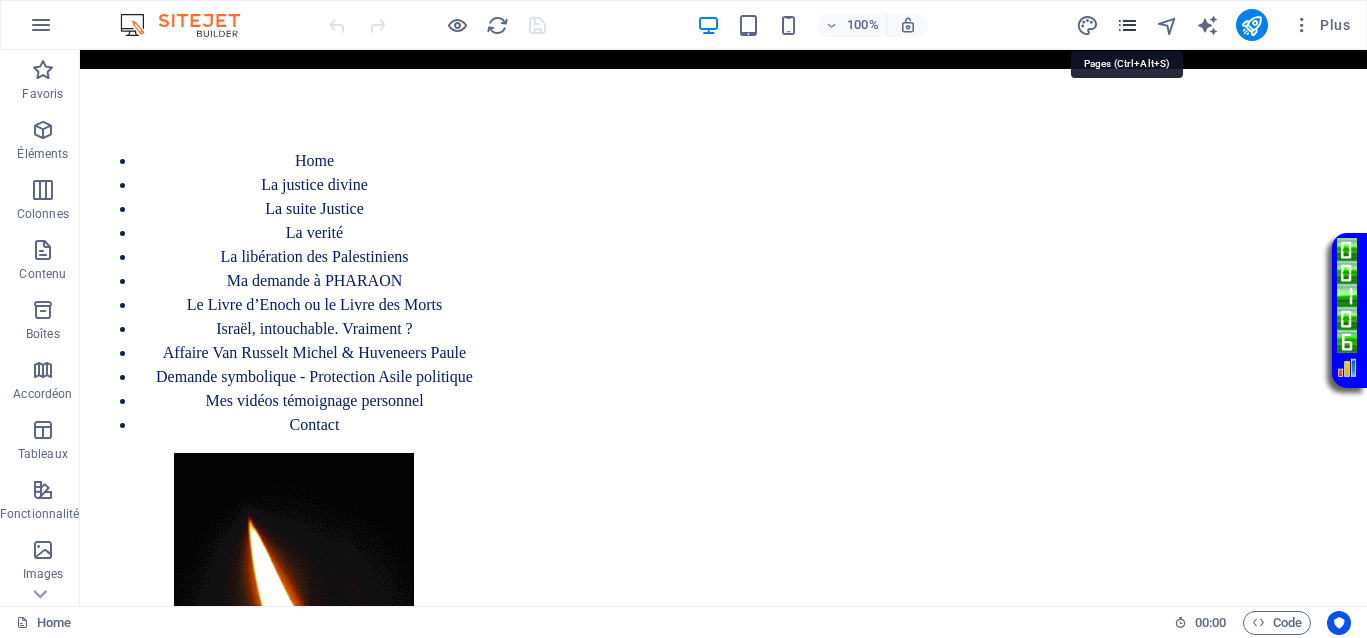 click at bounding box center [1127, 25] 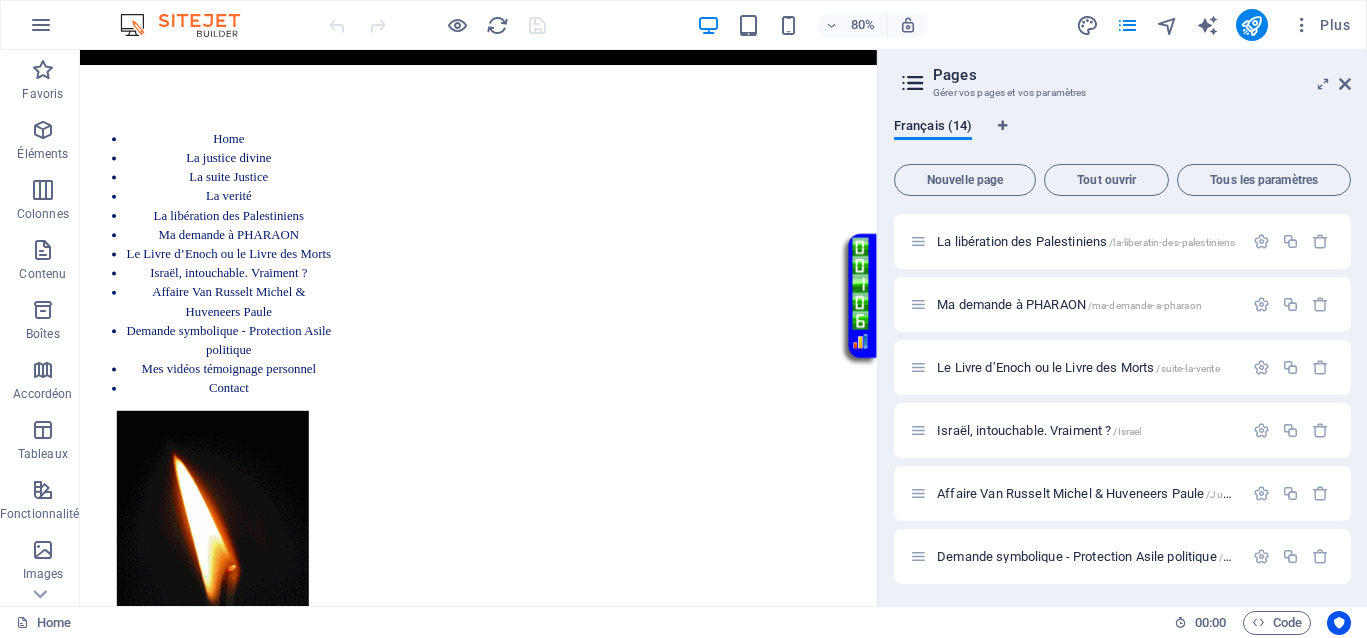 scroll, scrollTop: 375, scrollLeft: 0, axis: vertical 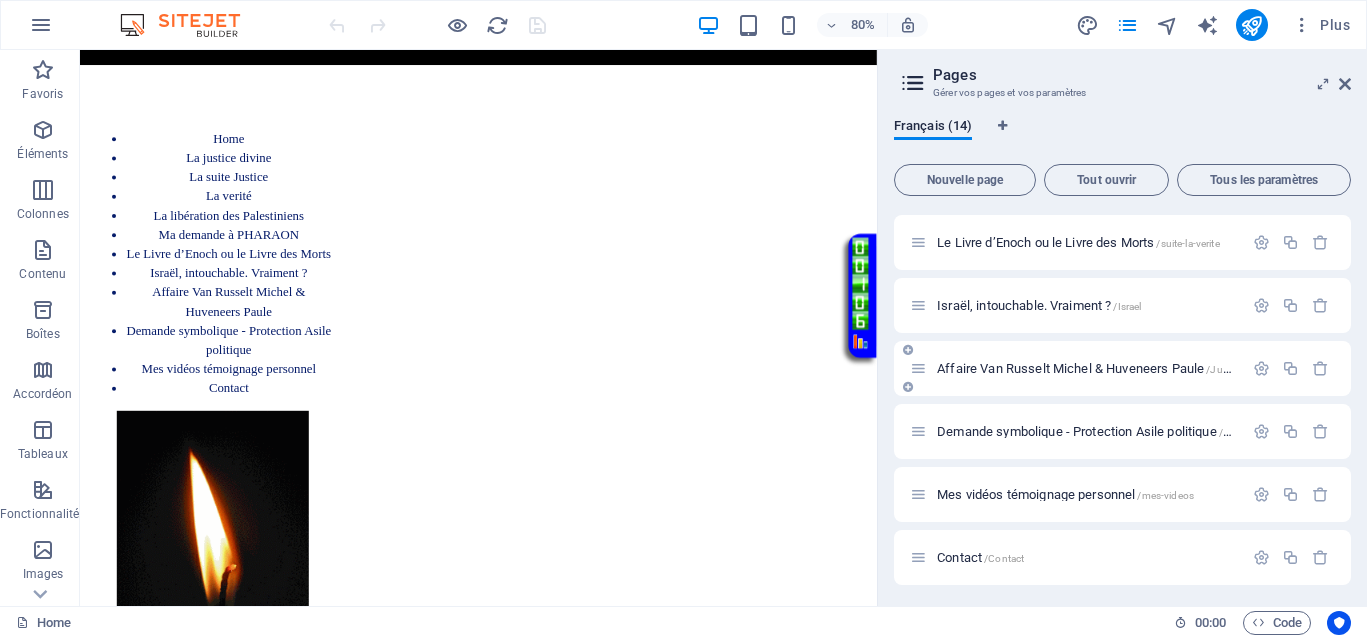 click on "Affaire Van Russelt Michel & Huveneers Paule /JusticeVanrusselthuveneers" at bounding box center [1137, 368] 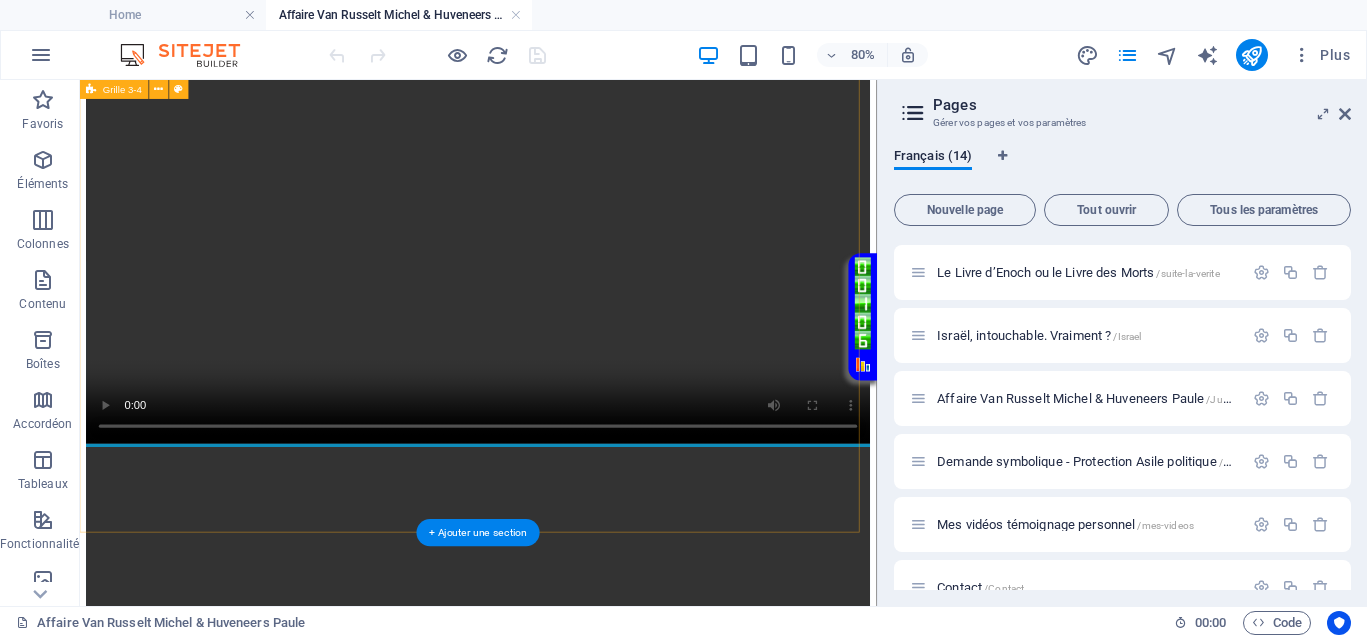 scroll, scrollTop: 875, scrollLeft: 0, axis: vertical 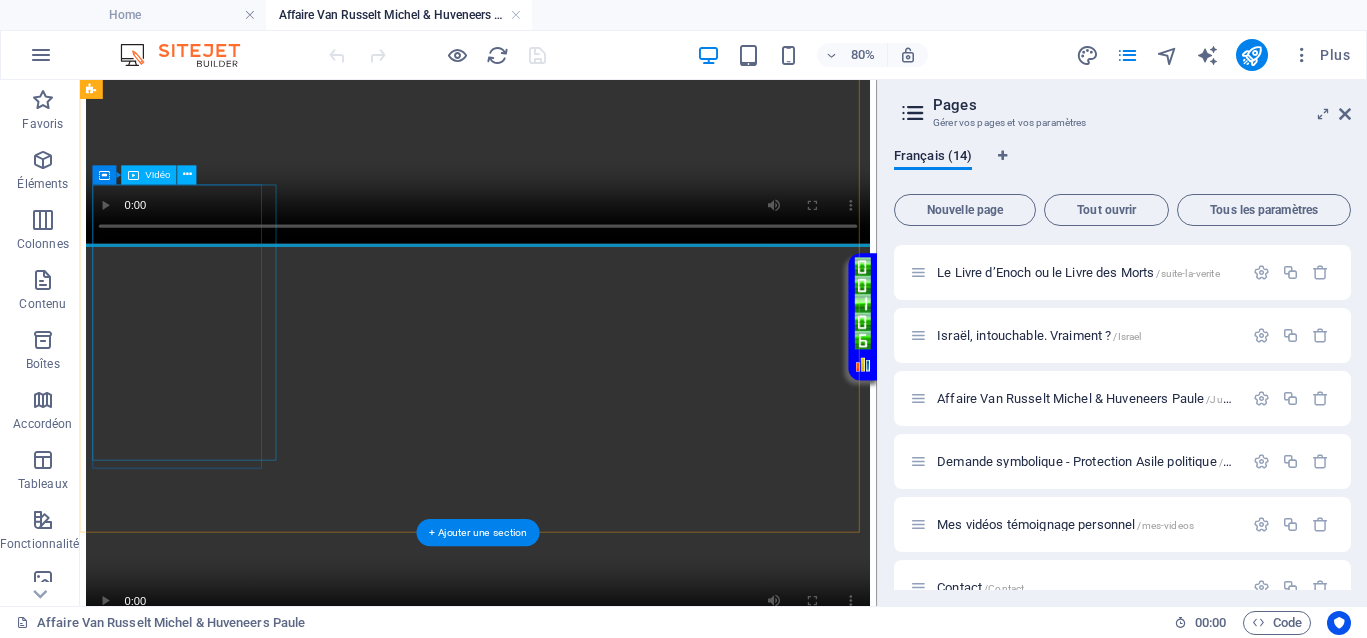 click at bounding box center (578, 1172) 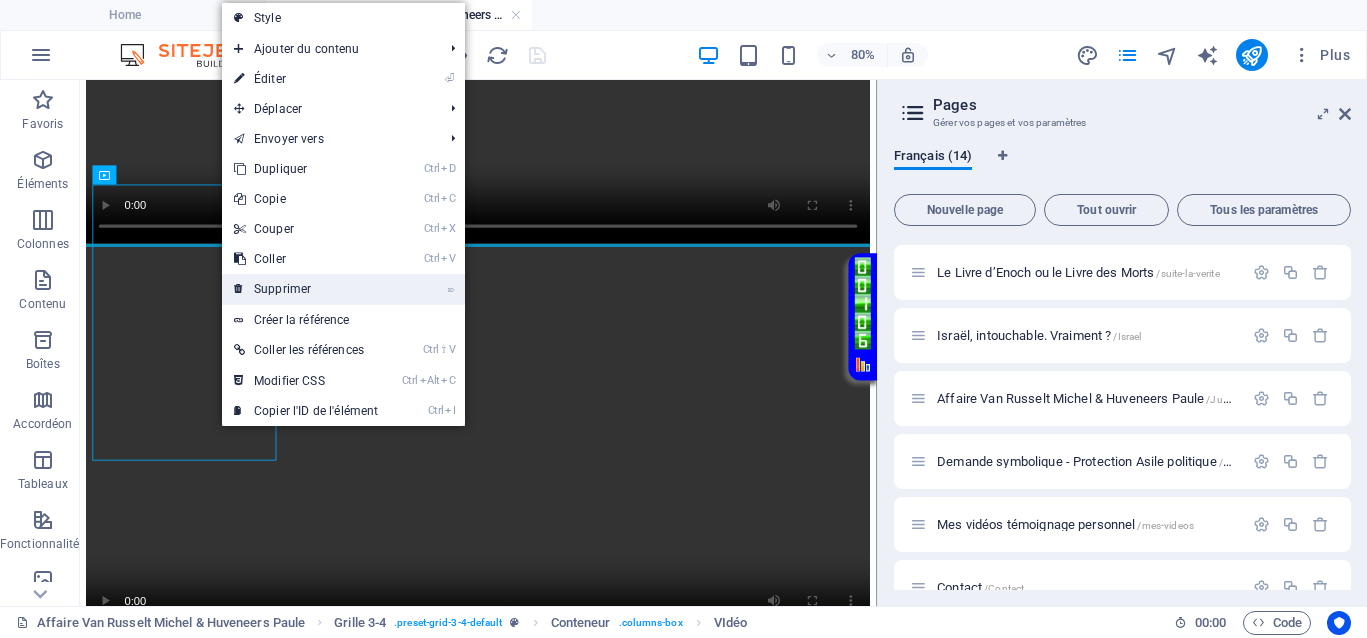click on "⌦  Supprimer" at bounding box center [306, 289] 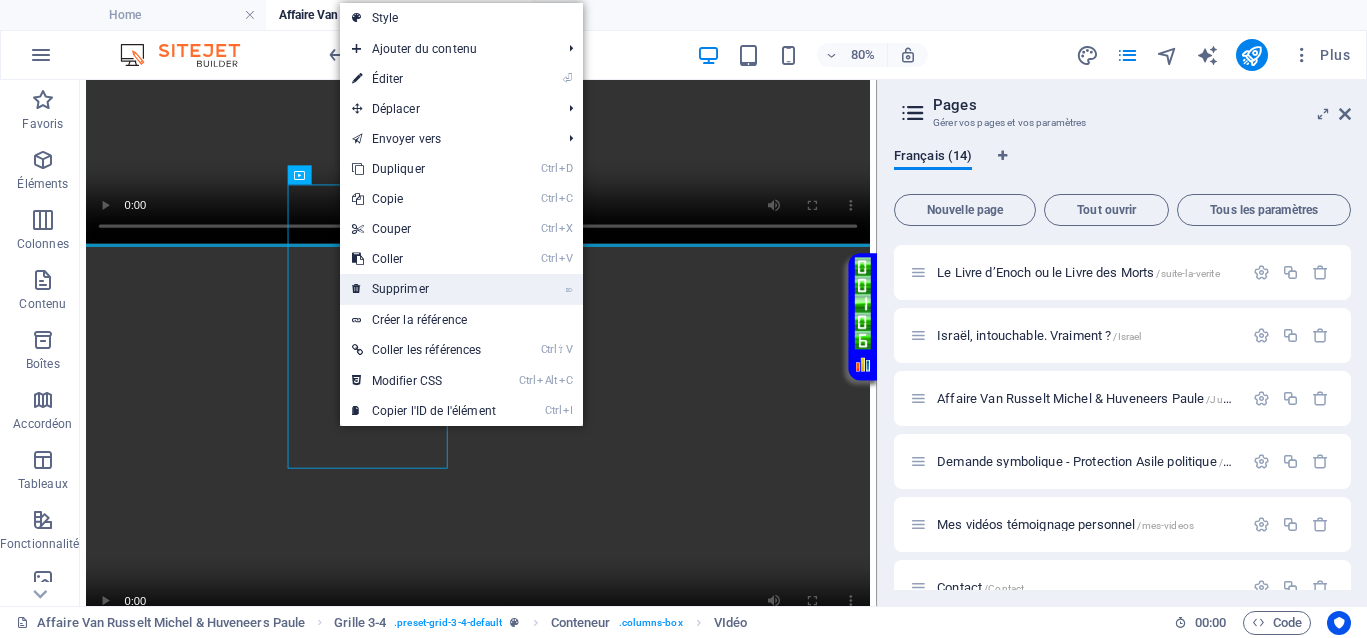 click on "⌦  Supprimer" at bounding box center [424, 289] 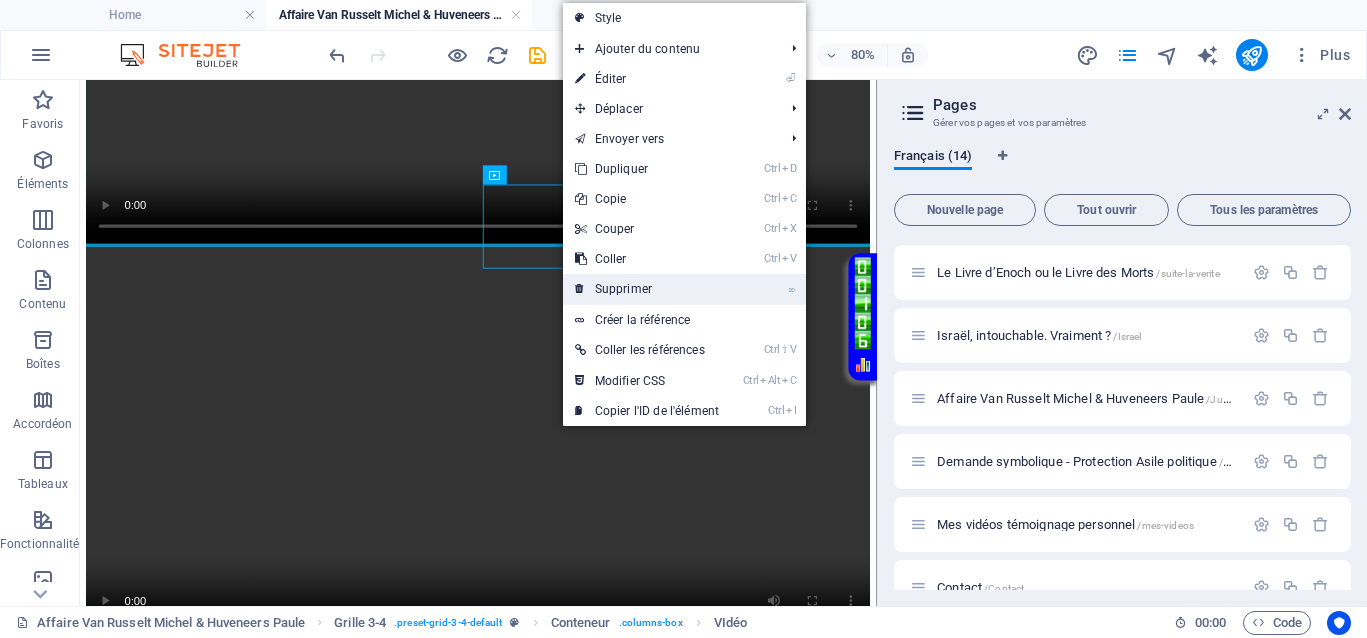 click on "⌦  Supprimer" at bounding box center [647, 289] 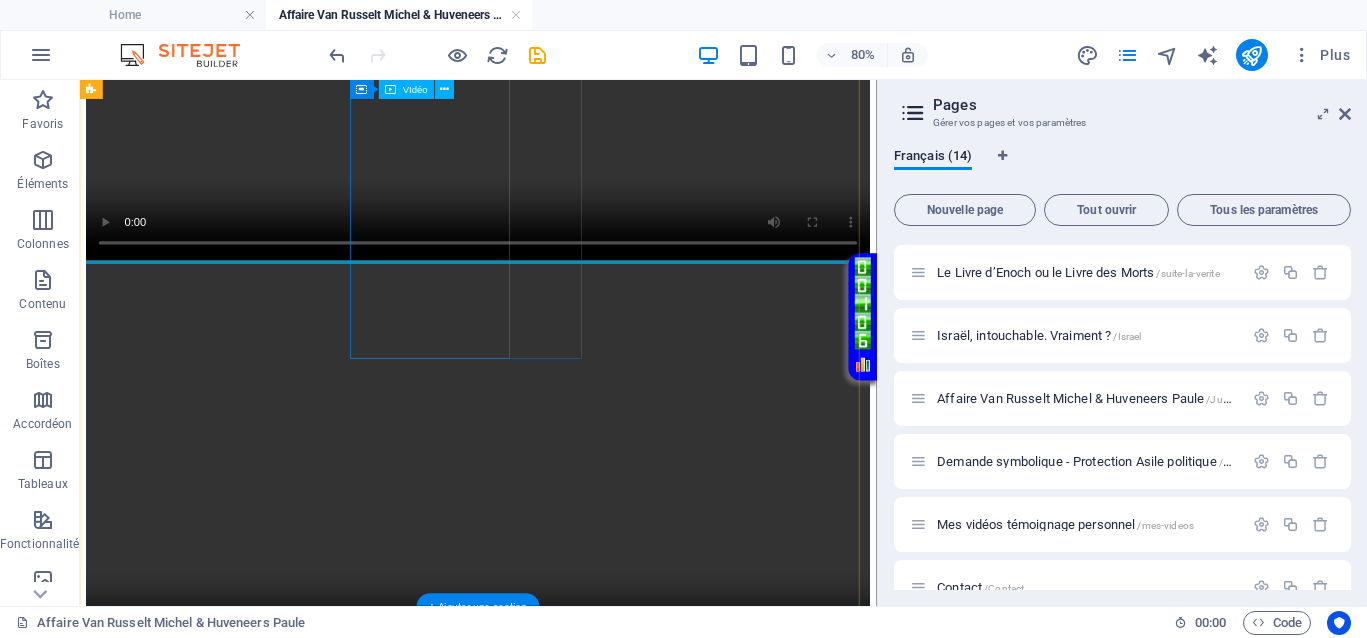 scroll, scrollTop: 625, scrollLeft: 0, axis: vertical 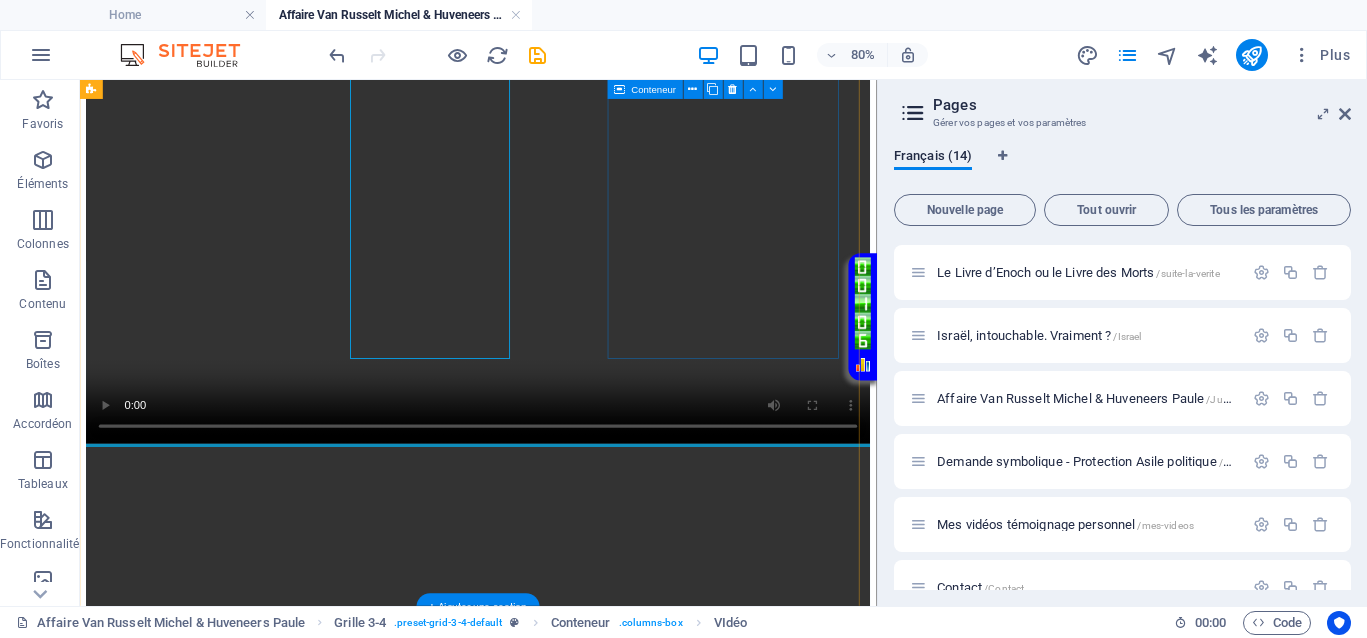 click on "Déposer le contenu ici ou  Ajouter les éléments  Coller le presse-papiers" at bounding box center (578, 1104) 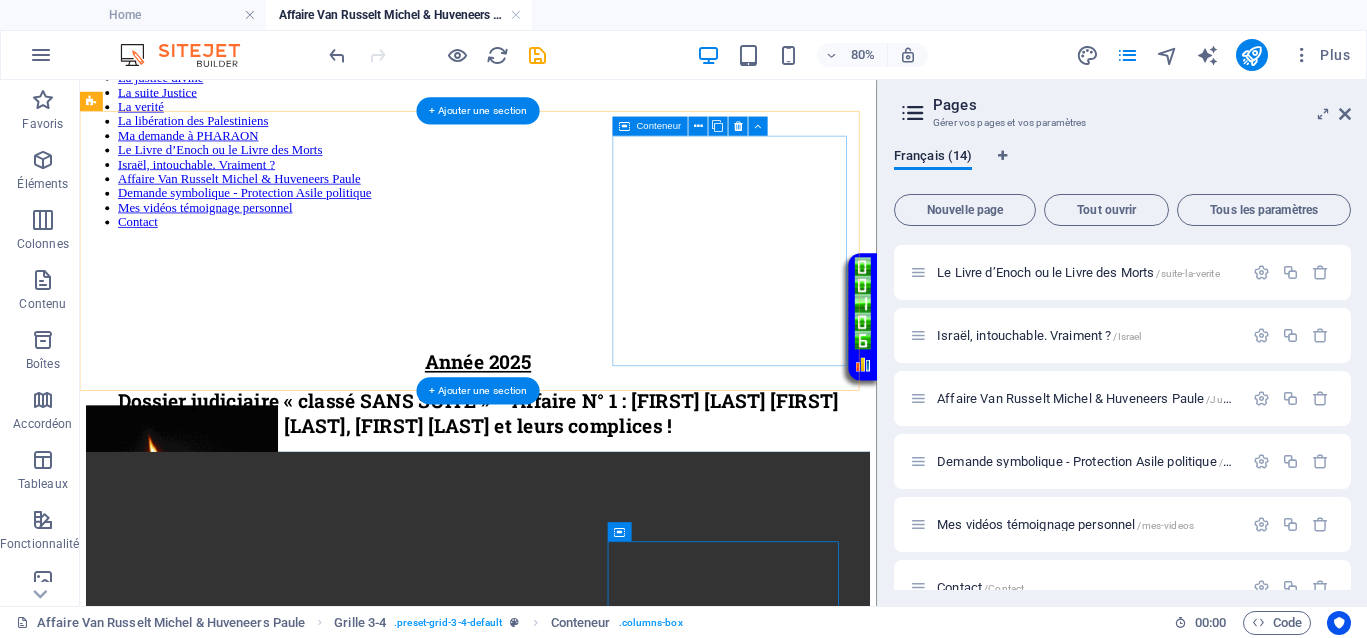 scroll, scrollTop: 0, scrollLeft: 0, axis: both 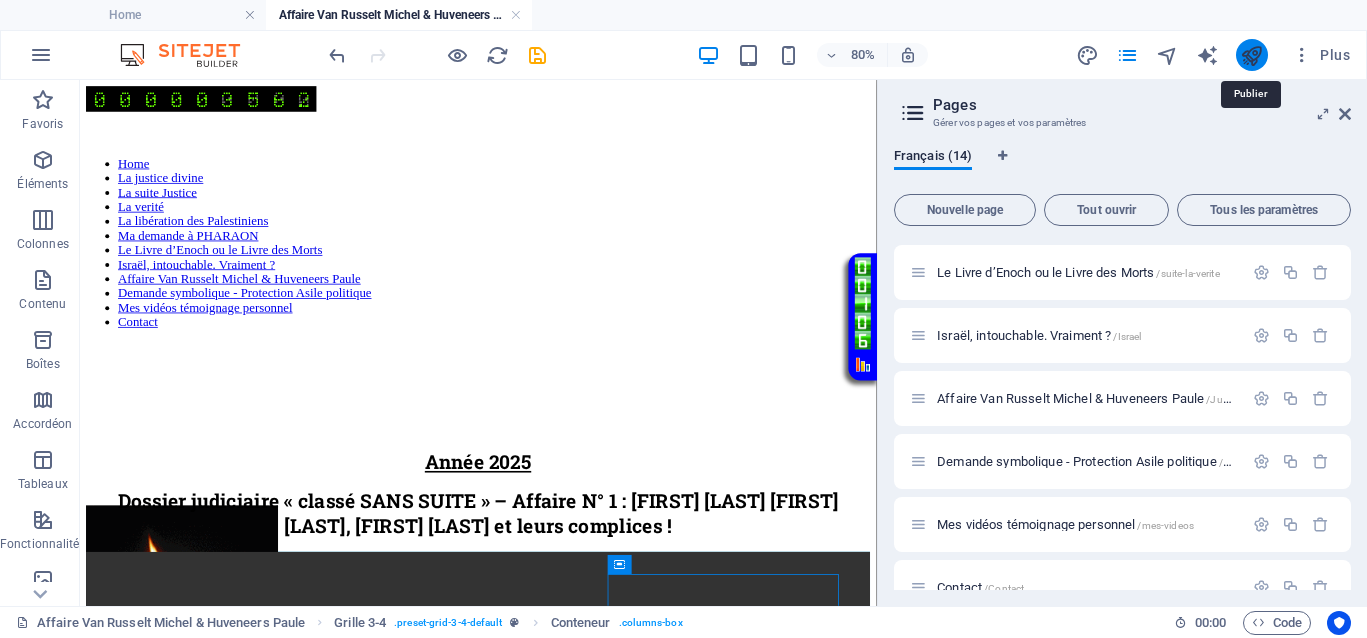 click at bounding box center [1251, 55] 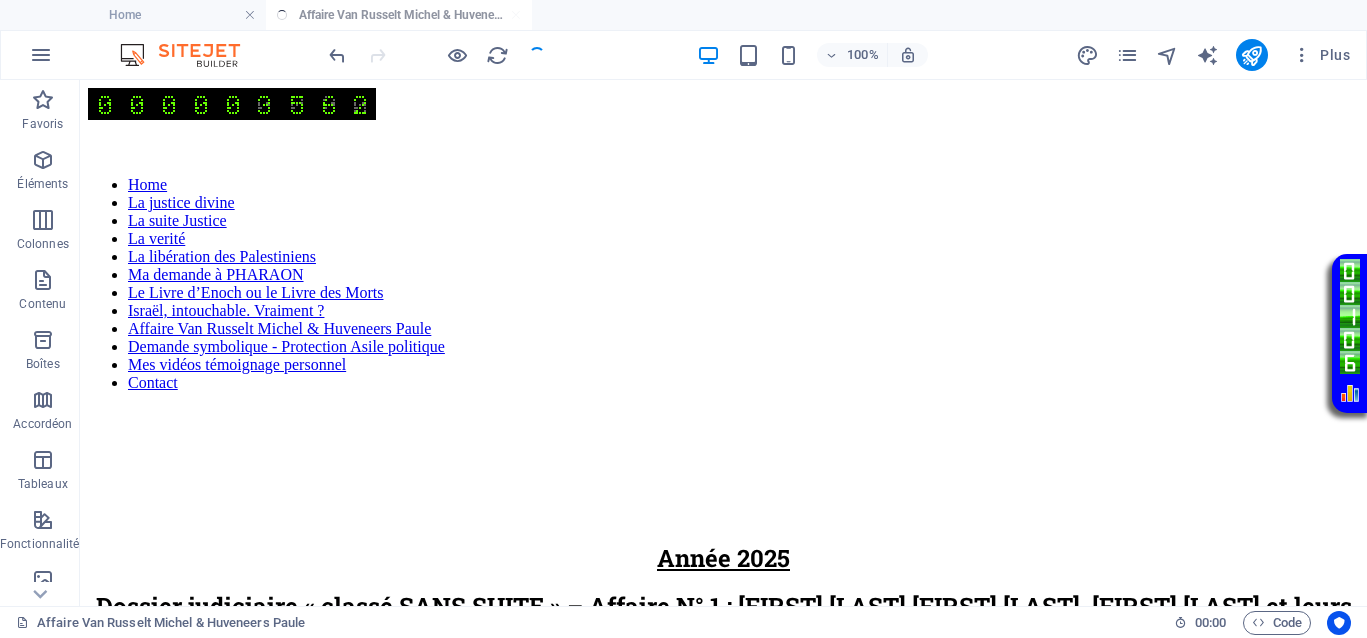 scroll, scrollTop: 532, scrollLeft: 0, axis: vertical 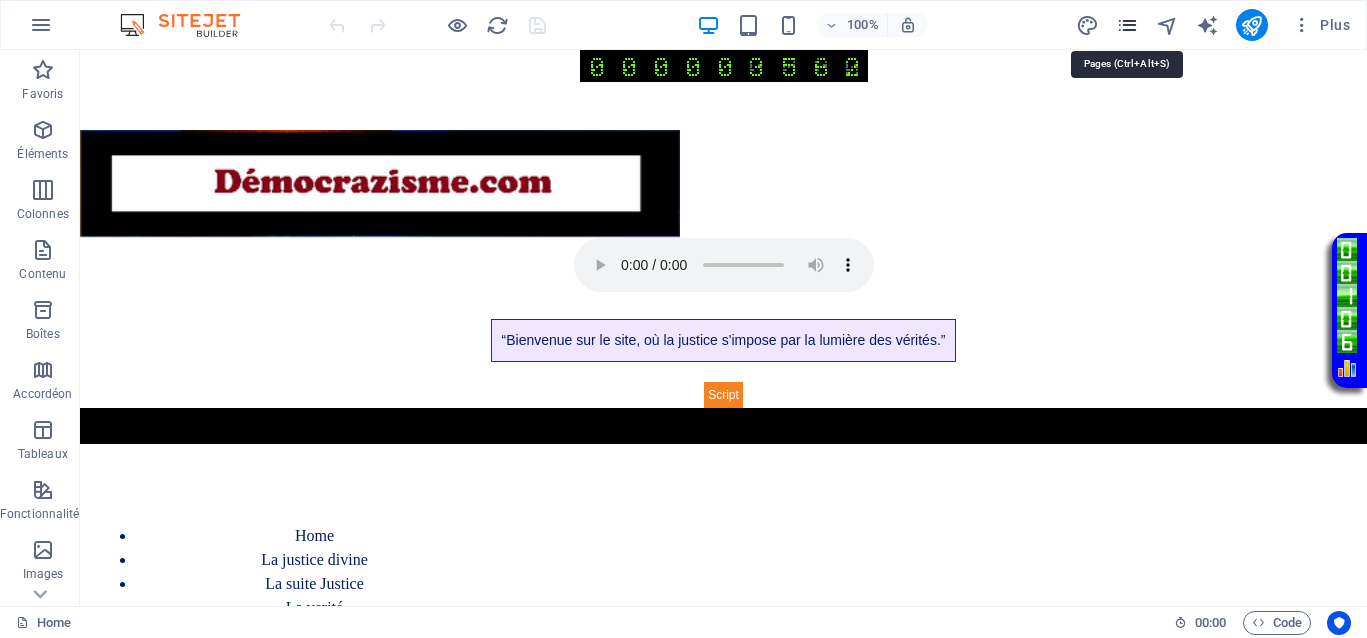 click at bounding box center [1127, 25] 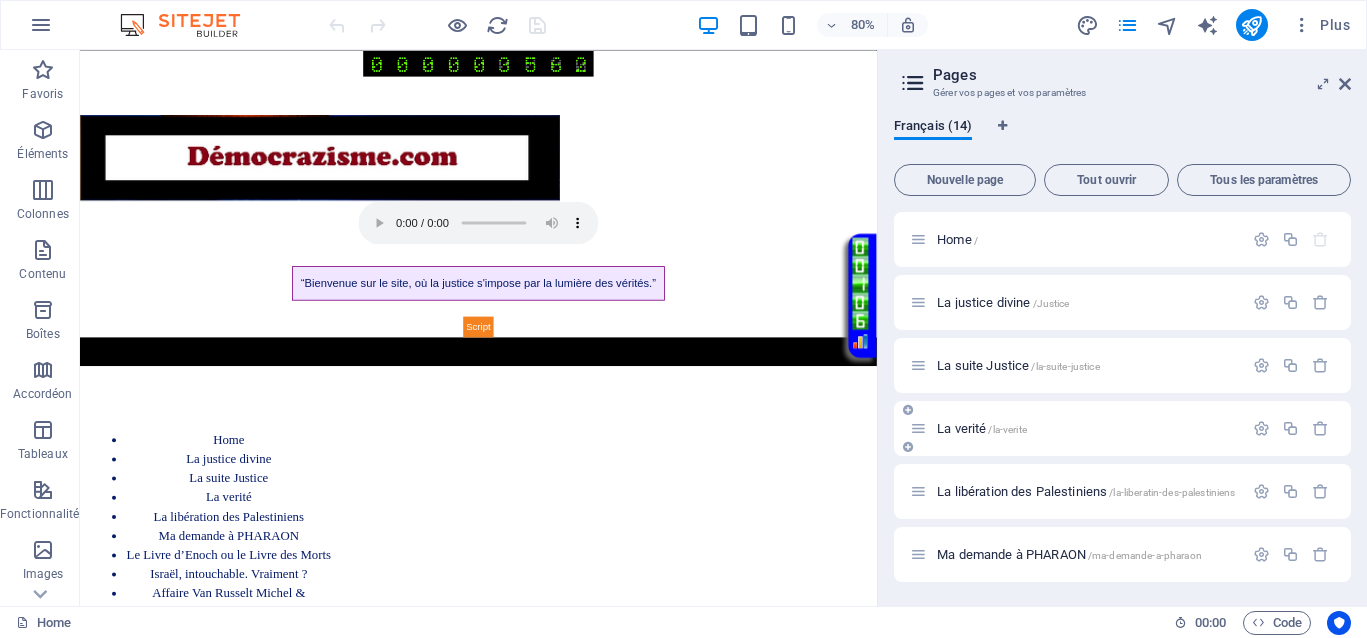scroll, scrollTop: 250, scrollLeft: 0, axis: vertical 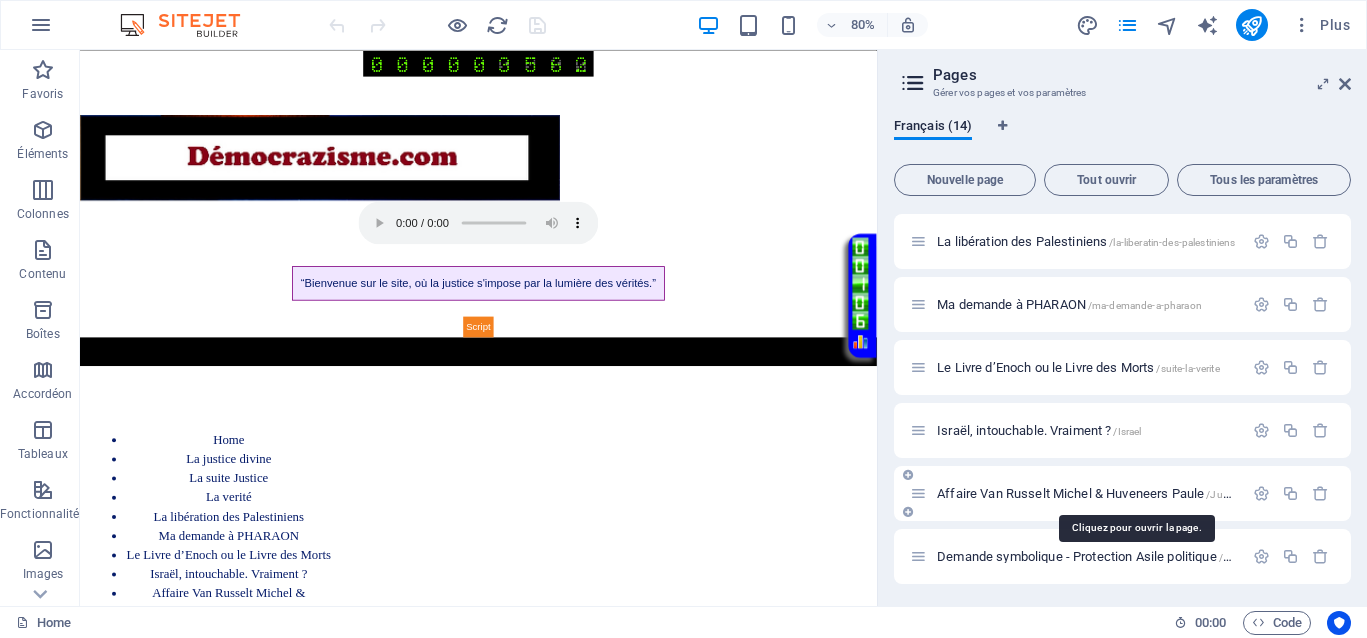 click on "Affaire Van Russelt Michel & Huveneers Paule /JusticeVanrusselthuveneers" at bounding box center (1137, 493) 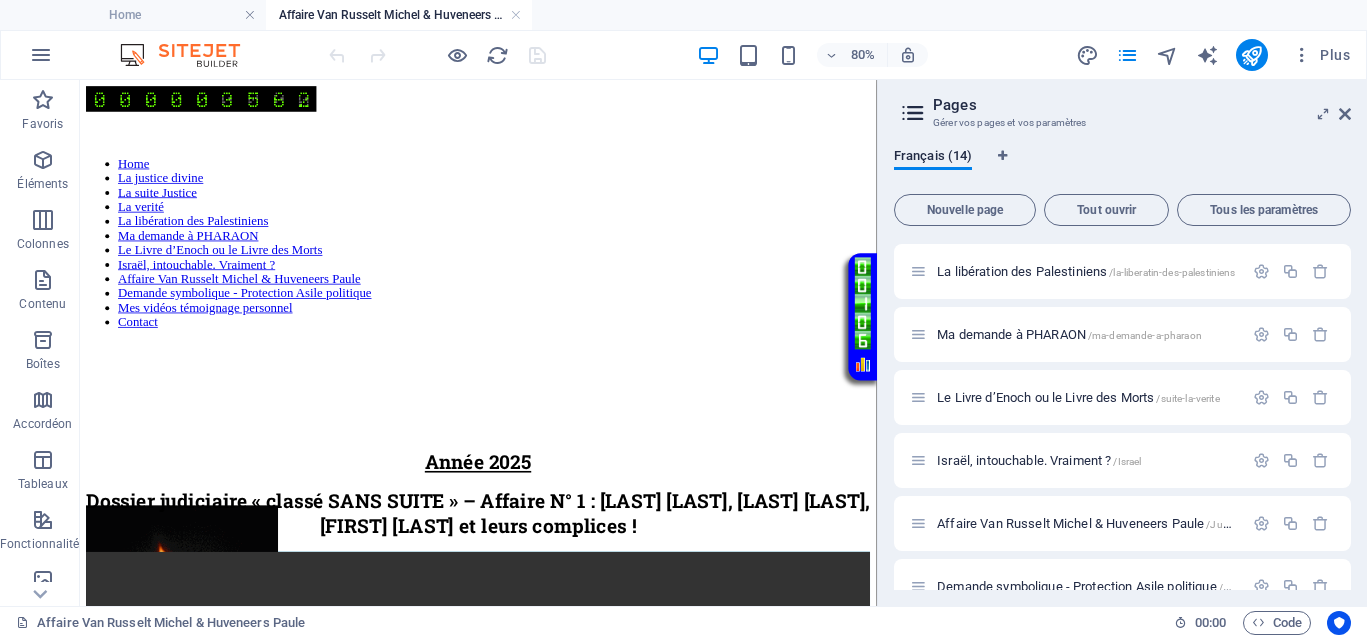 scroll, scrollTop: 0, scrollLeft: 0, axis: both 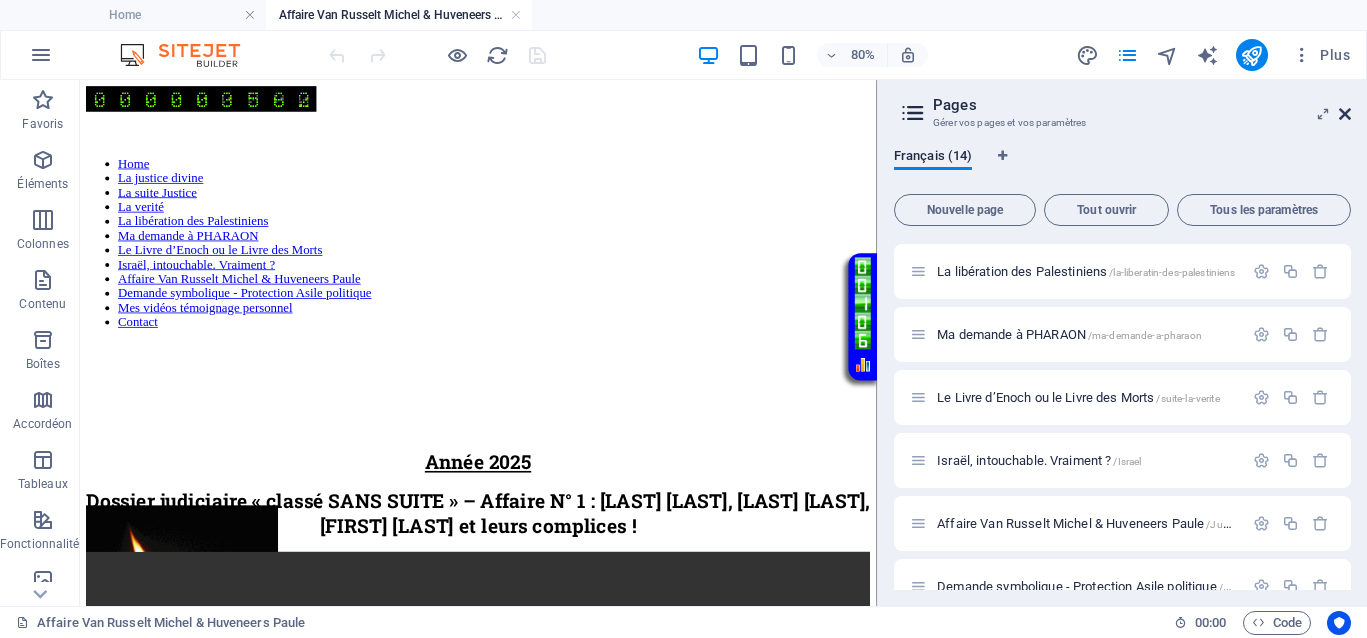 click at bounding box center [1345, 114] 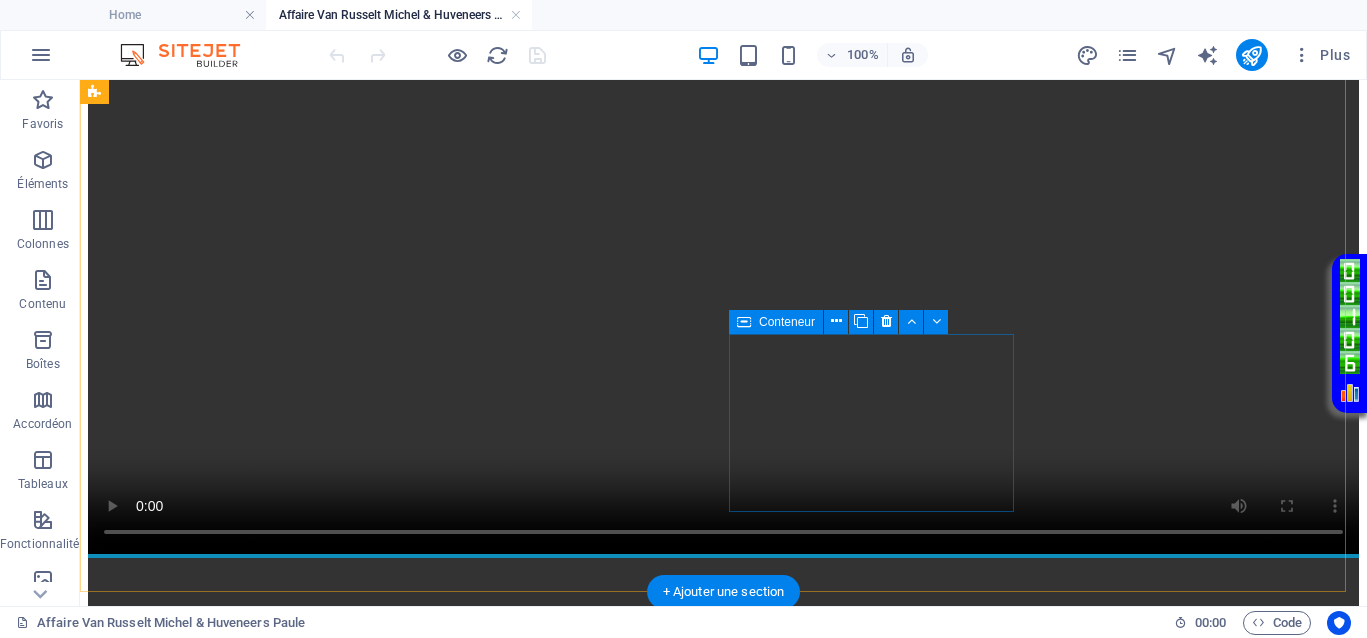 scroll, scrollTop: 625, scrollLeft: 0, axis: vertical 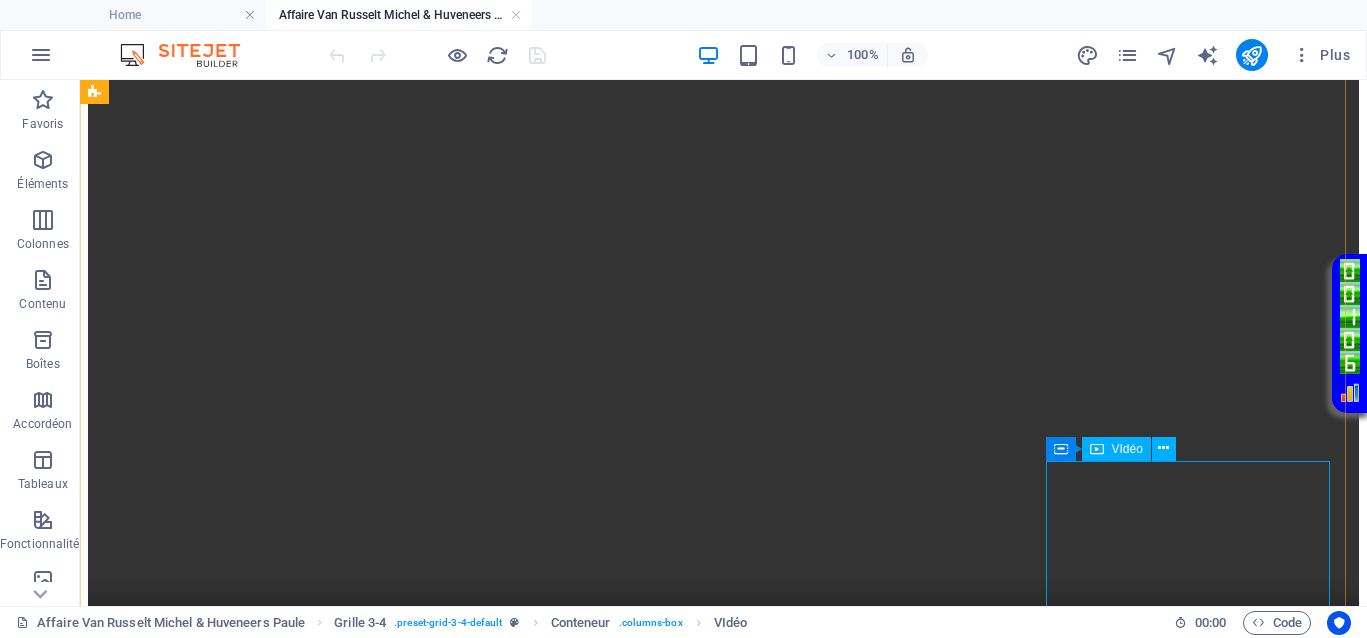 click at bounding box center (723, 2212) 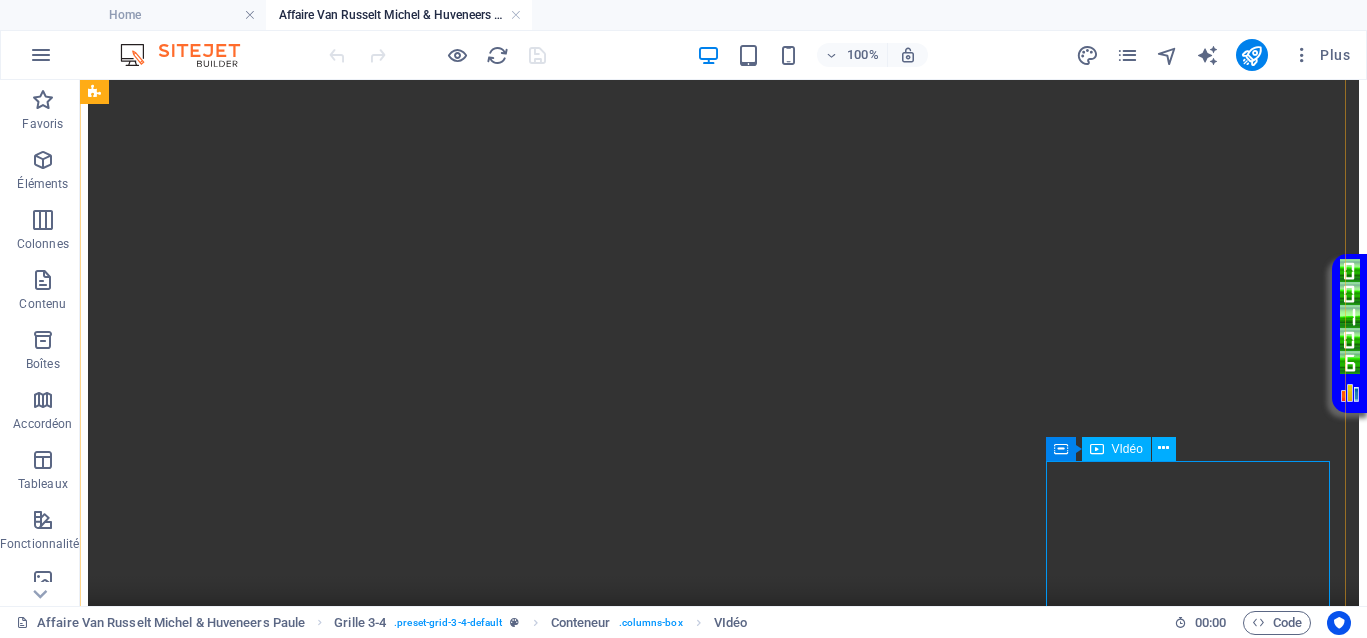 select on "%" 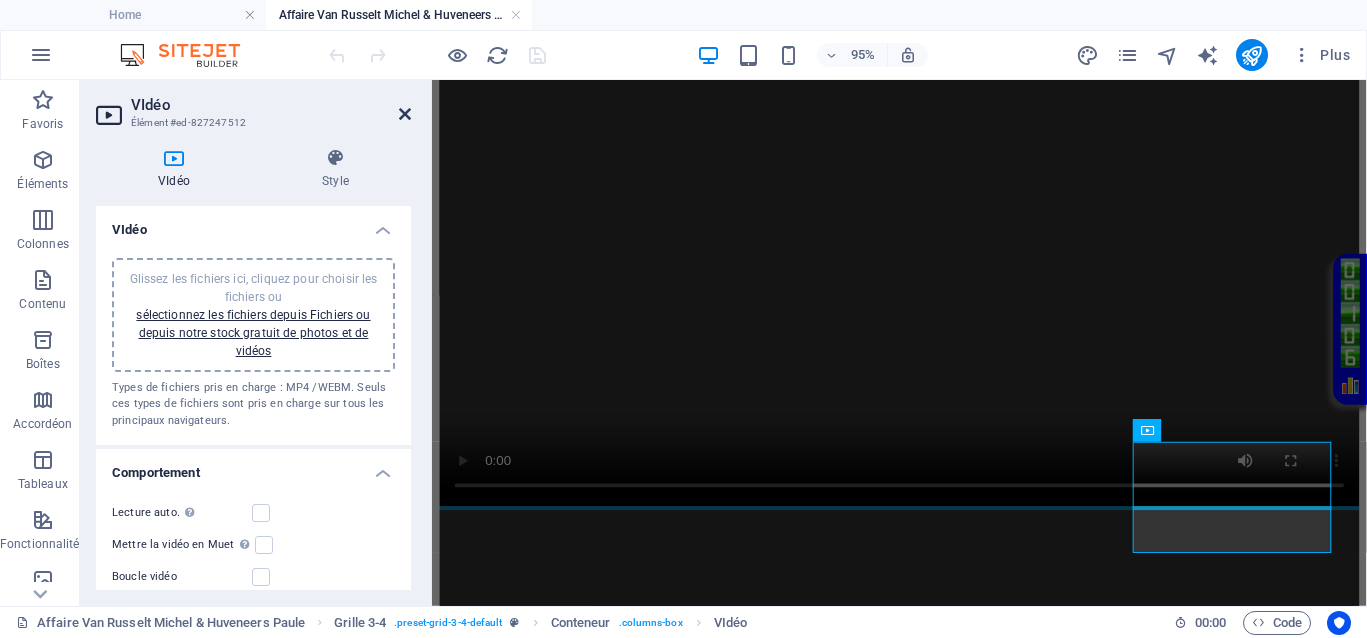 drag, startPoint x: 407, startPoint y: 111, endPoint x: 328, endPoint y: 32, distance: 111.72287 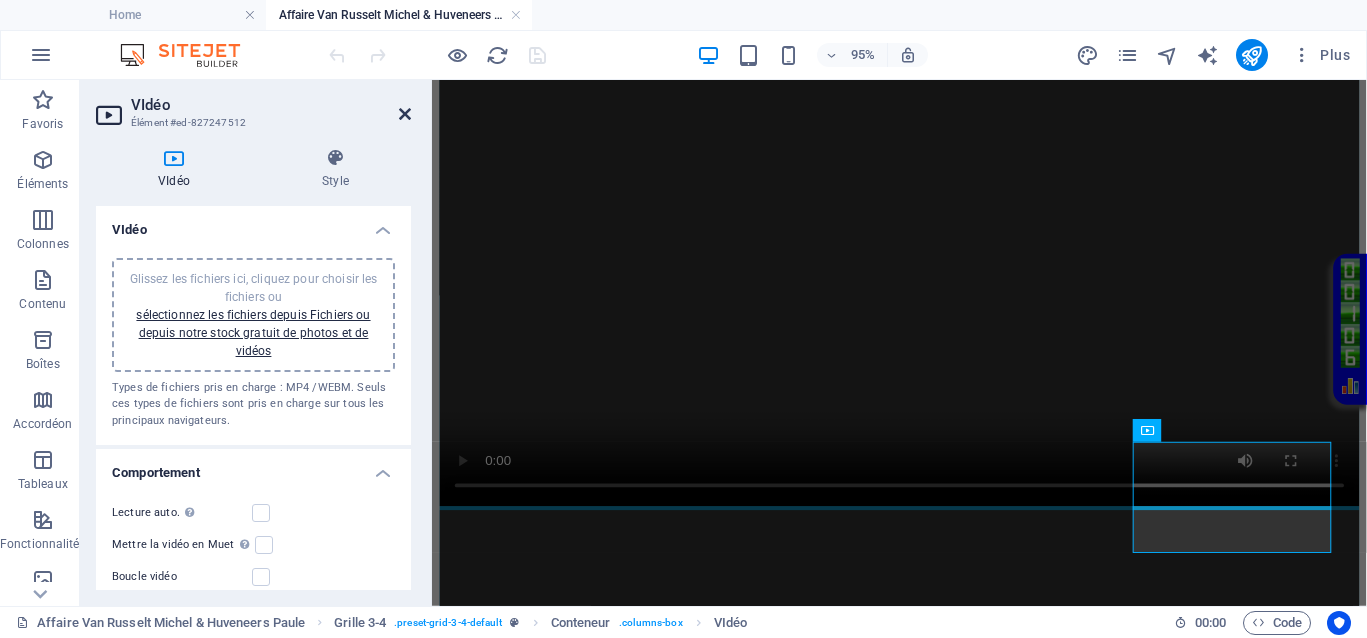 click at bounding box center (405, 114) 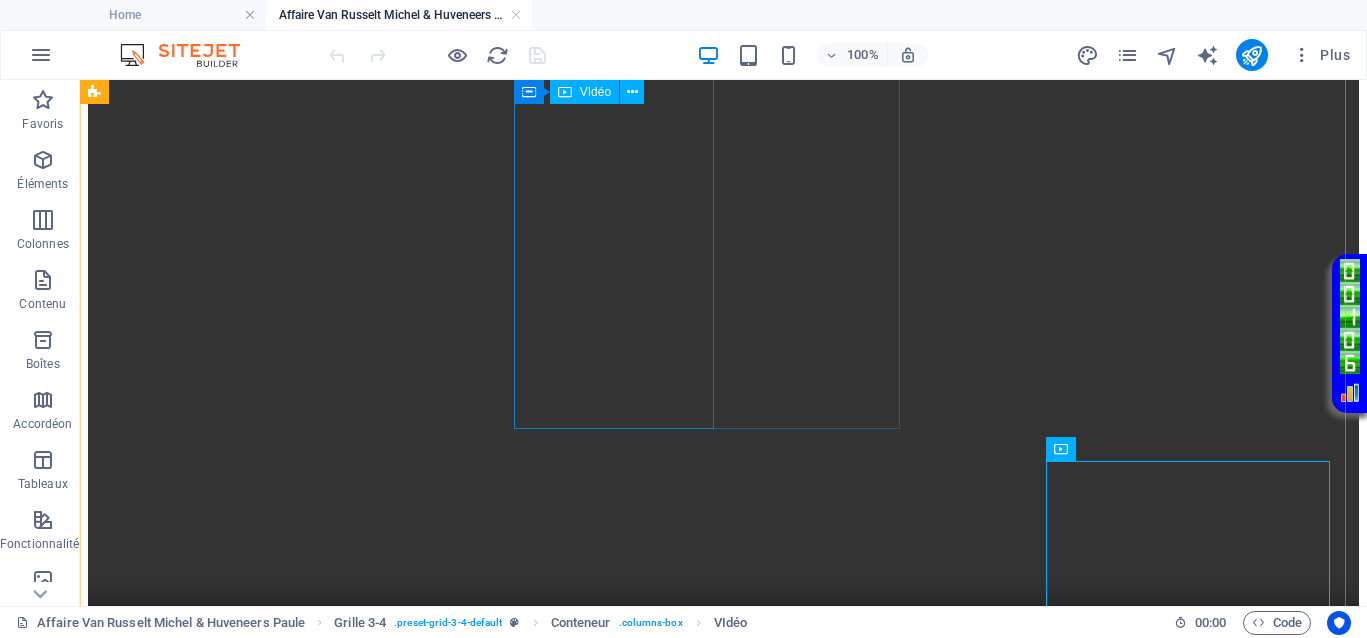 click at bounding box center [723, 1005] 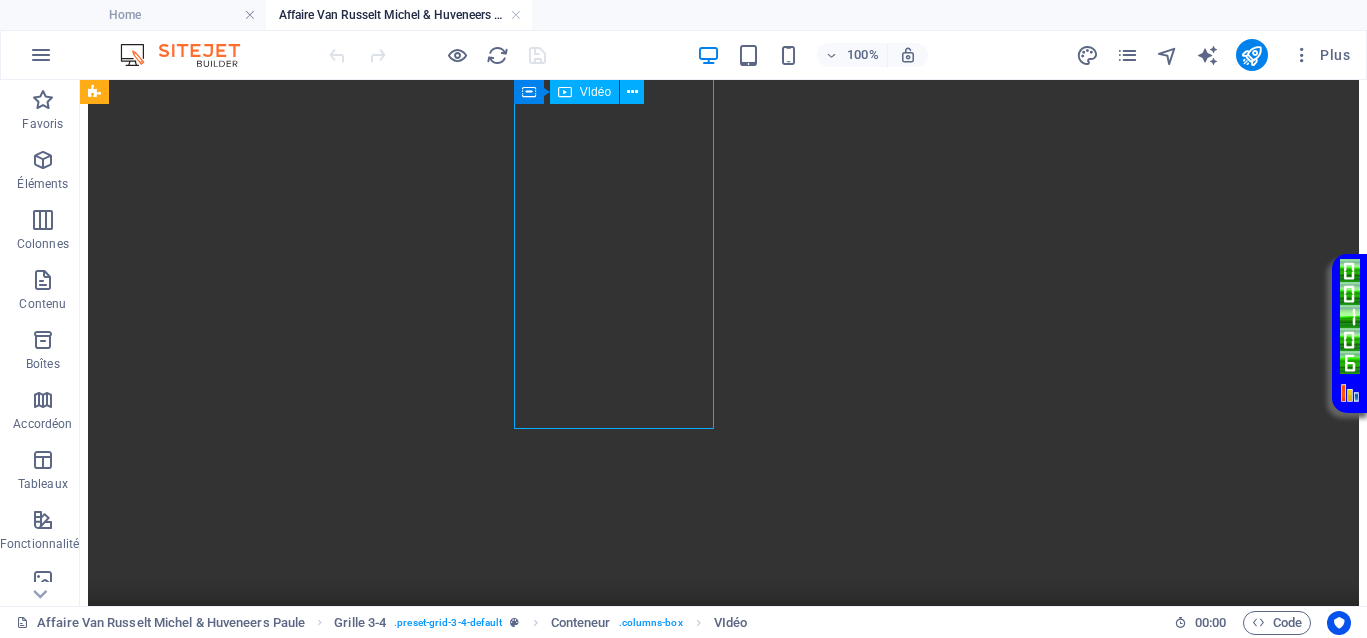 click at bounding box center (723, 1005) 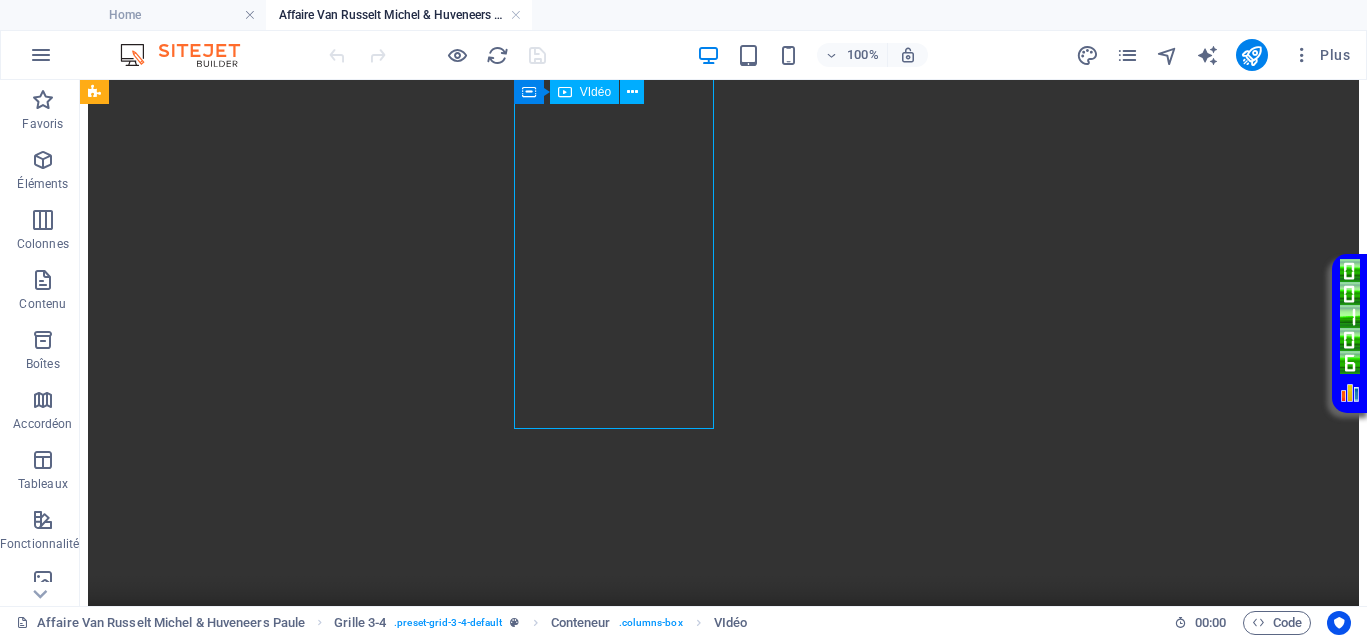 select on "%" 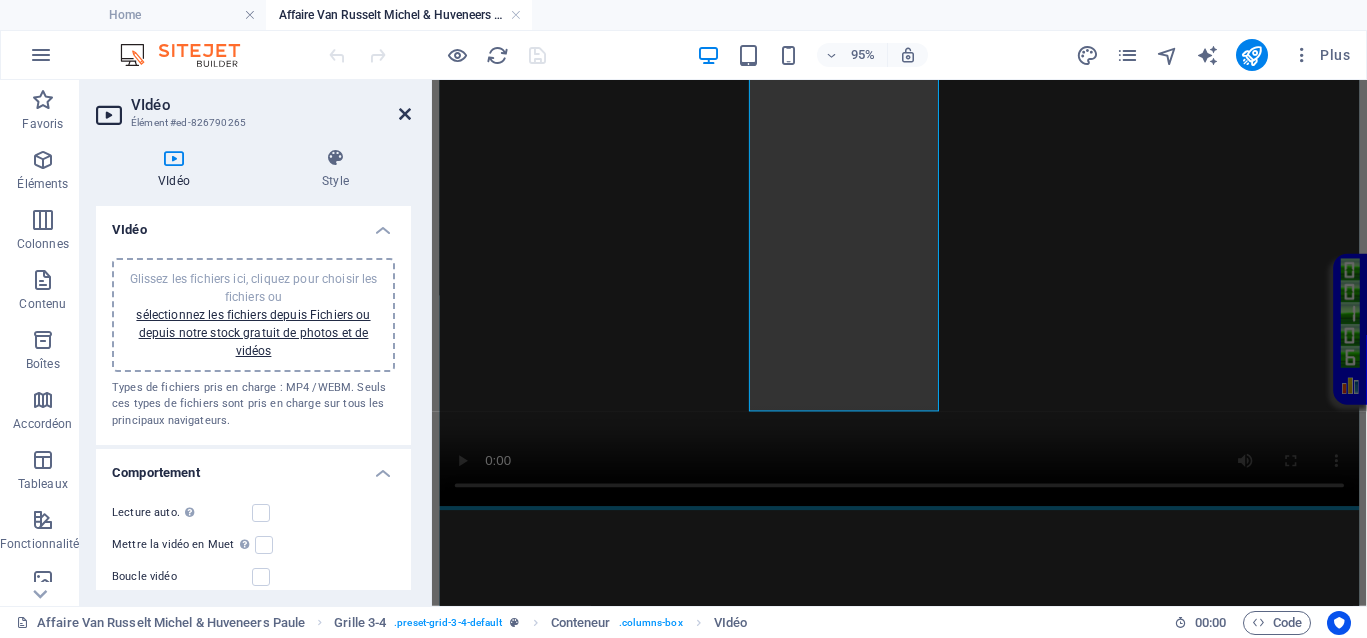 click on "VIdéo Élément #ed-826790265" at bounding box center [253, 106] 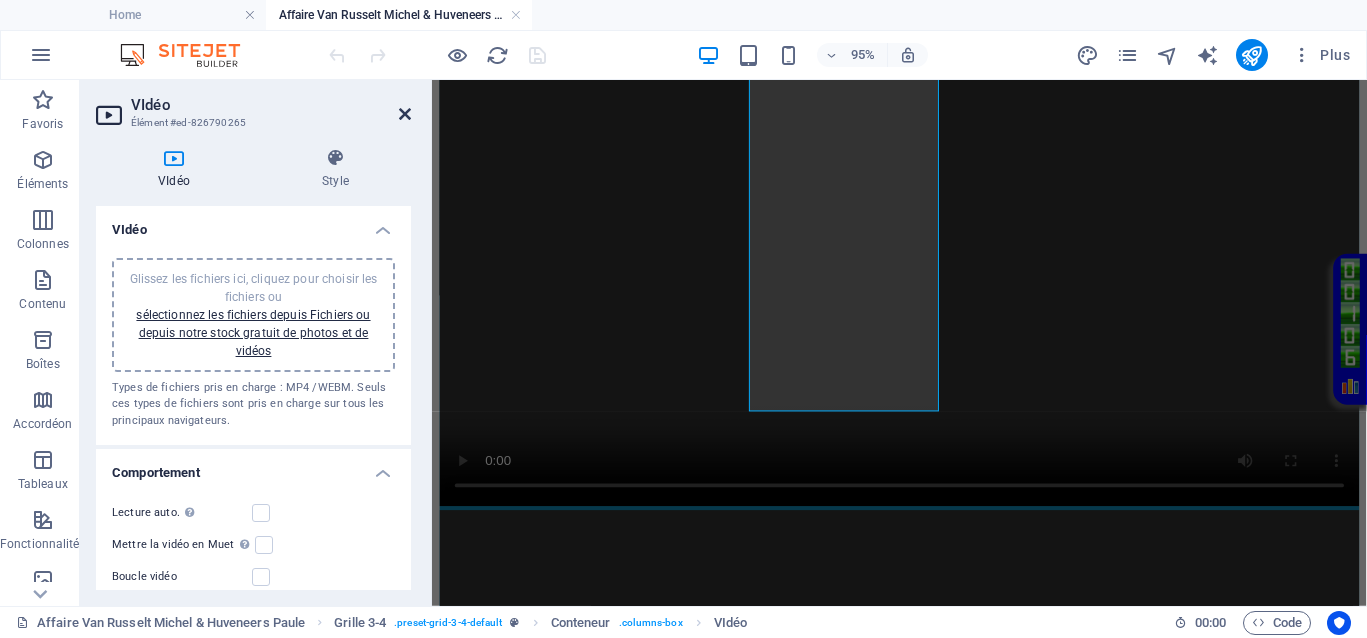 click at bounding box center [405, 114] 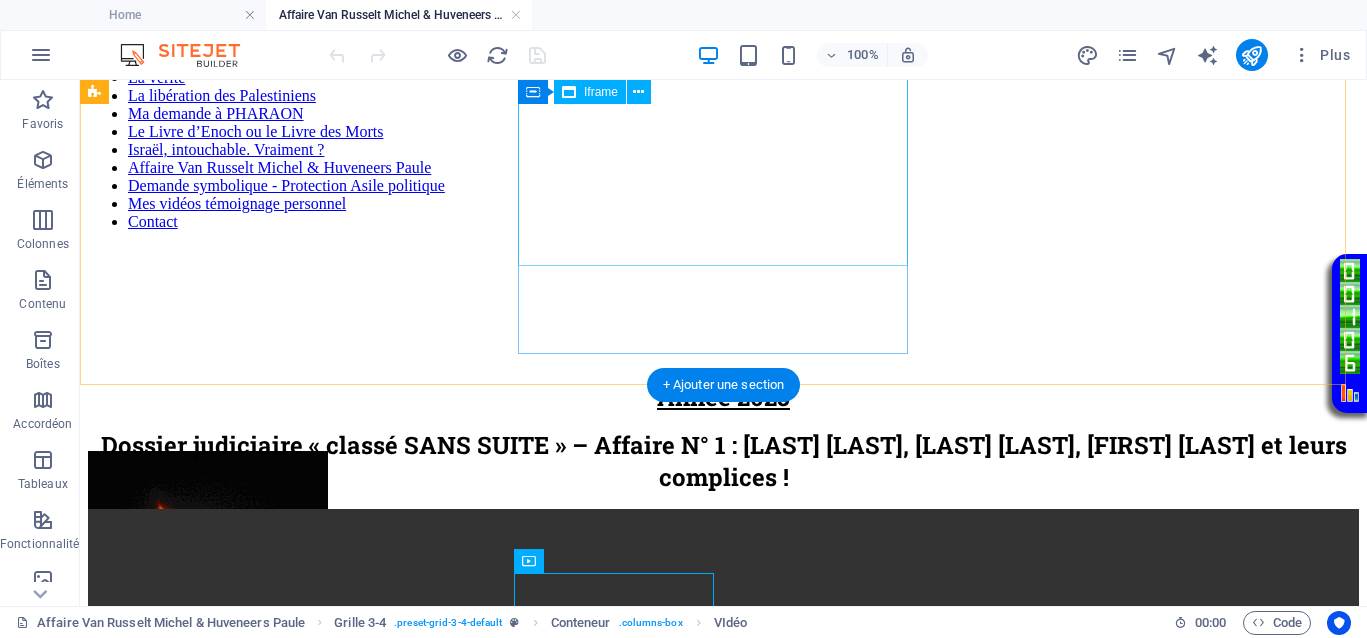 scroll, scrollTop: 125, scrollLeft: 0, axis: vertical 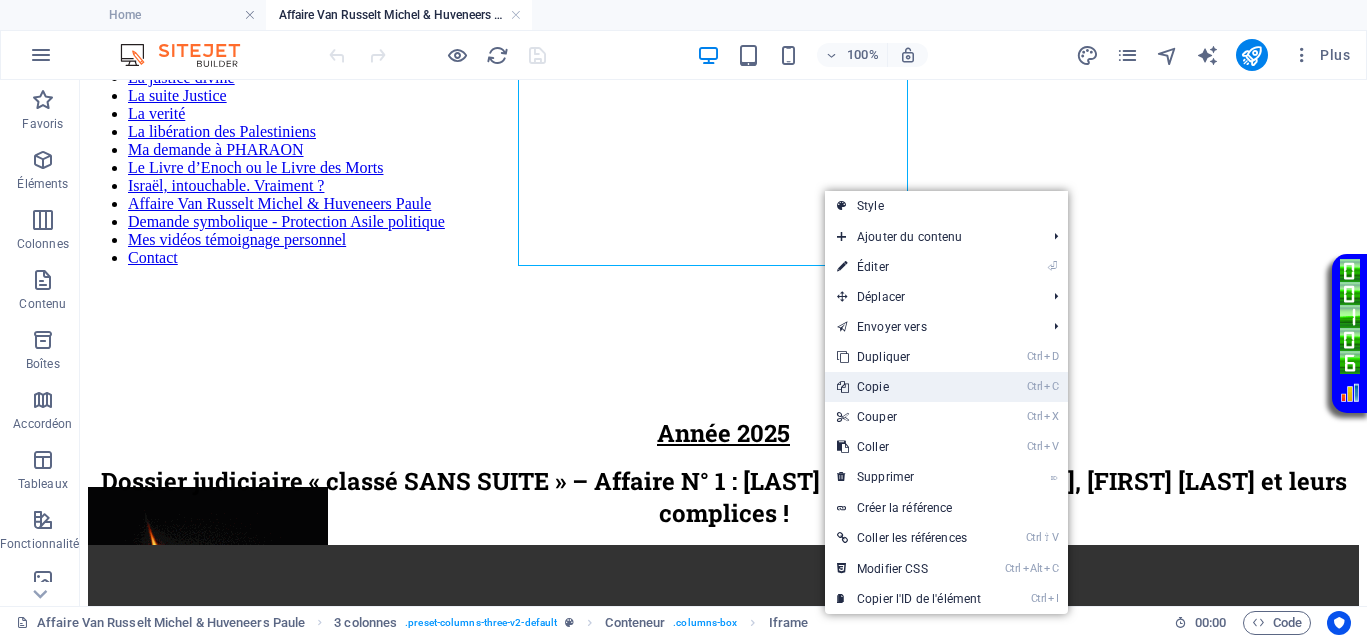 drag, startPoint x: 885, startPoint y: 383, endPoint x: 836, endPoint y: 319, distance: 80.60397 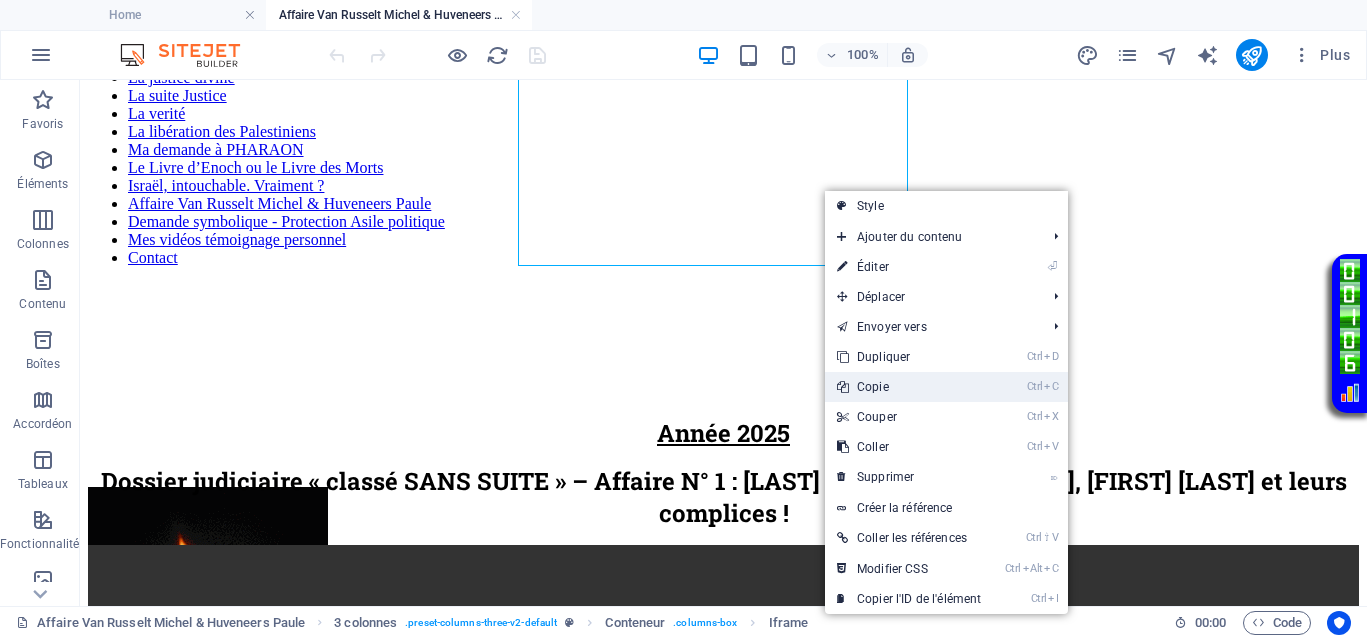 click on "Ctrl C  Copie" at bounding box center [909, 387] 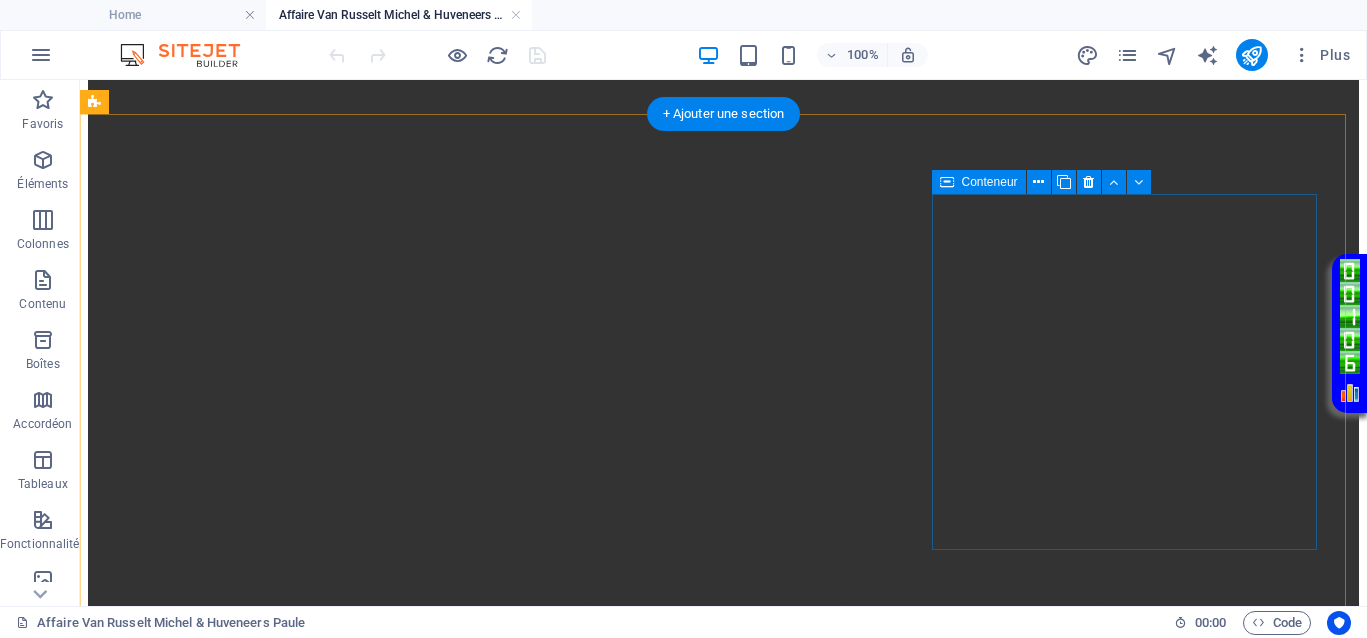 scroll, scrollTop: 500, scrollLeft: 0, axis: vertical 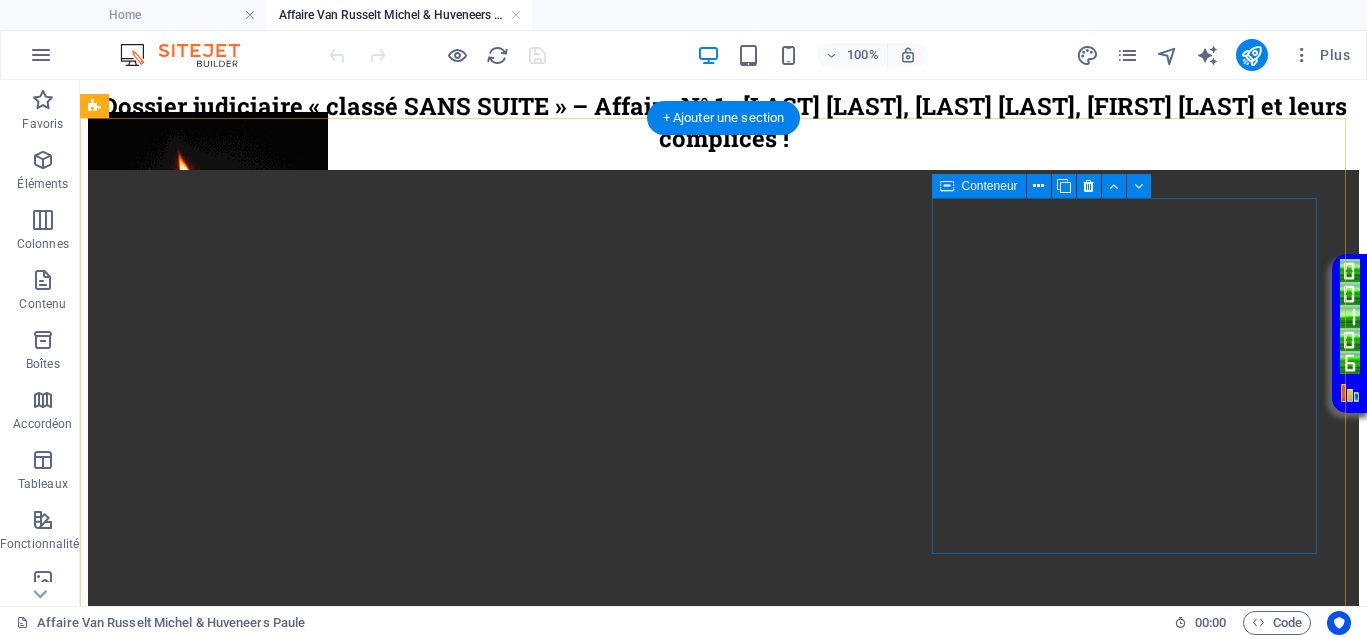 click on "Coller le presse-papiers" at bounding box center [797, 1550] 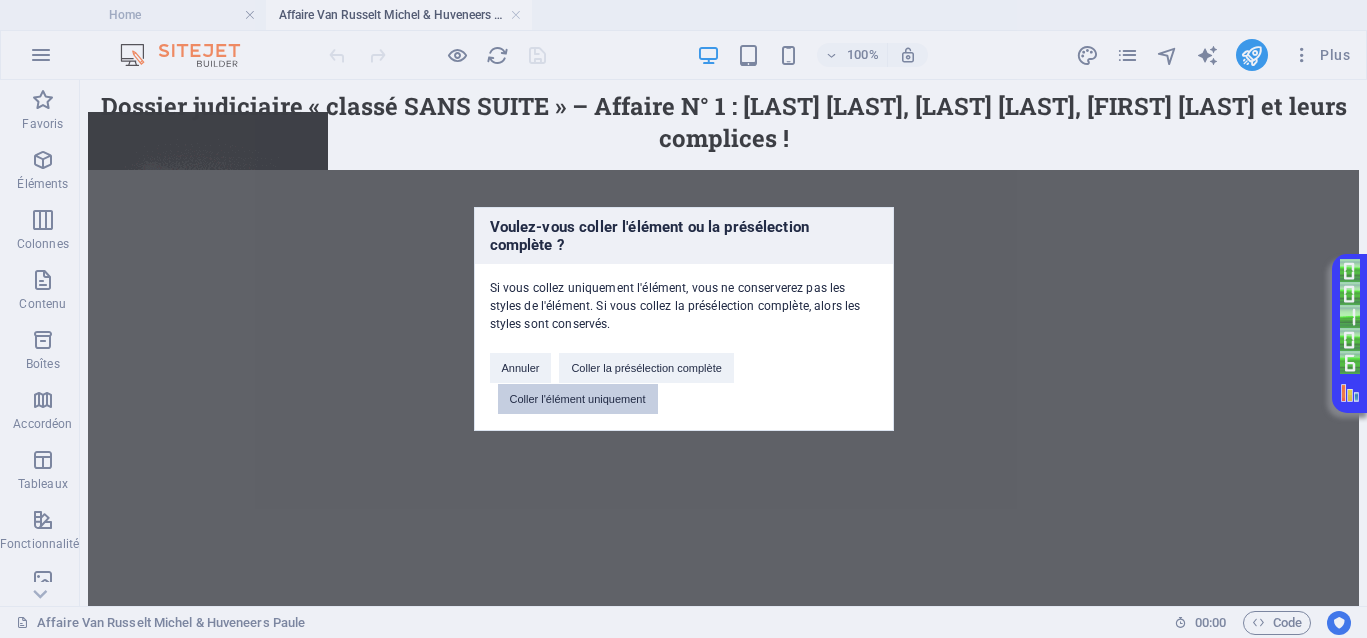 drag, startPoint x: 634, startPoint y: 393, endPoint x: 551, endPoint y: 311, distance: 116.67476 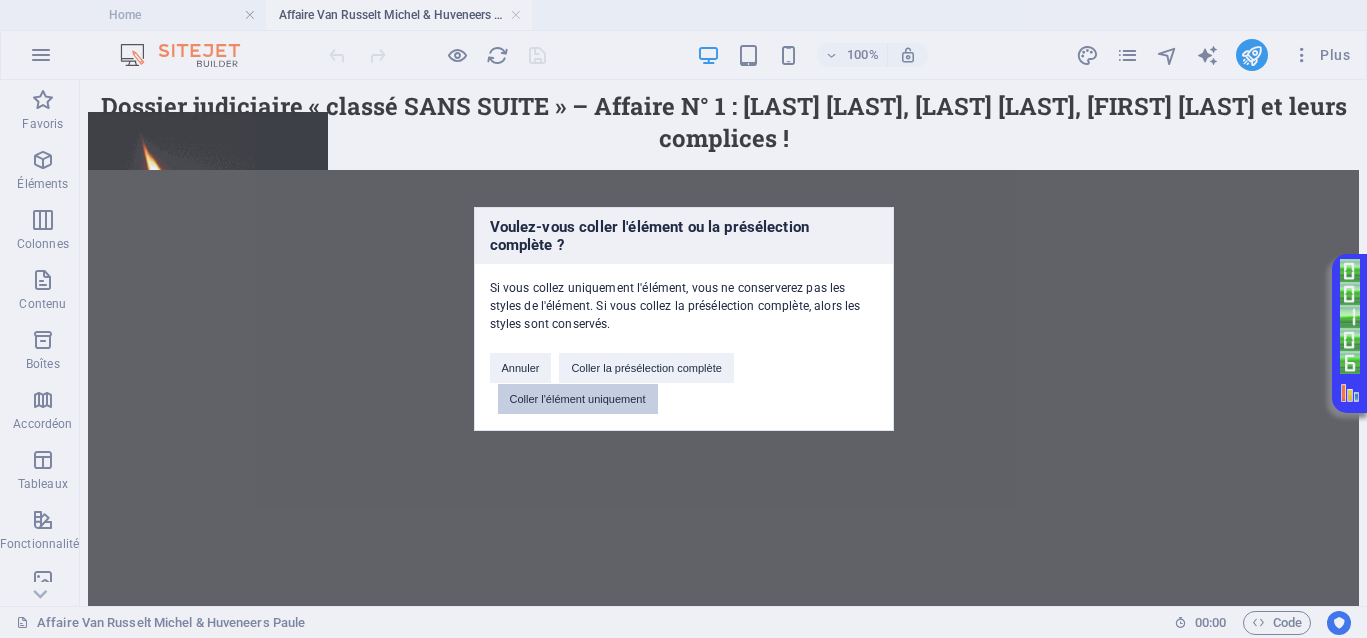 click on "Coller l'élément uniquement" at bounding box center [578, 399] 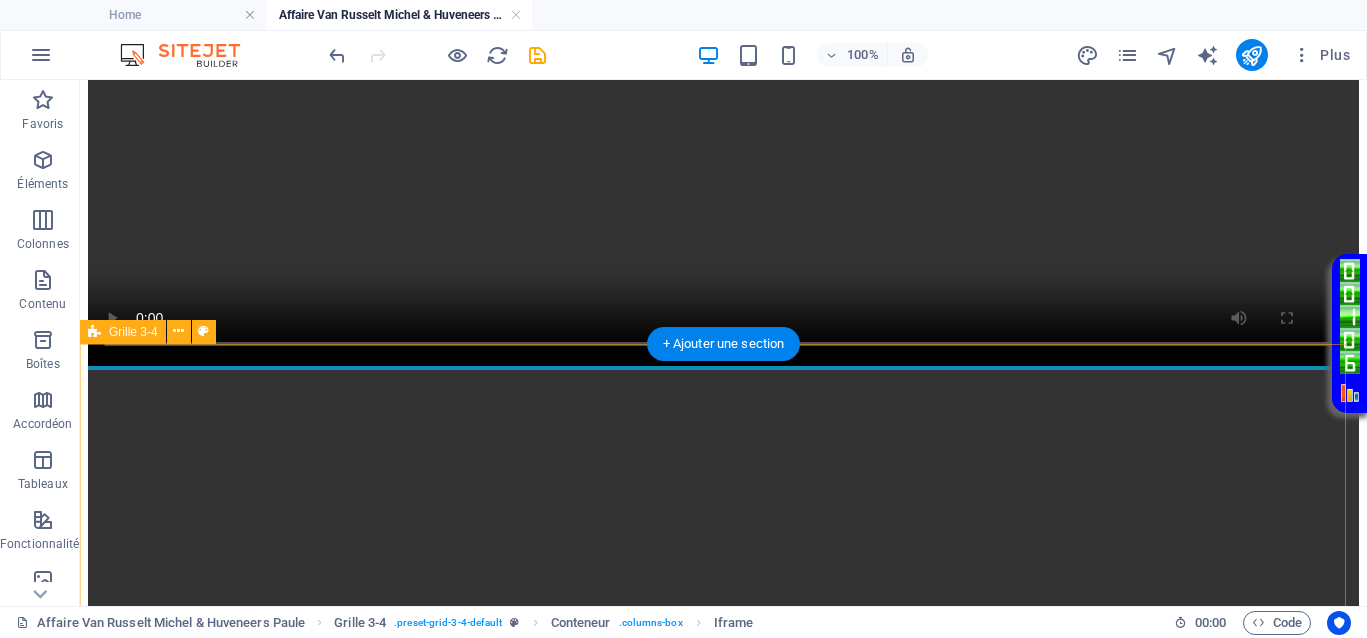 scroll, scrollTop: 1000, scrollLeft: 0, axis: vertical 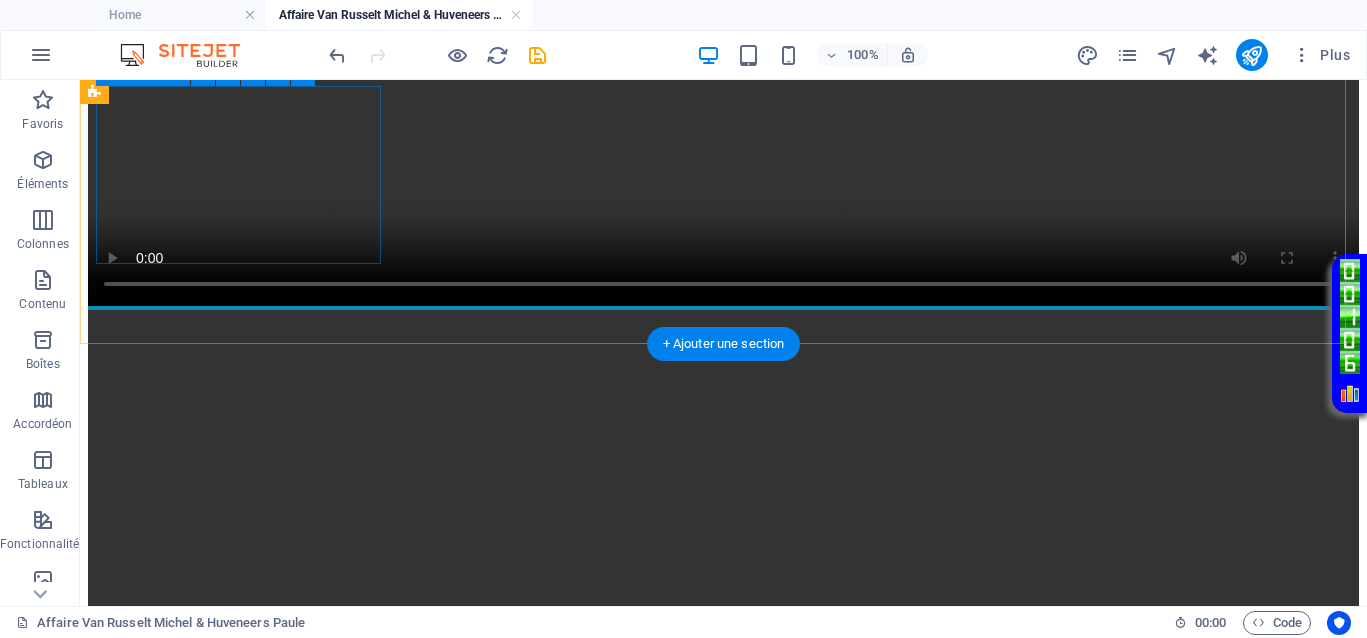 click on "Coller le presse-papiers" at bounding box center [797, 1254] 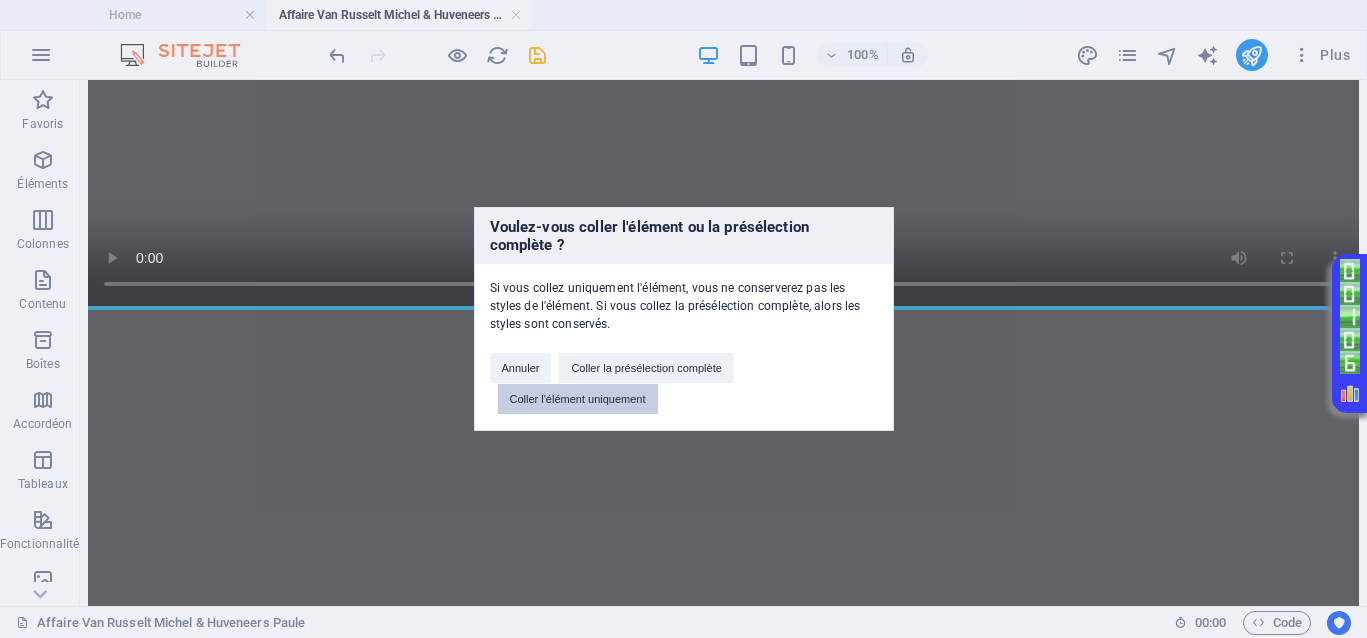 drag, startPoint x: 534, startPoint y: 313, endPoint x: 614, endPoint y: 393, distance: 113.137085 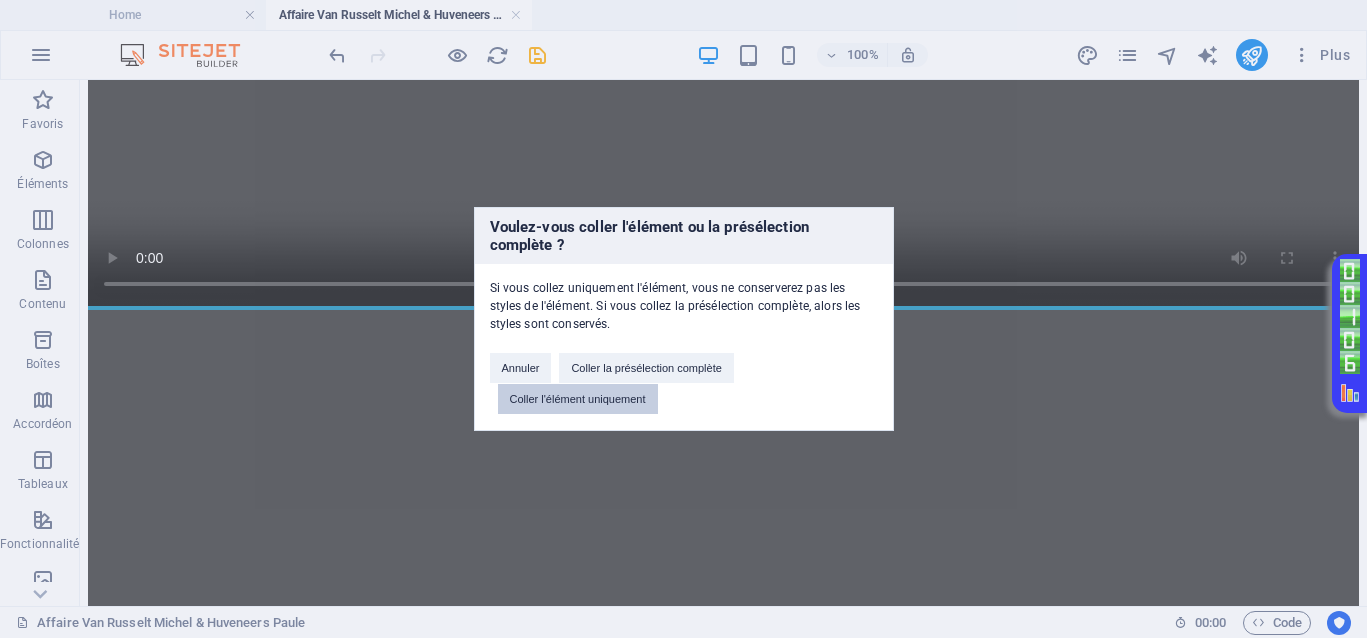 click on "Coller l'élément uniquement" at bounding box center [578, 399] 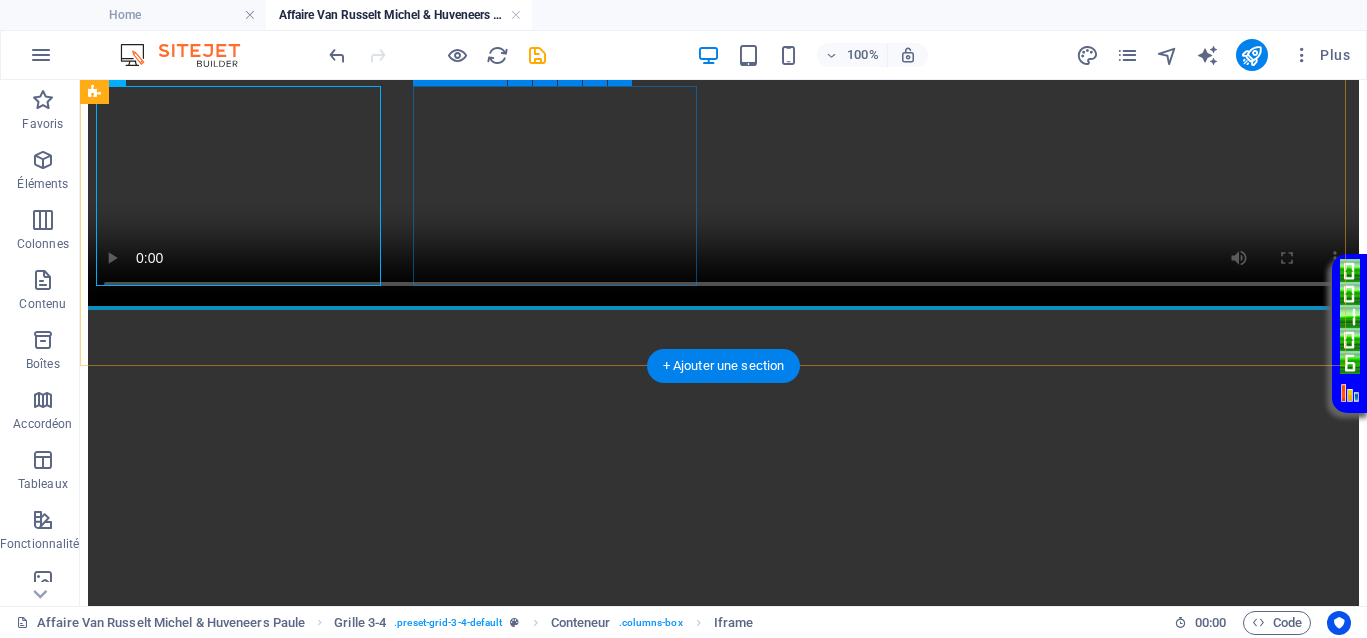 click on "Coller le presse-papiers" at bounding box center [797, 1458] 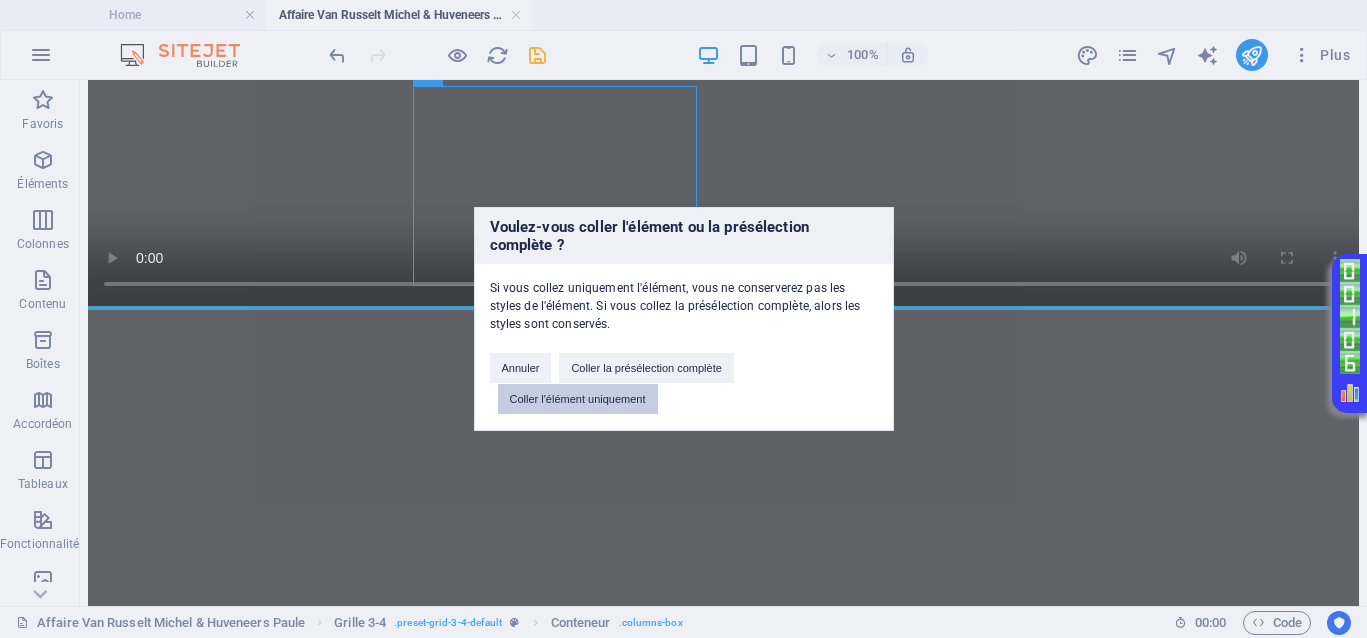 click on "Coller l'élément uniquement" at bounding box center [578, 399] 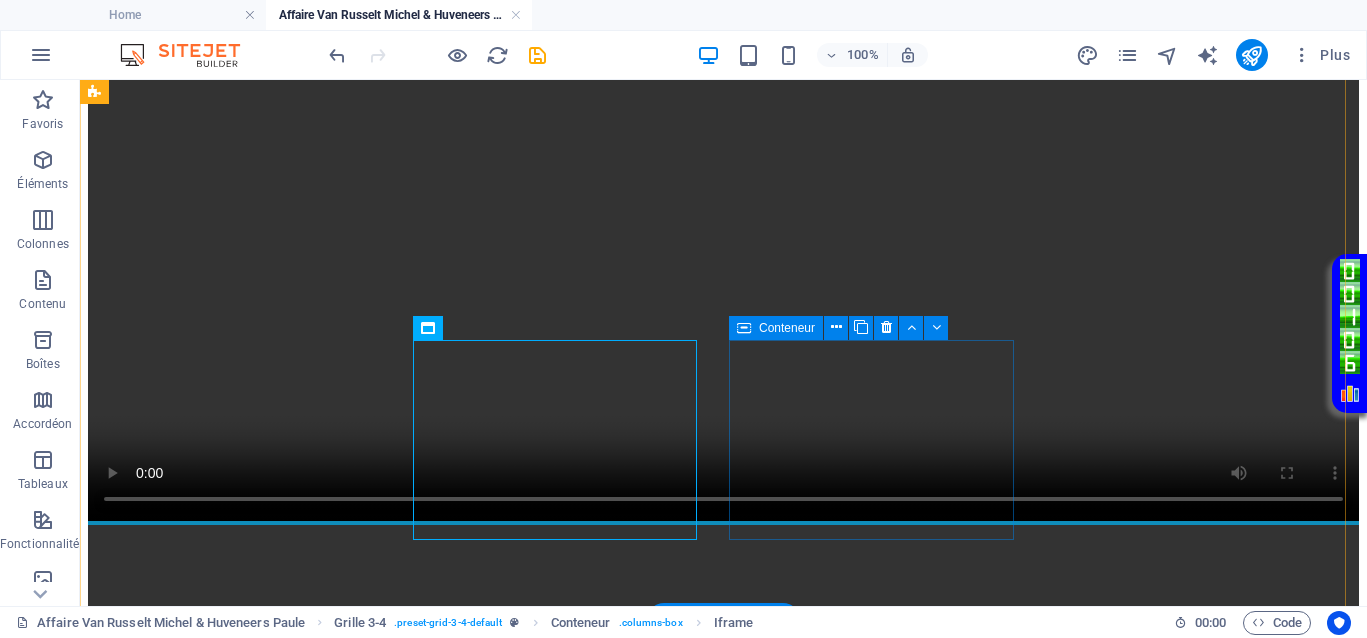 scroll, scrollTop: 625, scrollLeft: 0, axis: vertical 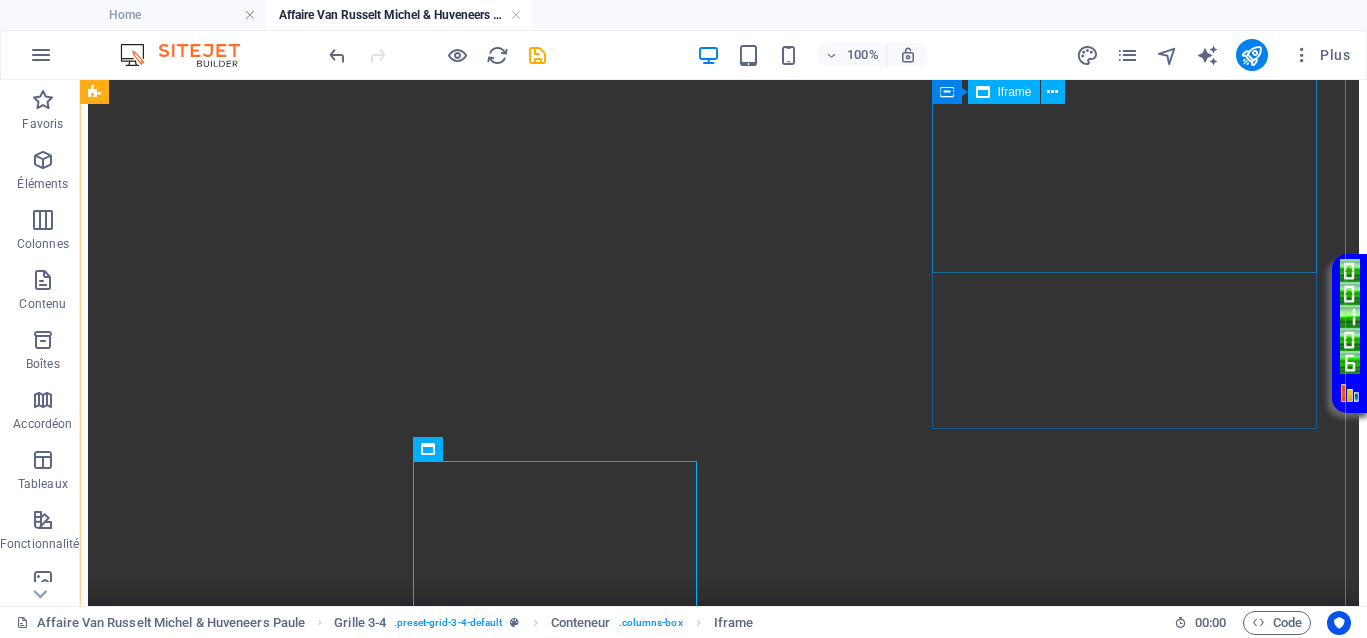 click on "</div>" at bounding box center [723, 1426] 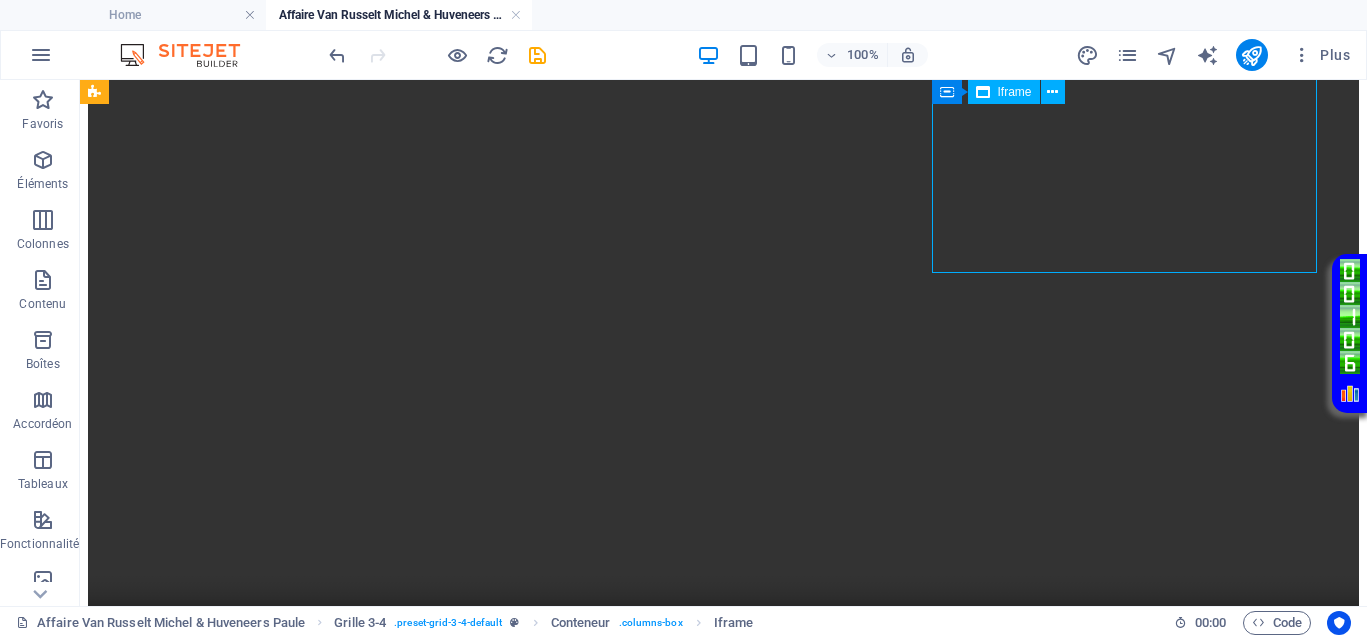 click on "</div>" at bounding box center [723, 1426] 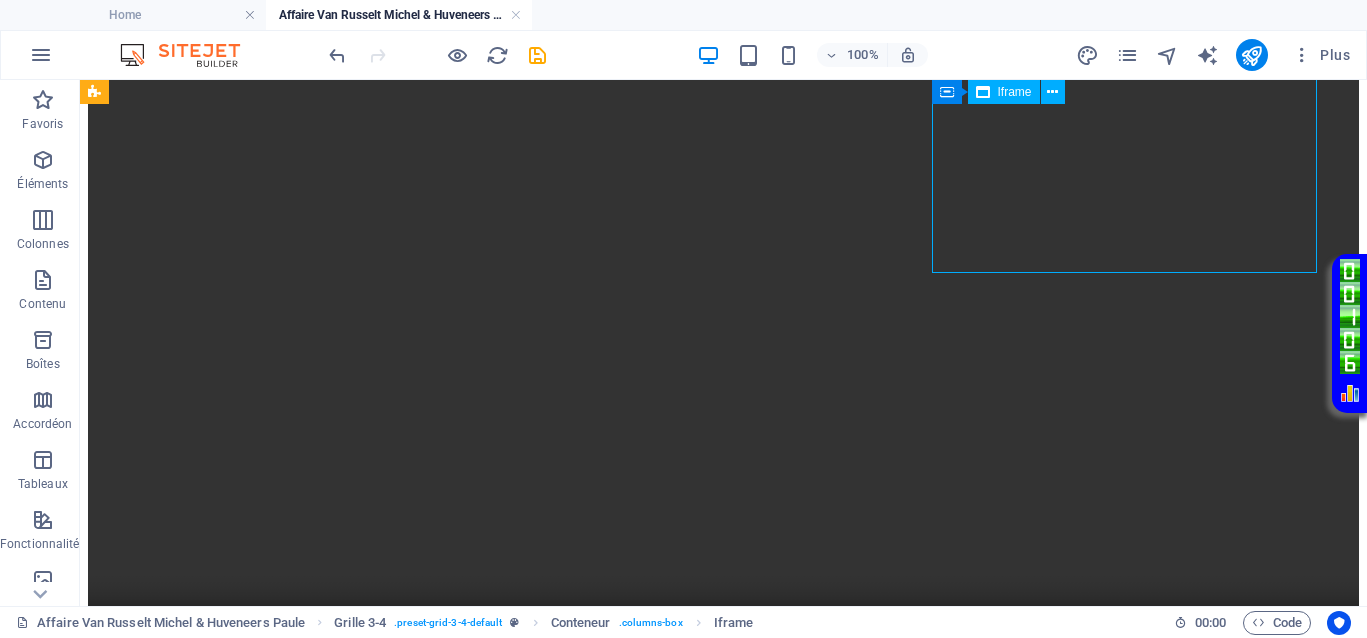 select on "%" 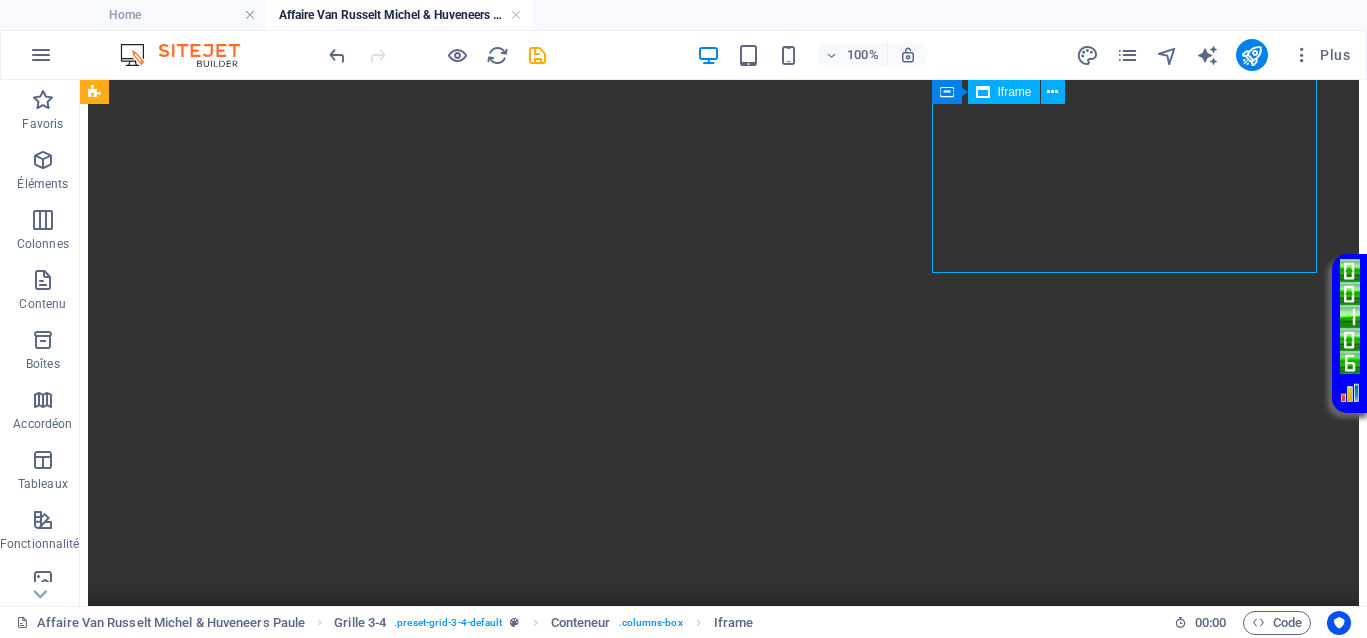 select on "px" 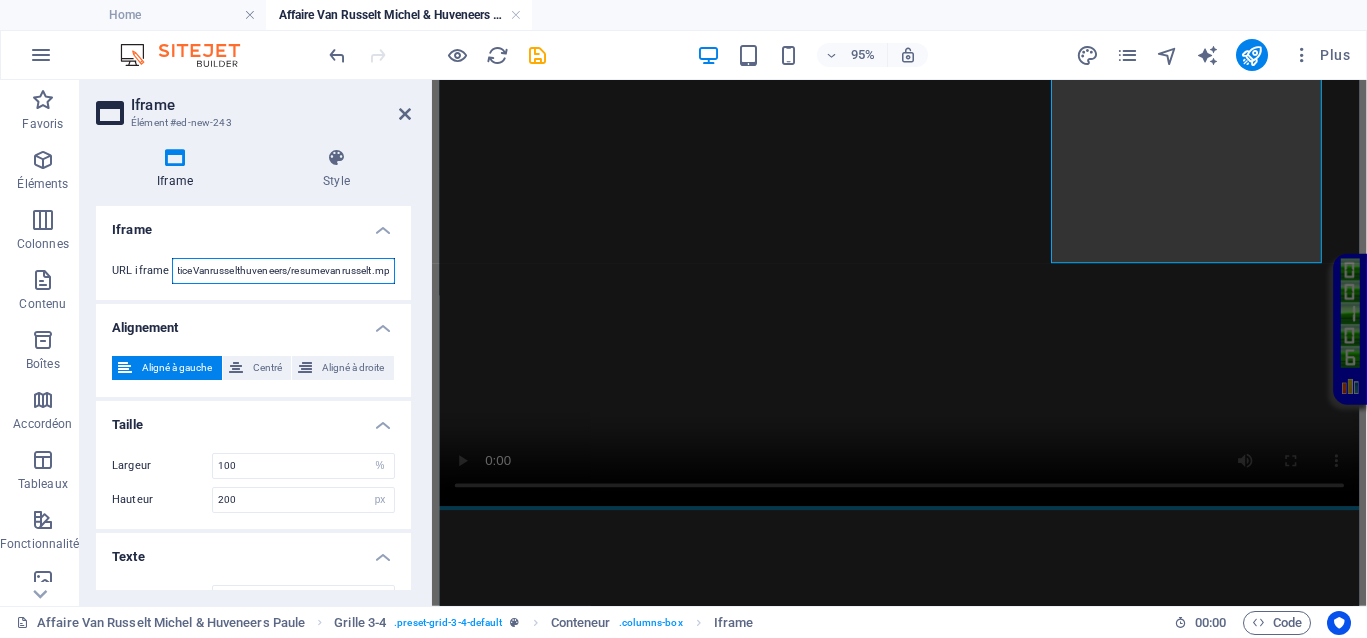 scroll, scrollTop: 0, scrollLeft: 156, axis: horizontal 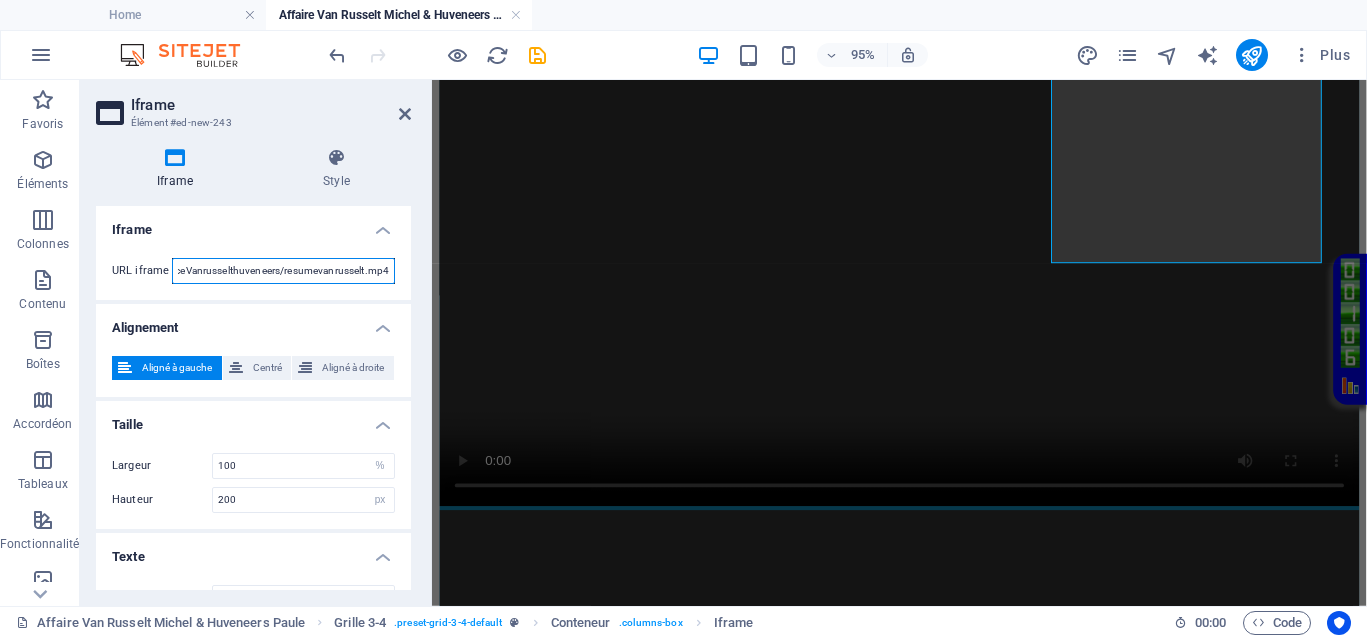 drag, startPoint x: 344, startPoint y: 269, endPoint x: 409, endPoint y: 277, distance: 65.490456 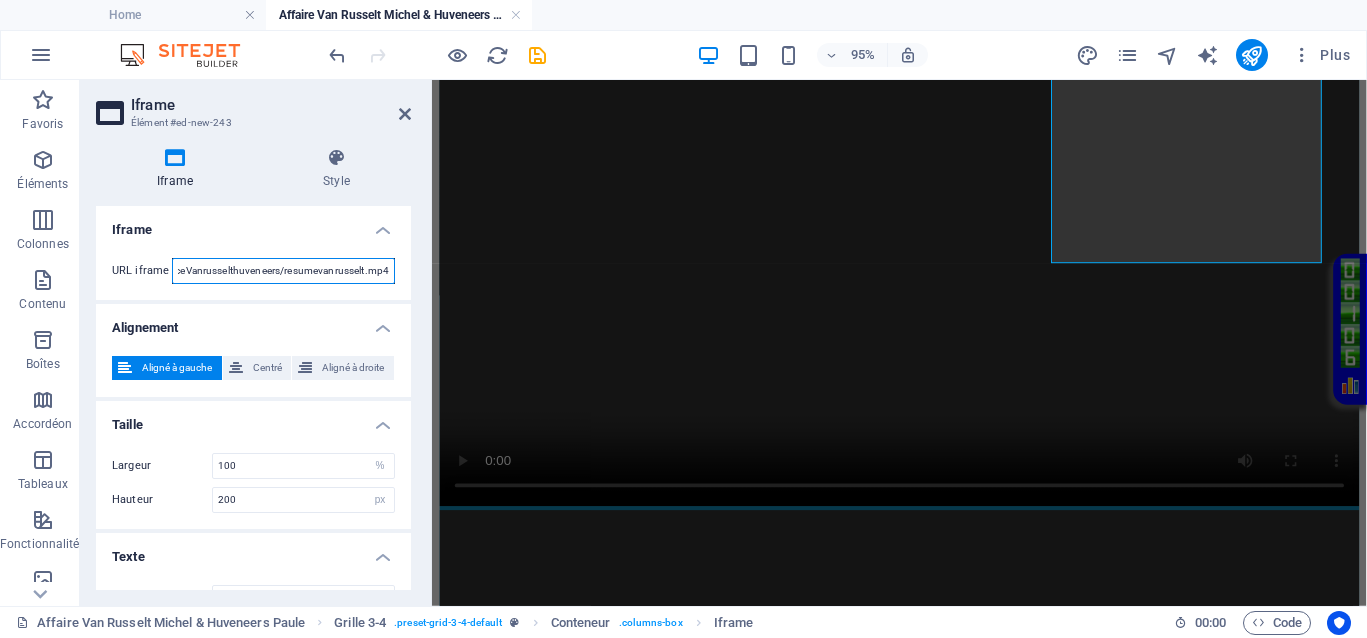 click on "Iframe URL iframe https://democrazisme.com/JusticeVanrusselthuveneers/resumevanrusselt.mp4 Alignement Aligné à gauche Centré Aligné à droite Taille Largeur 100 px % Hauteur 200 px % Texte Texte alternatif Le texte alternatif devrait être ajouté pour améliorer l’accessibilité du site Web." at bounding box center (253, 398) 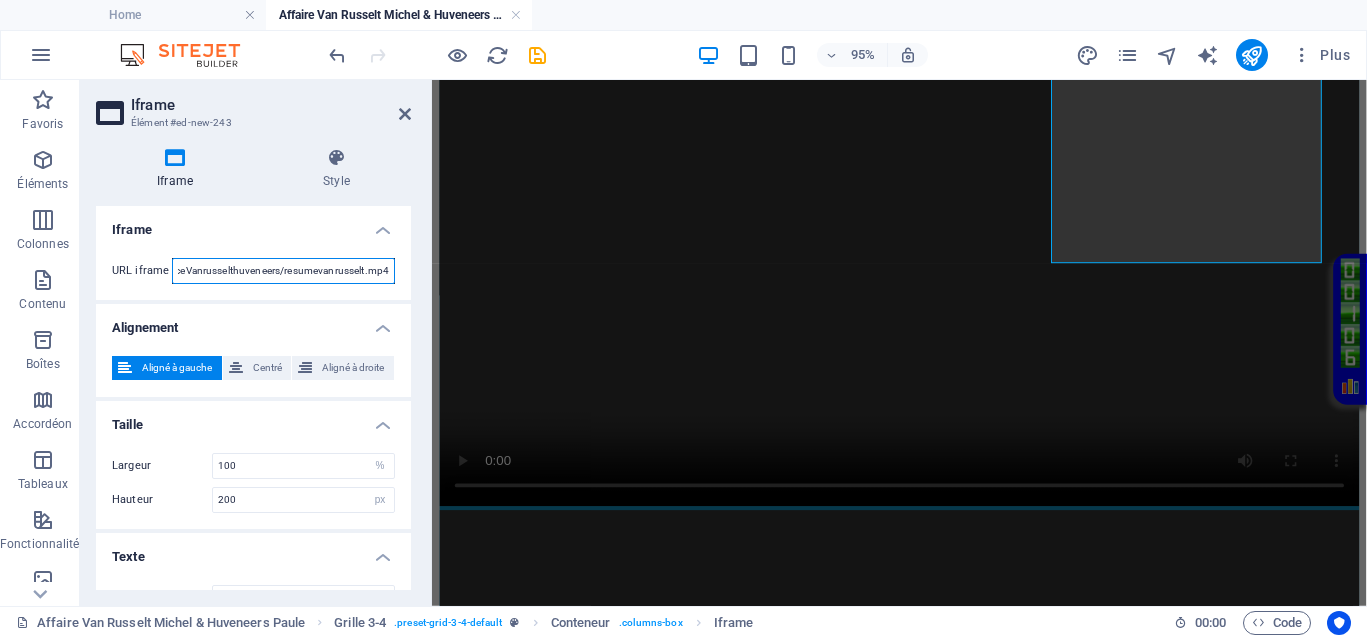 click on "https://democrazisme.com/JusticeVanrusselthuveneers/resumevanrusselt.mp4" at bounding box center (283, 271) 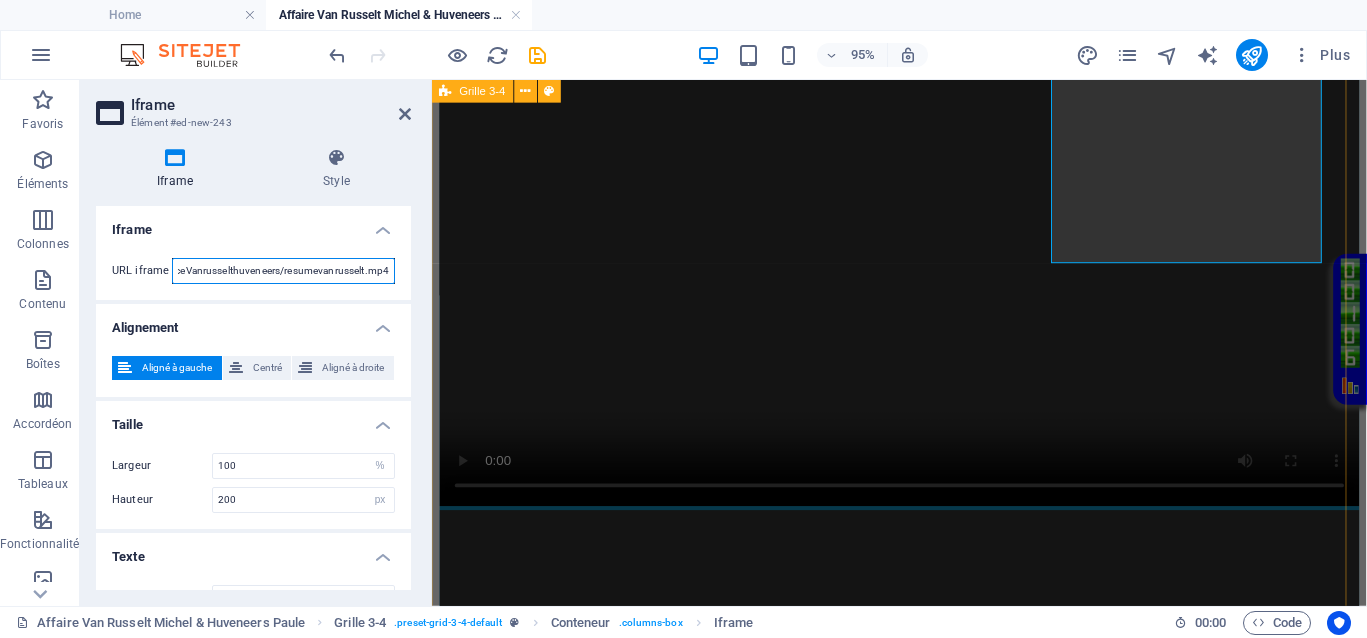 drag, startPoint x: 716, startPoint y: 348, endPoint x: 820, endPoint y: 353, distance: 104.120125 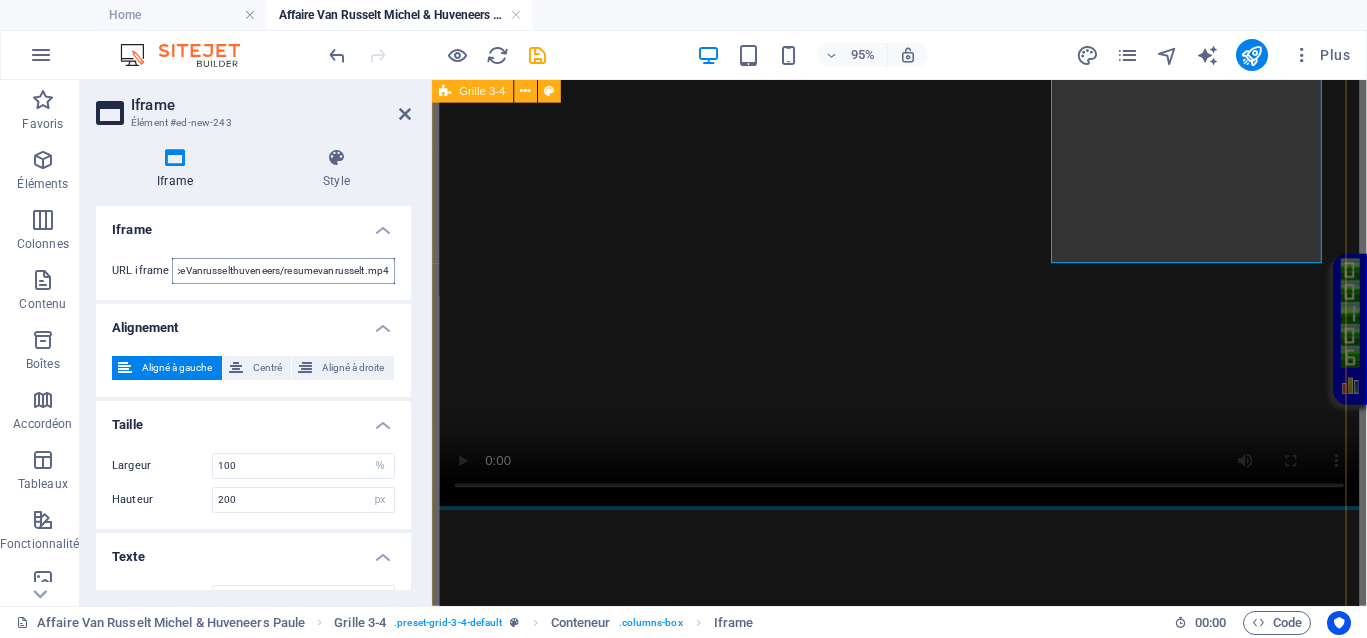 scroll, scrollTop: 0, scrollLeft: 0, axis: both 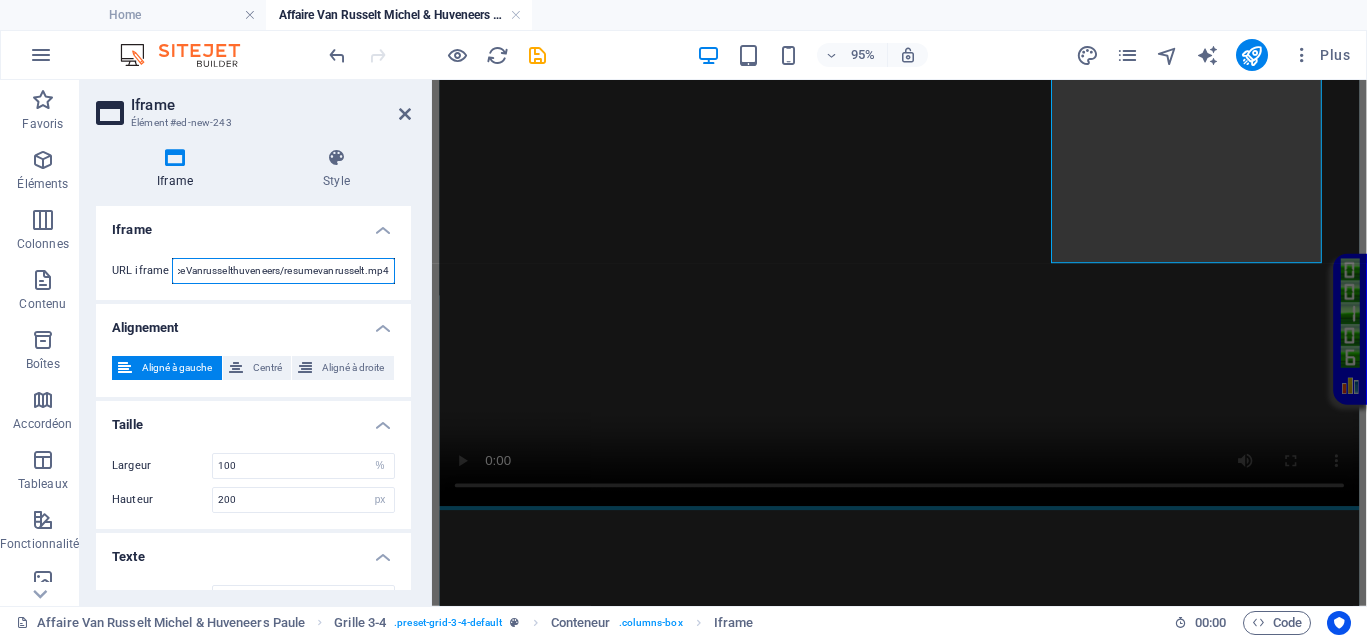 drag, startPoint x: 307, startPoint y: 269, endPoint x: 405, endPoint y: 274, distance: 98.12747 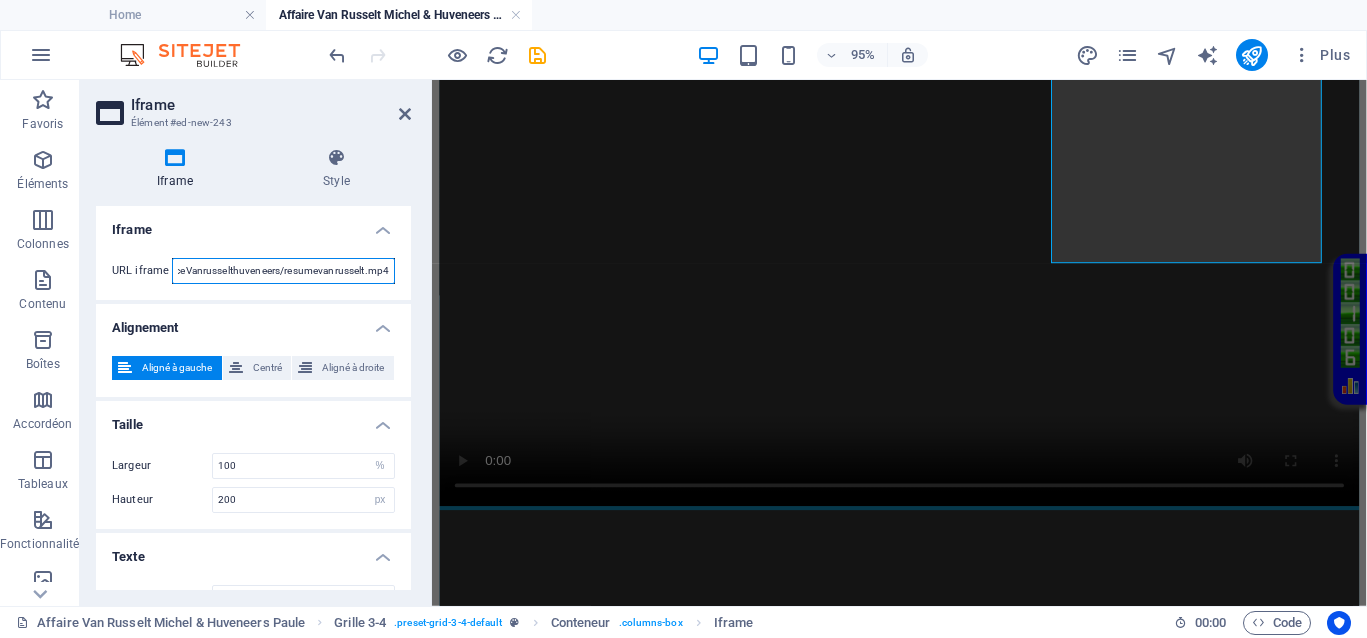 click on "URL iframe https://democrazisme.com/JusticeVanrusselthuveneers/resumevanrusselt.mp4" at bounding box center (253, 271) 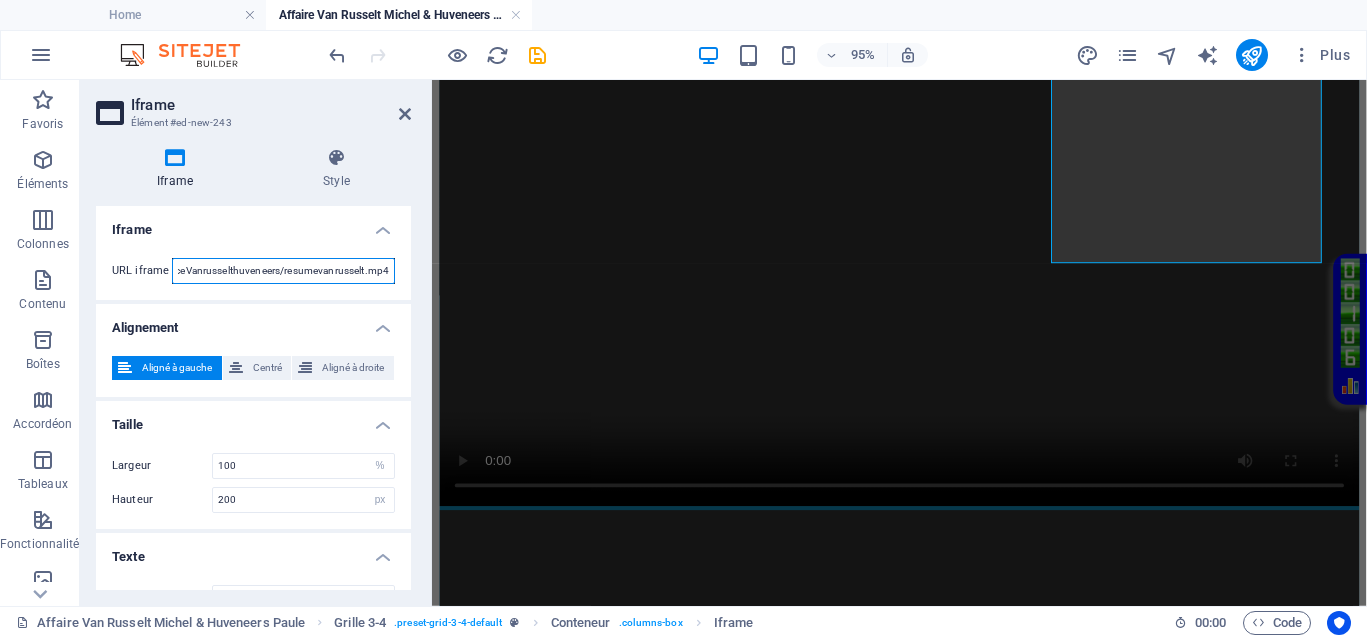 click on "https://democrazisme.com/JusticeVanrusselthuveneers/resumevanrusselt.mp4" at bounding box center [283, 271] 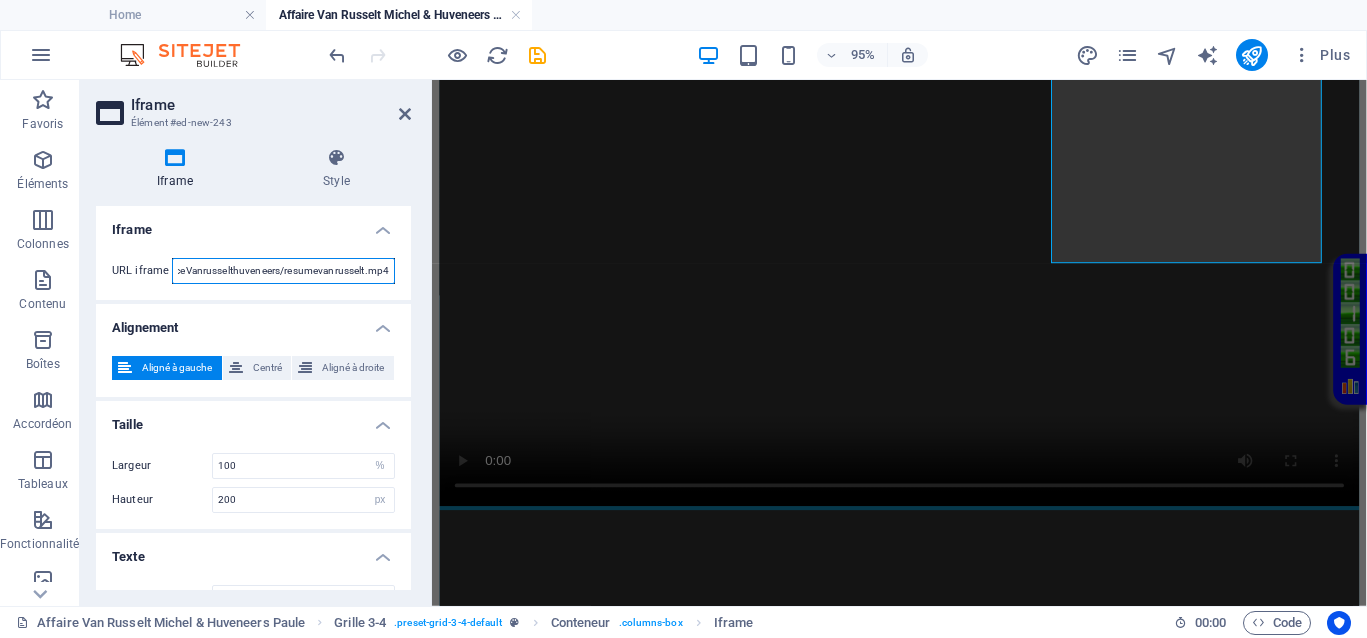 drag, startPoint x: 284, startPoint y: 274, endPoint x: 398, endPoint y: 286, distance: 114.62984 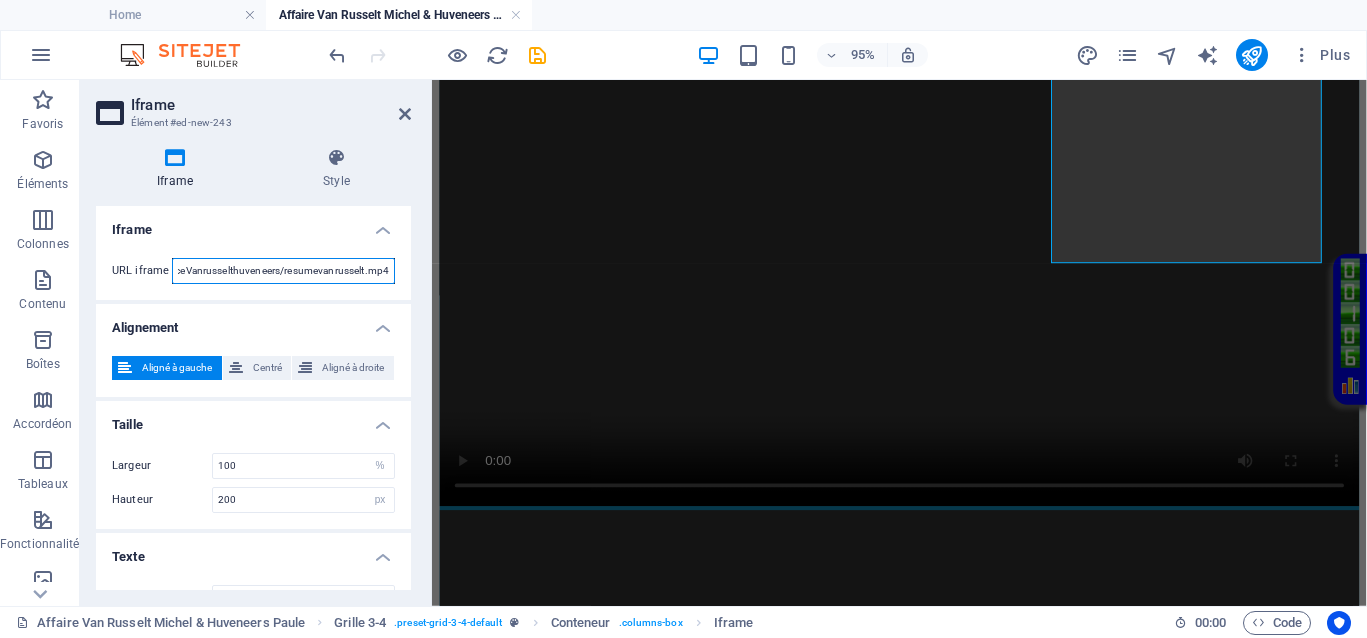 click on "URL iframe https://democrazisme.com/JusticeVanrusselthuveneers/resumevanrusselt.mp4" at bounding box center (253, 271) 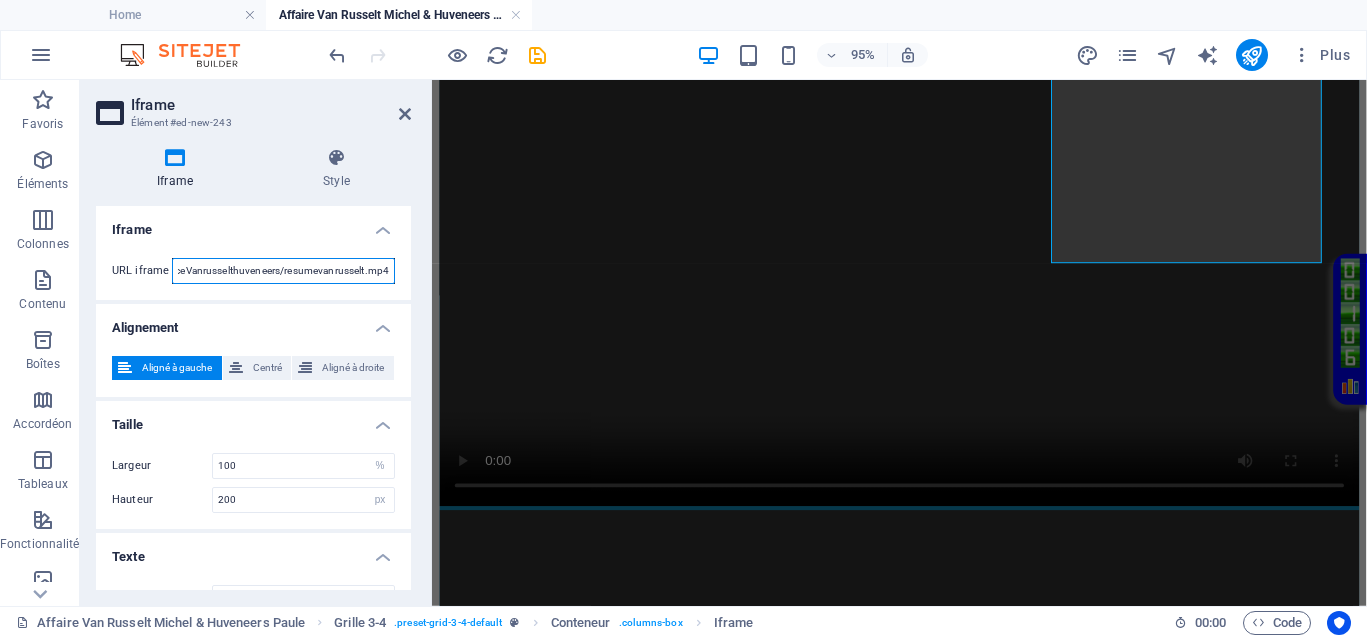 paste on "Pharaon II" 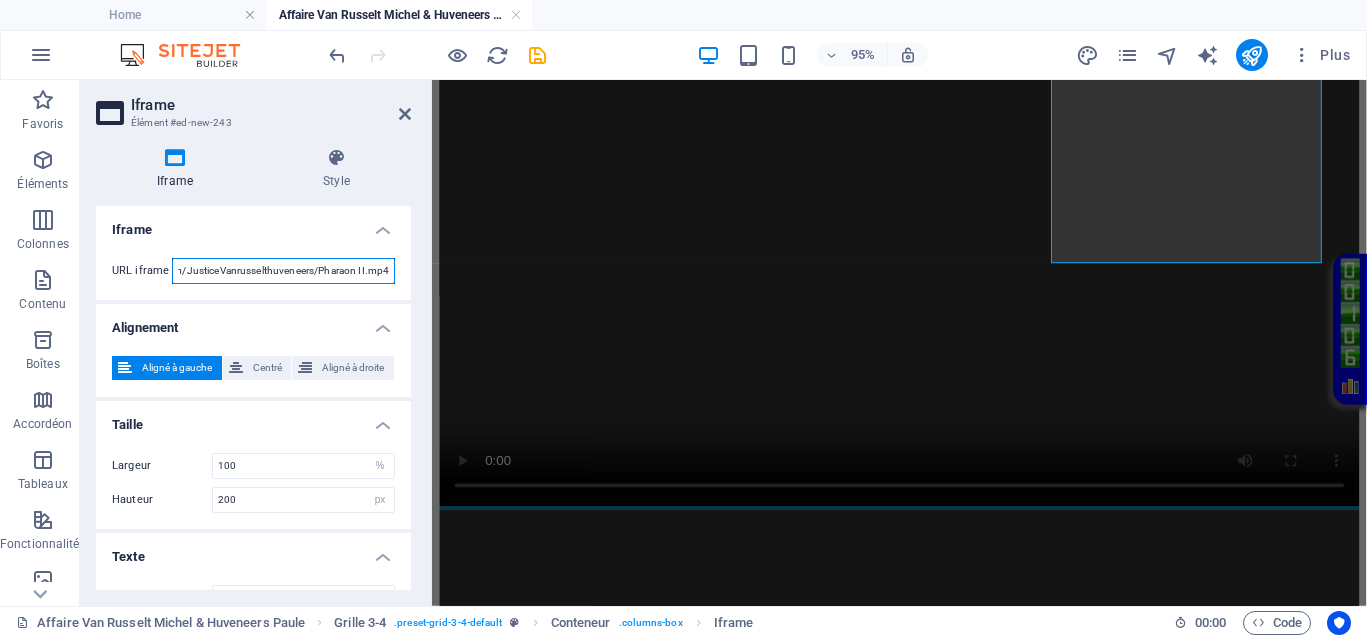 scroll, scrollTop: 0, scrollLeft: 123, axis: horizontal 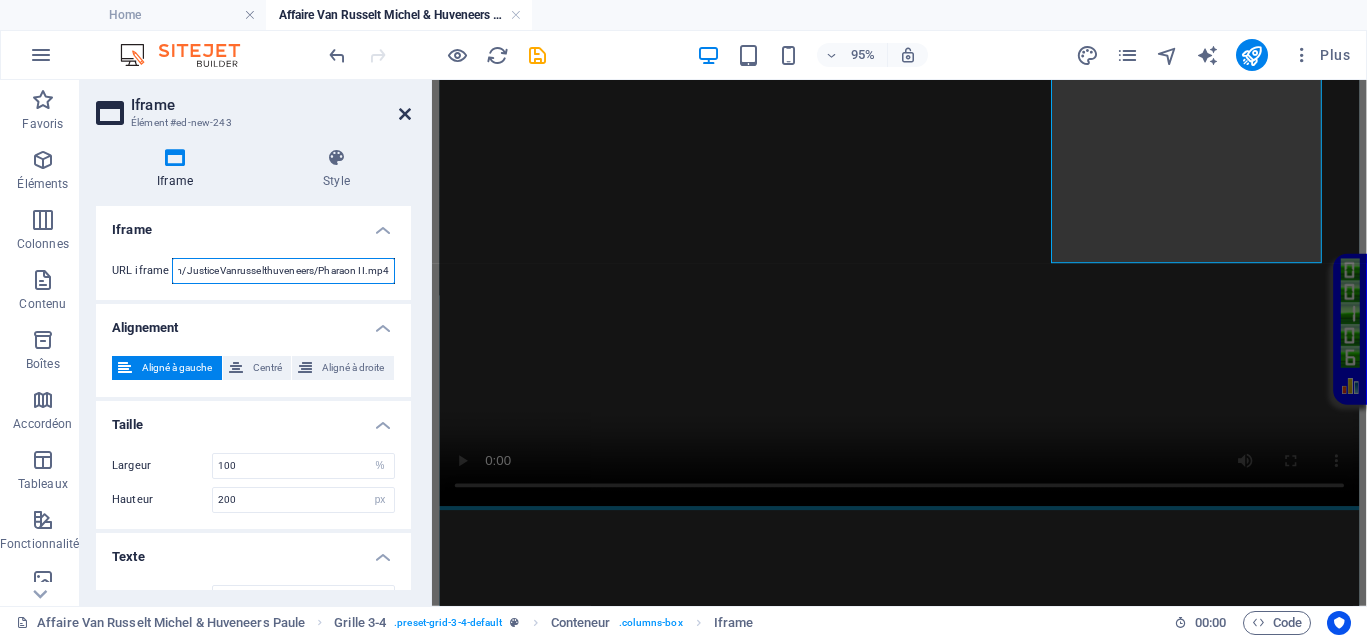 type on "https://democrazisme.com/JusticeVanrusselthuveneers/Pharaon II.mp4" 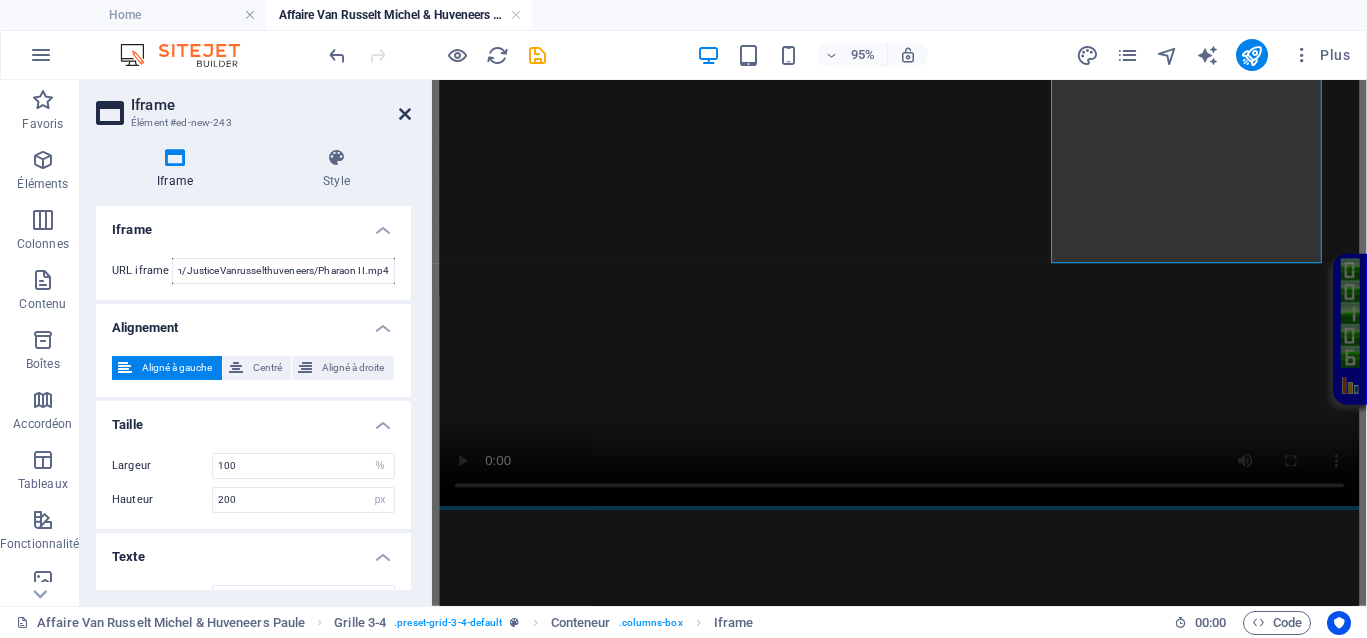 scroll, scrollTop: 0, scrollLeft: 0, axis: both 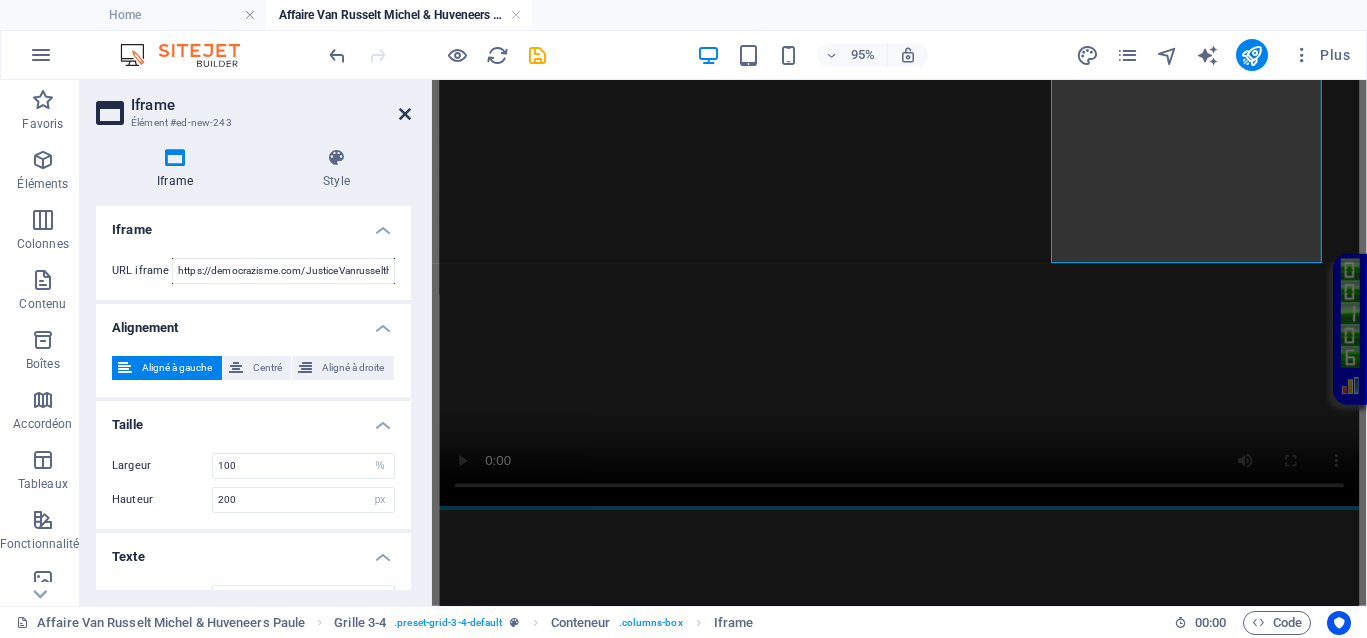 click at bounding box center [405, 114] 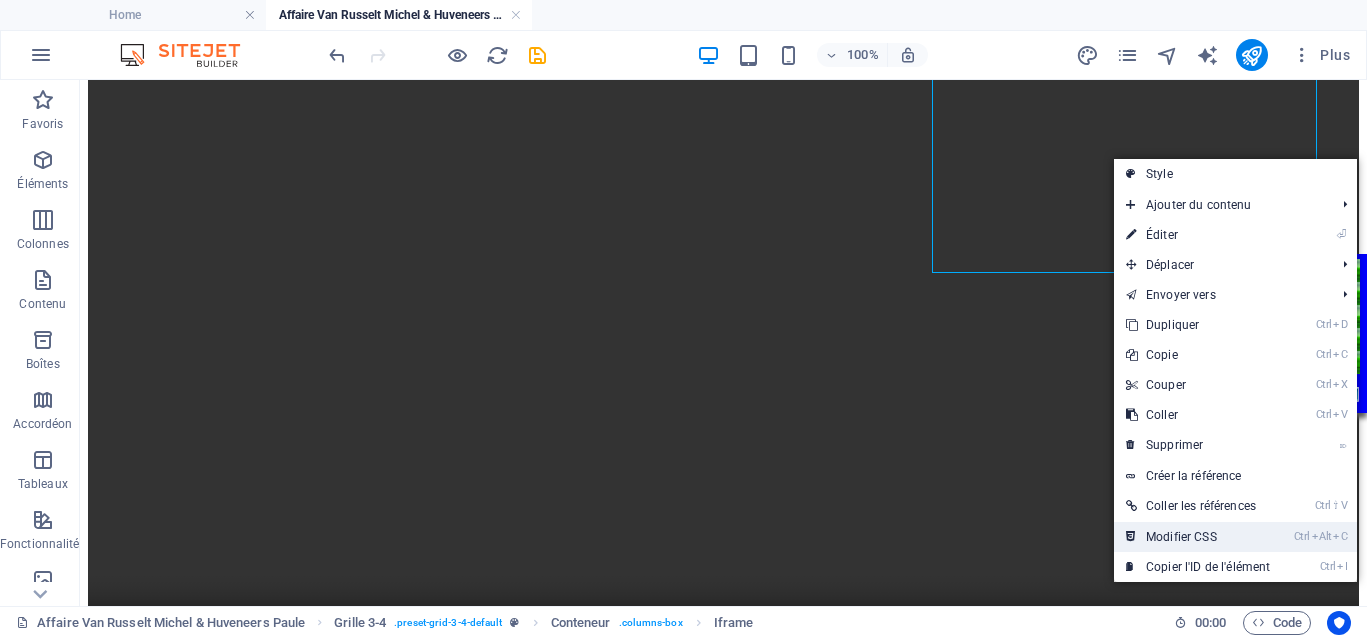 click on "Ctrl Alt C  Modifier CSS" at bounding box center [1198, 537] 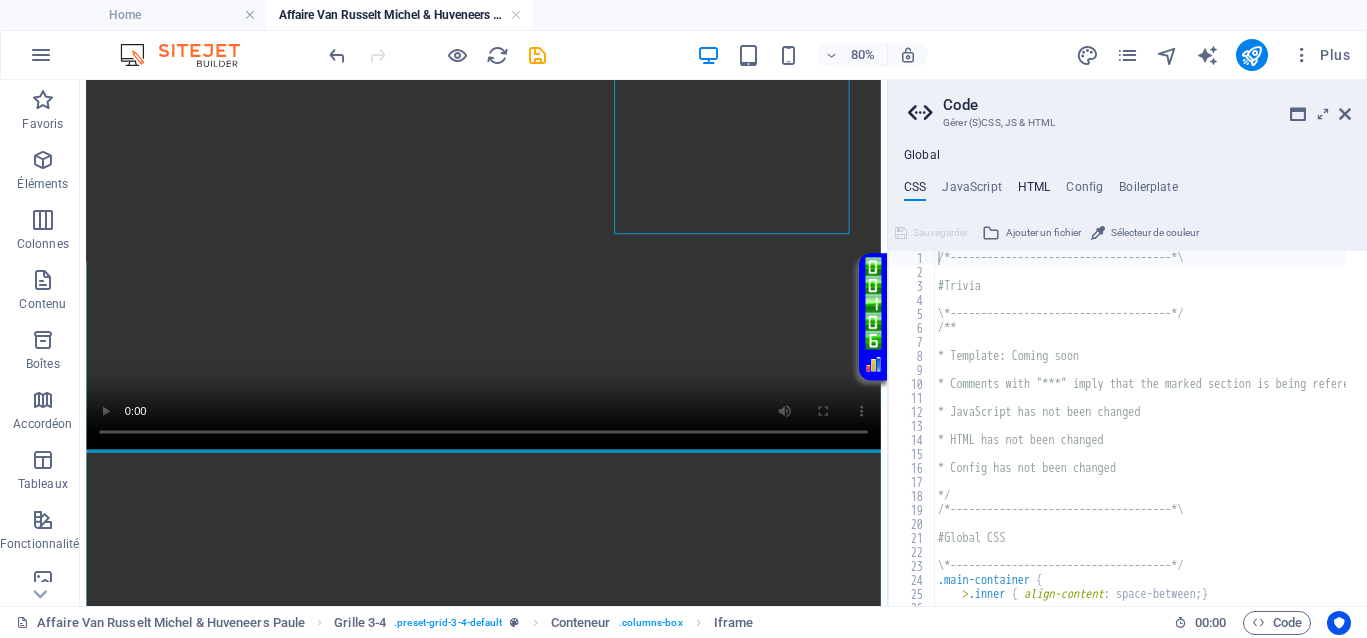 click on "HTML" at bounding box center [1034, 191] 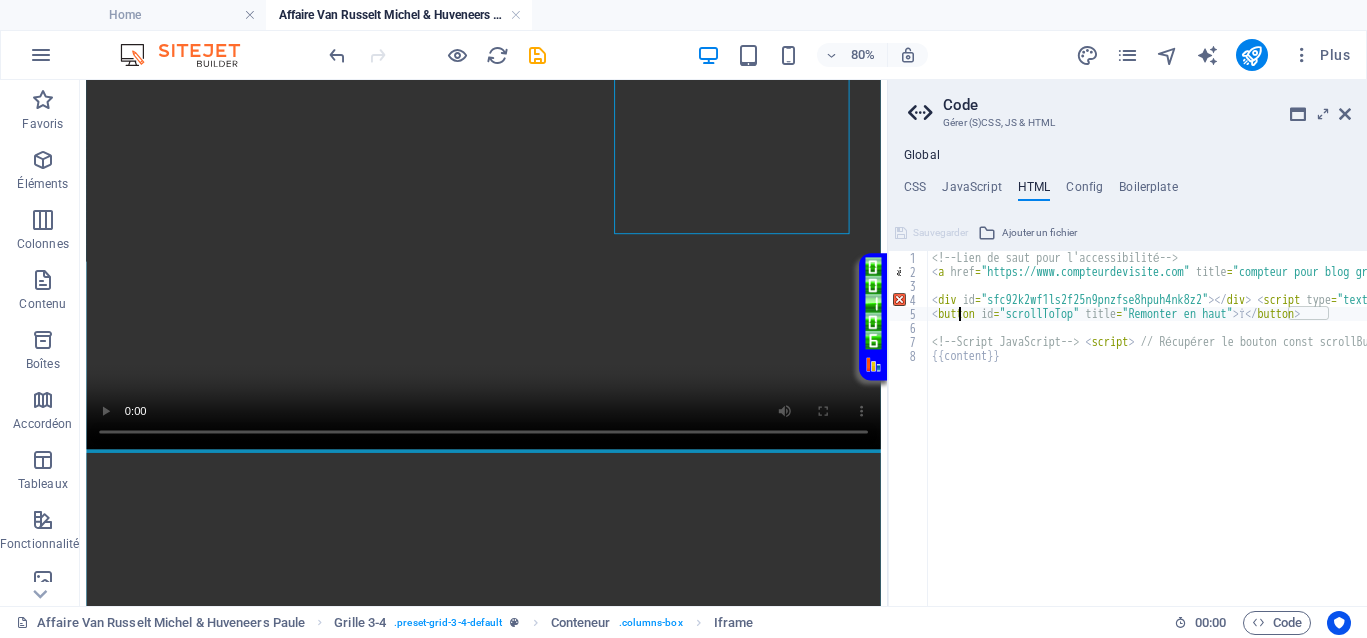 click on "<!--  Lien de saut pour l'accessibilité  --> < a   href = "https://www.compteurdevisite.com"   title = "compteur pour blog gratuit" > < img   src = "https://counter1.optistats.ovh/private/compteurdevisite.php?c=yc1lhhu13s7gpnkp3lu1qmn6lgny6bth"   border = "0"   title = "compteur pour blog gratuit"   alt = "compteur pour blog gratuit" > </ a > < div   id = "sfc92k2wf1ls2f25n9pnzfse8hpuh4nk8z2" > </ div >   < script   type = "text/javascript"   src = "https://counter1.optistats.ovh/private/counter.js?c=92k2wf1ls2f25n9pnzfse8hpuh4nk8z2&down=async"   async > </ script >   < br > < a   href = "https://www.assoclub.fr" > </ a > < noscript > < a   href = "https://www.compteurdevisite.com"   title = "compteur de visites html" > < img   src = "https://counter1.optistats.ovh/private/compteurdevisite.php?c=92k2wf1ls2f25n9pnzfse8hpuh4nk8z2"   border = "0"   title = "compteur de visites html"   alt = "compteur de visites html" > </ a > </ noscript >   <!-- -->   <!--  Bouton Flèche Verte Fluo  -->   < style >       {" at bounding box center (5173, 432) 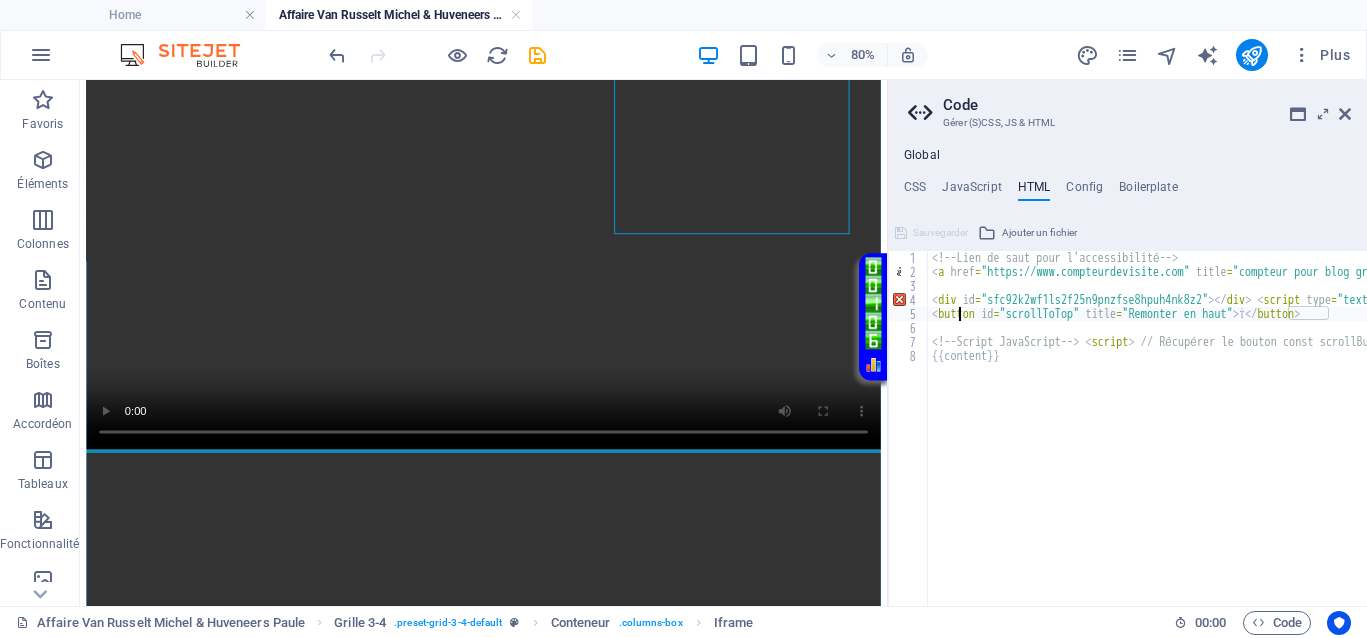click on "<!--  Lien de saut pour l'accessibilité  --> < a   href = "https://www.compteurdevisite.com"   title = "compteur pour blog gratuit" > < img   src = "https://counter1.optistats.ovh/private/compteurdevisite.php?c=yc1lhhu13s7gpnkp3lu1qmn6lgny6bth"   border = "0"   title = "compteur pour blog gratuit"   alt = "compteur pour blog gratuit" > </ a > < div   id = "sfc92k2wf1ls2f25n9pnzfse8hpuh4nk8z2" > </ div >   < script   type = "text/javascript"   src = "https://counter1.optistats.ovh/private/counter.js?c=92k2wf1ls2f25n9pnzfse8hpuh4nk8z2&down=async"   async > </ script >   < br > < a   href = "https://www.assoclub.fr" > </ a > < noscript > < a   href = "https://www.compteurdevisite.com"   title = "compteur de visites html" > < img   src = "https://counter1.optistats.ovh/private/compteurdevisite.php?c=92k2wf1ls2f25n9pnzfse8hpuh4nk8z2"   border = "0"   title = "compteur de visites html"   alt = "compteur de visites html" > </ a > </ noscript >   <!-- -->   <!--  Bouton Flèche Verte Fluo  -->   < style >       {" at bounding box center (5173, 432) 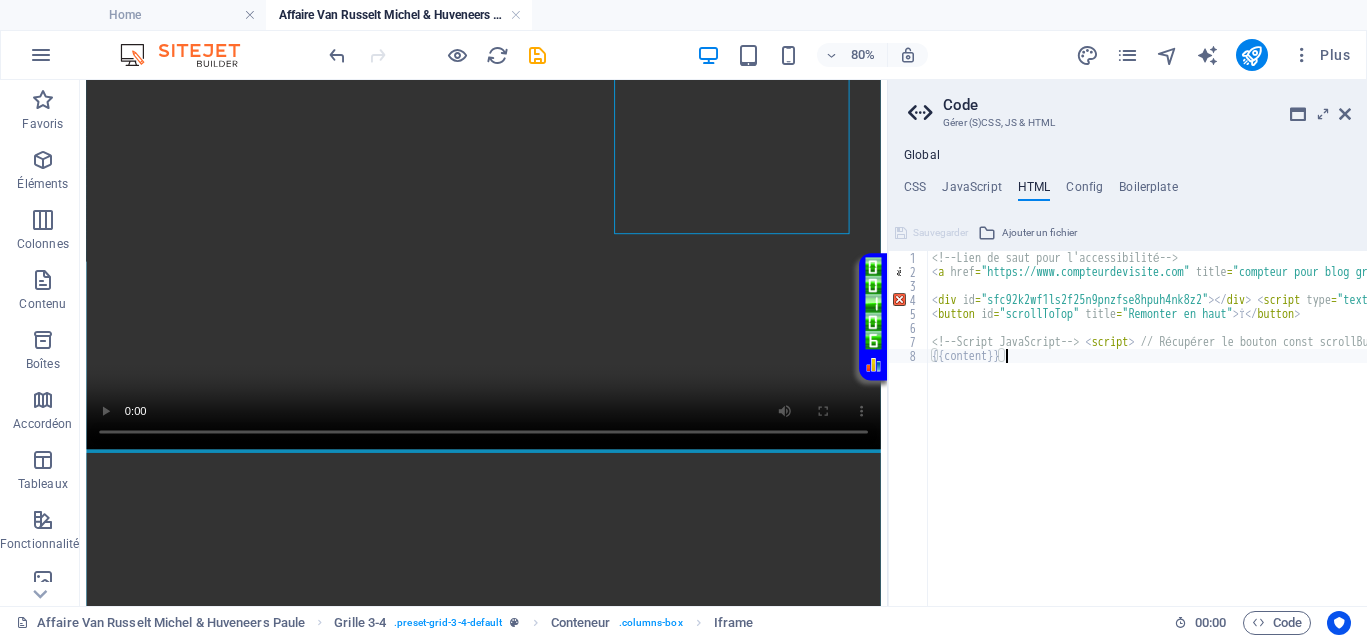 paste on "<video src="votre-video.mp4" controls></video>" 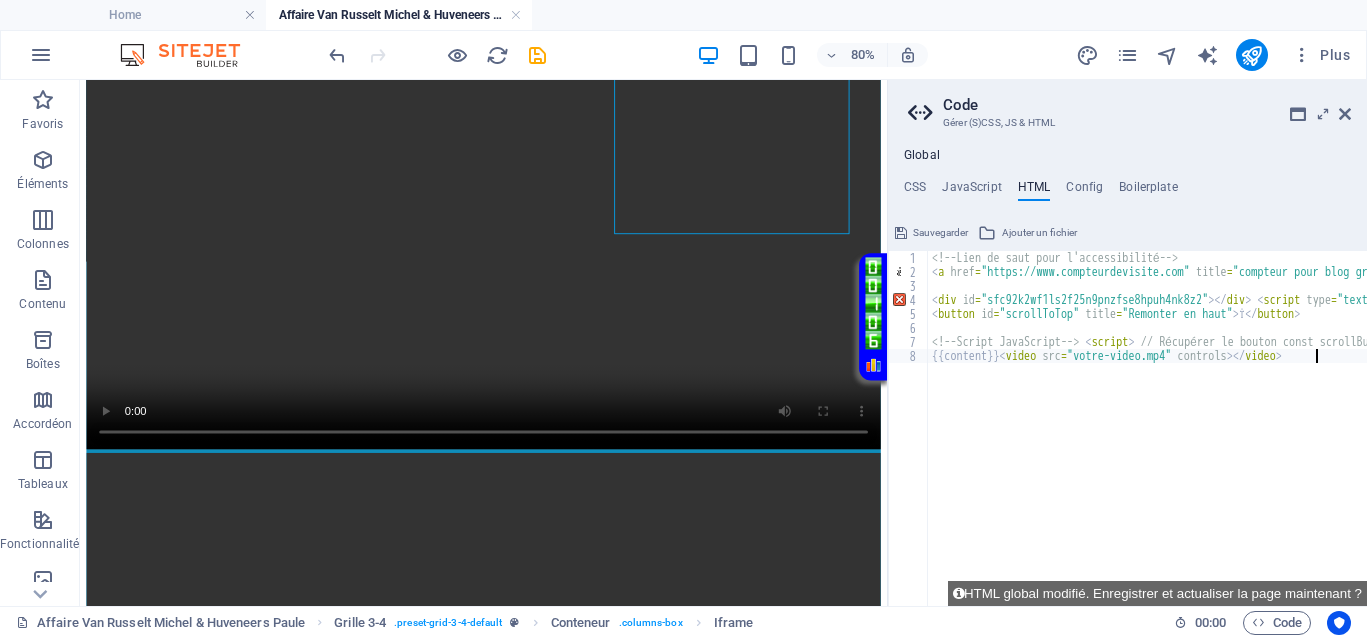 click on "<!--  Lien de saut pour l'accessibilité  --> < a   href = "https://www.compteurdevisite.com"   title = "compteur pour blog gratuit" > < img   src = "https://counter1.optistats.ovh/private/compteurdevisite.php?c=yc1lhhu13s7gpnkp3lu1qmn6lgny6bth"   border = "0"   title = "compteur pour blog gratuit"   alt = "compteur pour blog gratuit" > </ a > < div   id = "sfc92k2wf1ls2f25n9pnzfse8hpuh4nk8z2" > </ div >   < script   type = "text/javascript"   src = "https://counter1.optistats.ovh/private/counter.js?c=92k2wf1ls2f25n9pnzfse8hpuh4nk8z2&down=async"   async > </ script >   < br > < a   href = "https://www.assoclub.fr" > </ a > < noscript > < a   href = "https://www.compteurdevisite.com"   title = "compteur de visites html" > < img   src = "https://counter1.optistats.ovh/private/compteurdevisite.php?c=92k2wf1ls2f25n9pnzfse8hpuh4nk8z2"   border = "0"   title = "compteur de visites html"   alt = "compteur de visites html" > </ a > </ noscript >   <!-- -->   <!--  Bouton Flèche Verte Fluo  -->   < style >       {" at bounding box center [5173, 432] 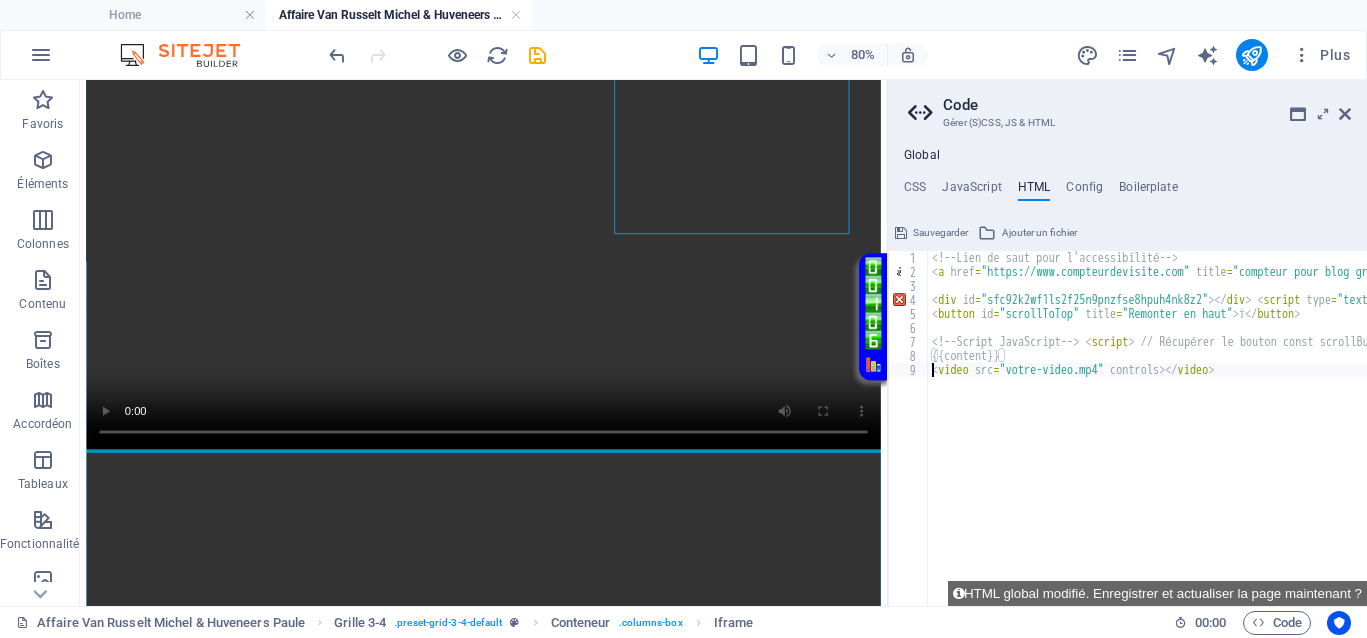 scroll, scrollTop: 0, scrollLeft: 1, axis: horizontal 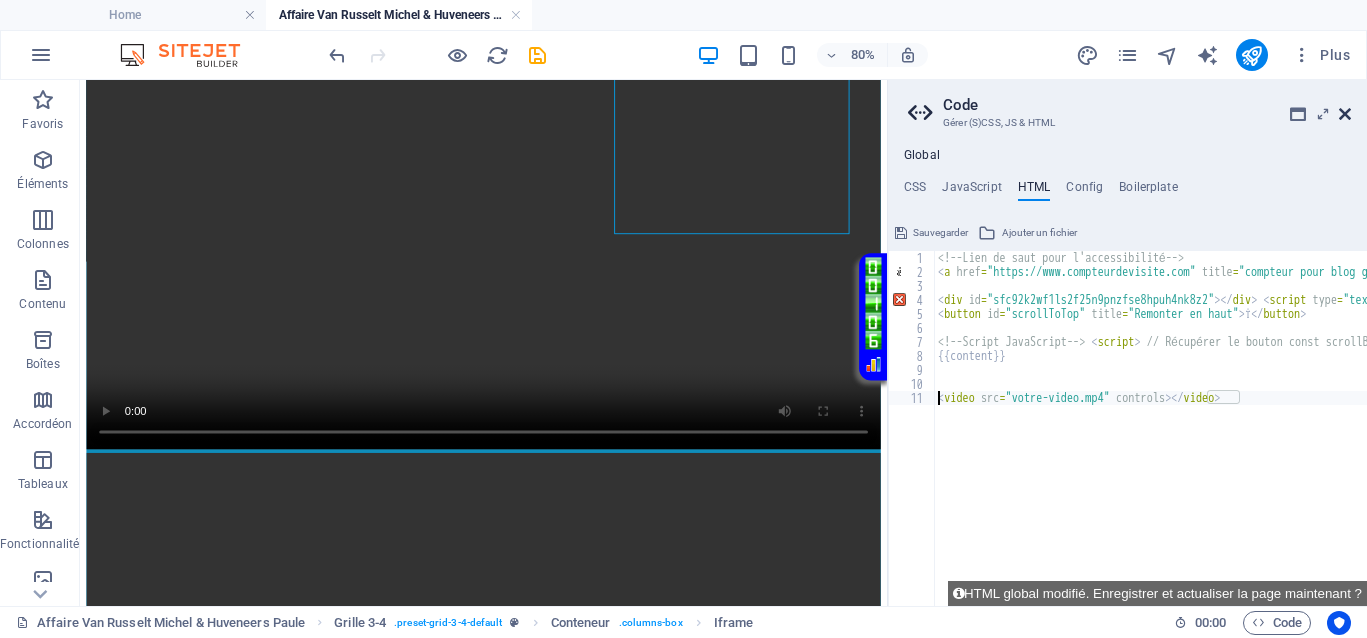 type on "<video src="votre-video.mp4" controls></video>" 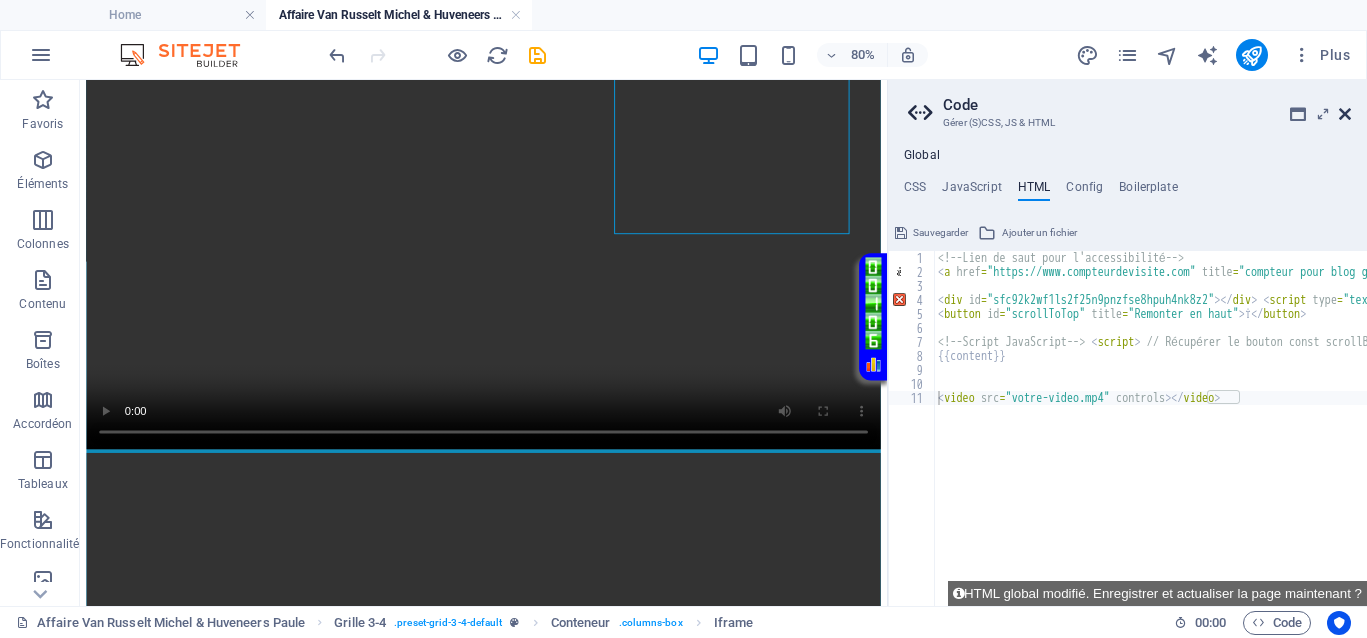 drag, startPoint x: 1344, startPoint y: 113, endPoint x: 1255, endPoint y: 39, distance: 115.74541 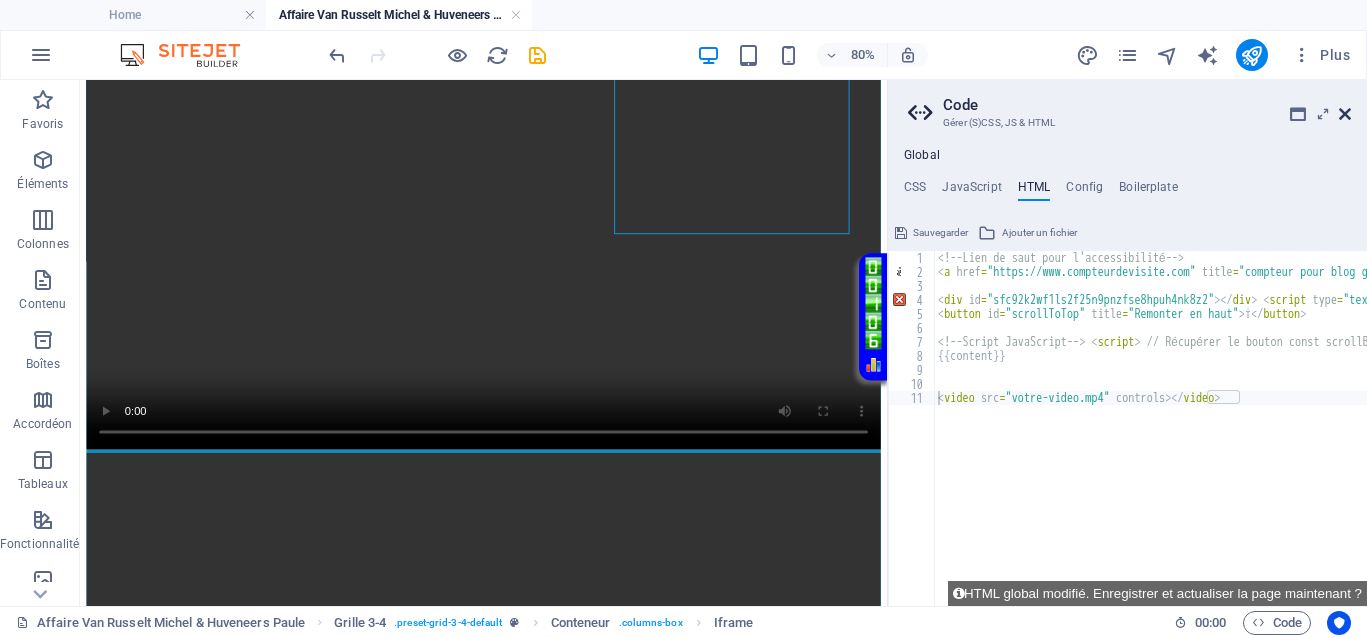 click at bounding box center [1345, 114] 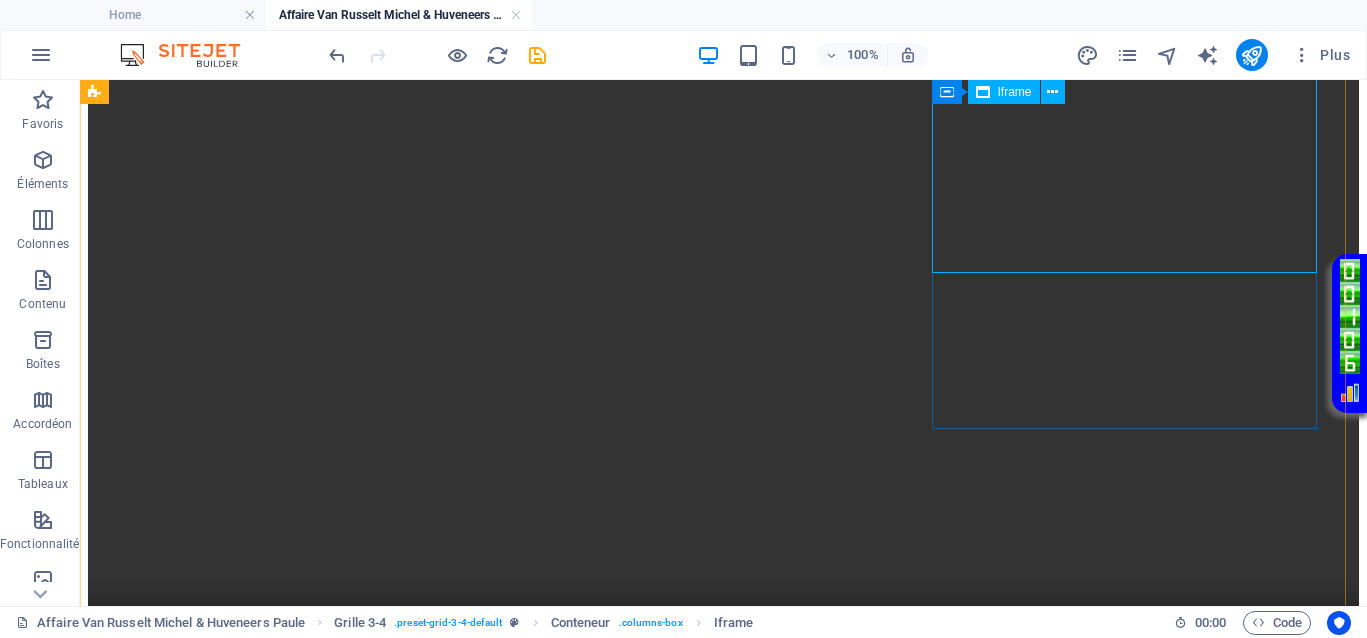 click on "</div>" at bounding box center (723, 1426) 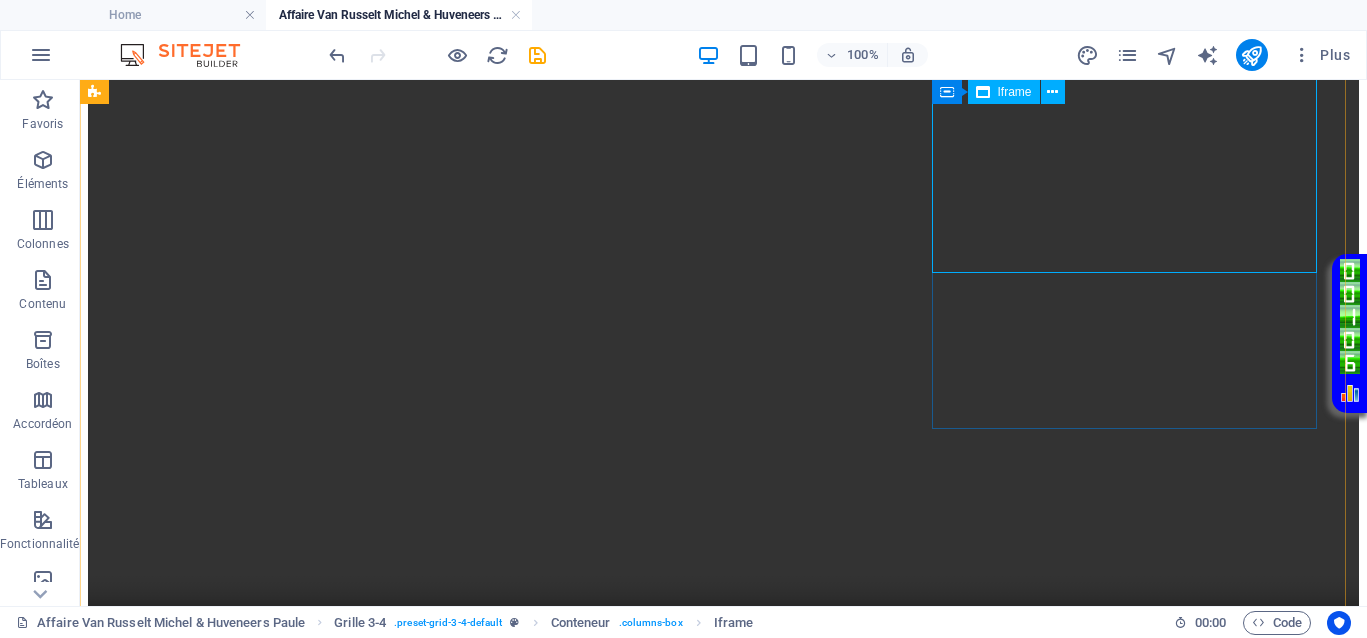 click on "</div>" at bounding box center (723, 1426) 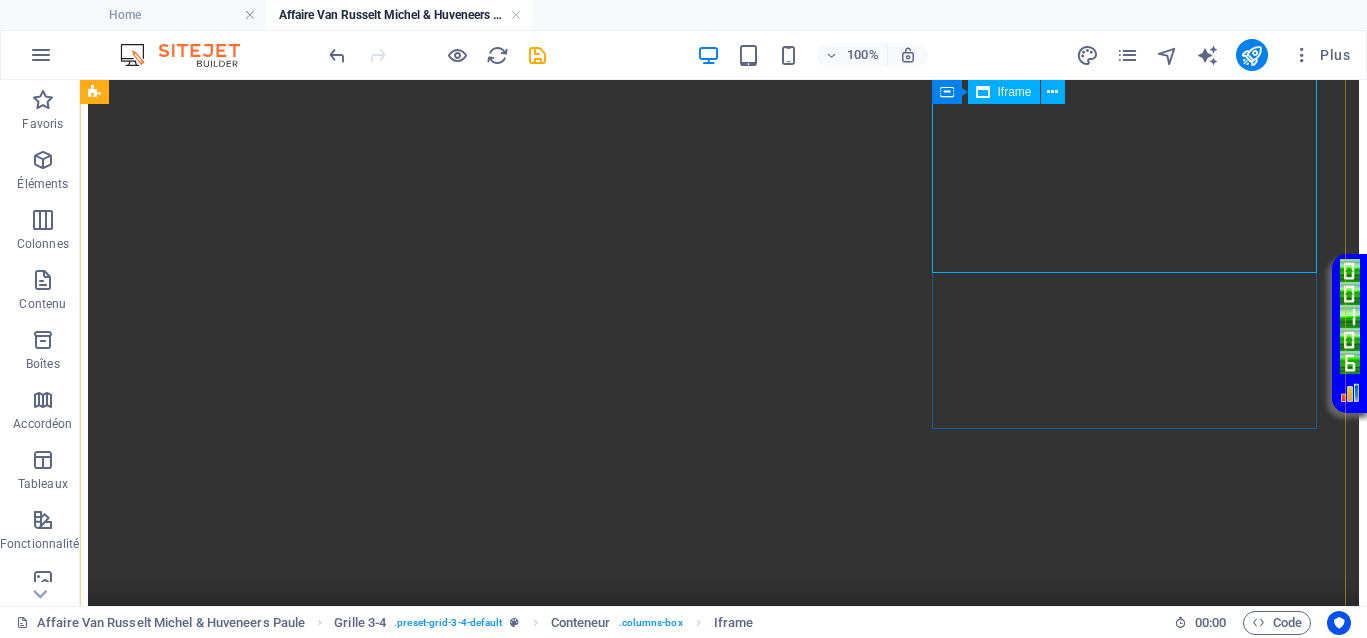 select on "px" 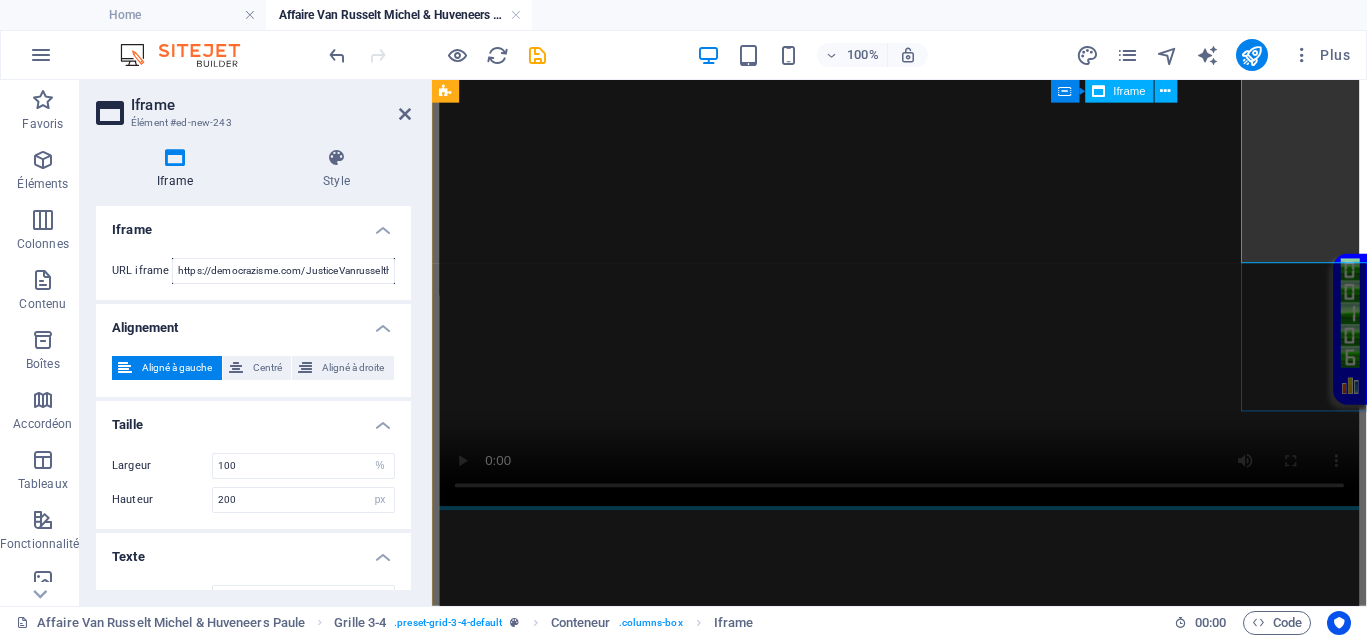click on "</div>" at bounding box center (924, 1123) 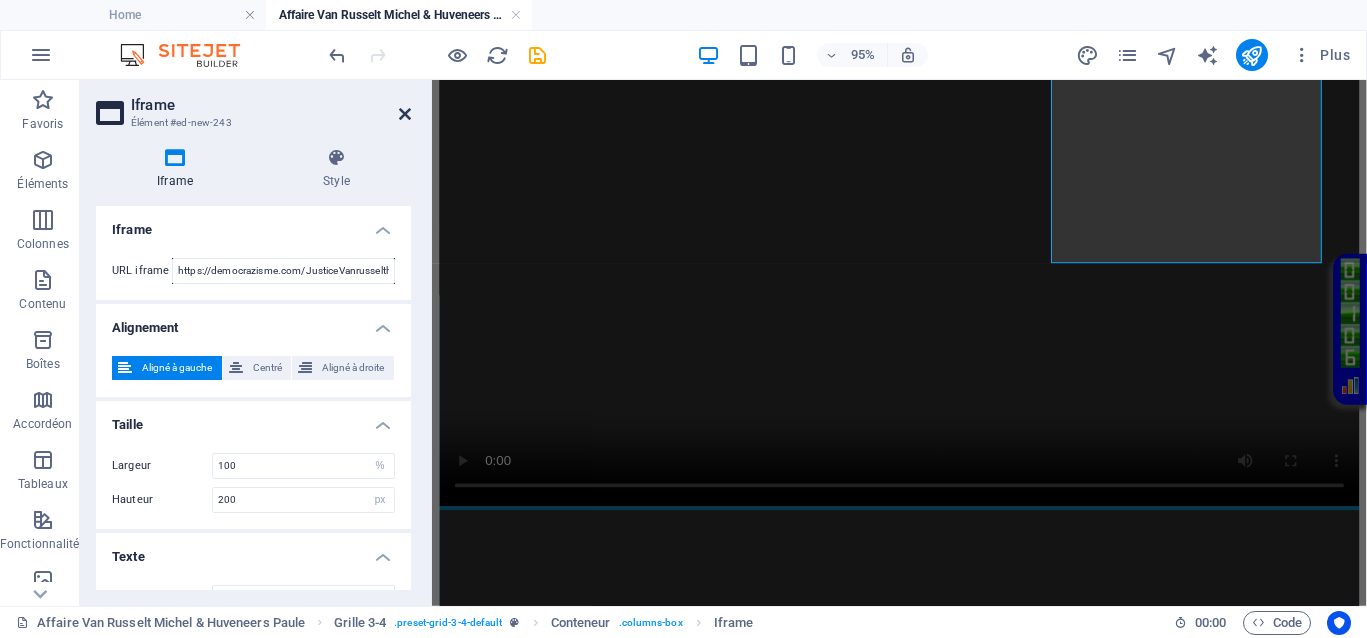 click at bounding box center [405, 114] 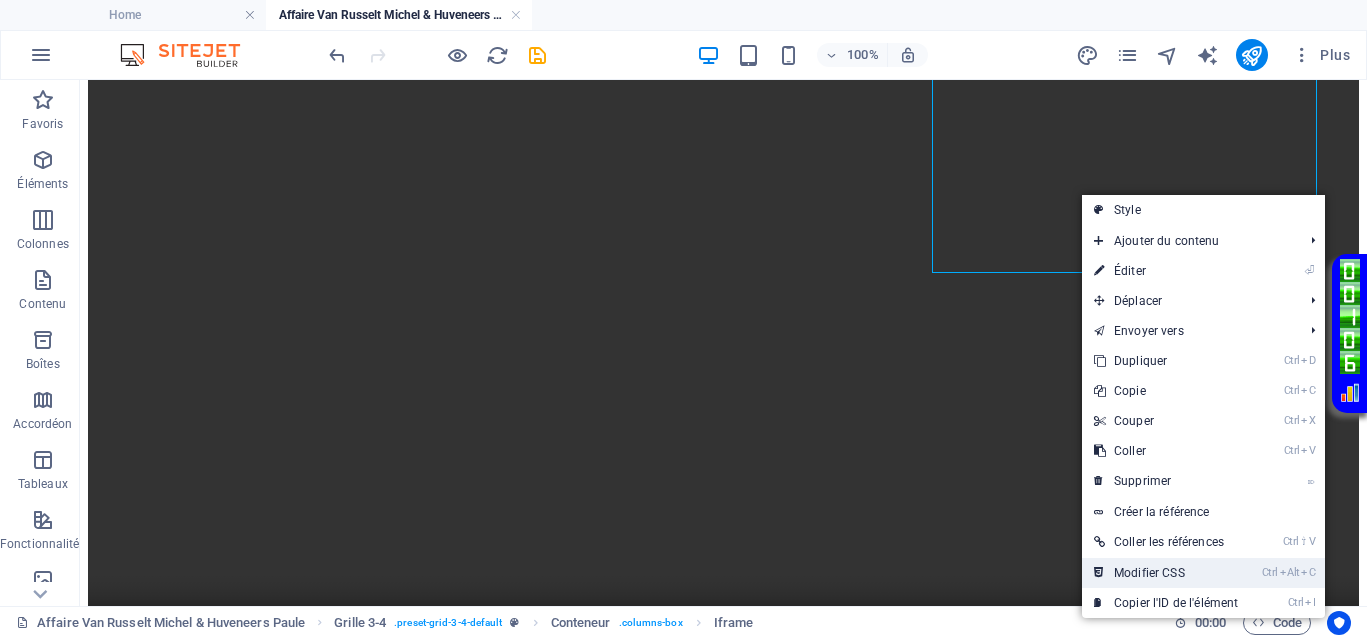 click on "Ctrl Alt C  Modifier CSS" at bounding box center (1166, 573) 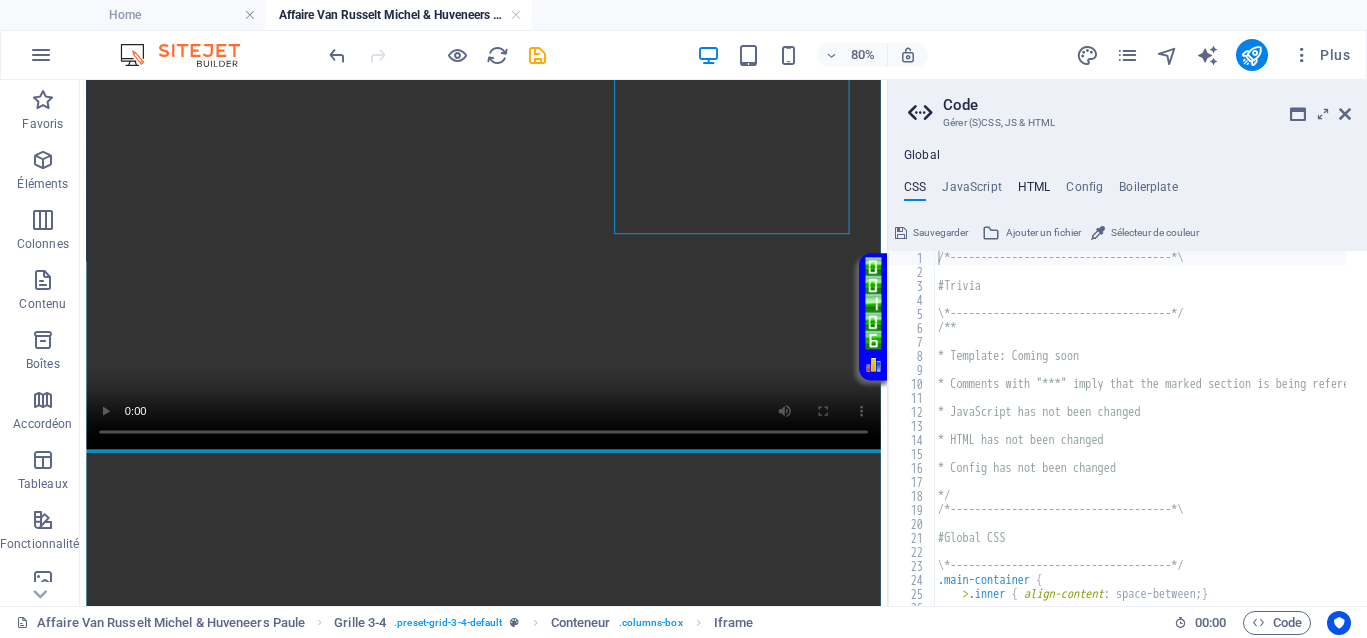 click on "HTML" at bounding box center (1034, 191) 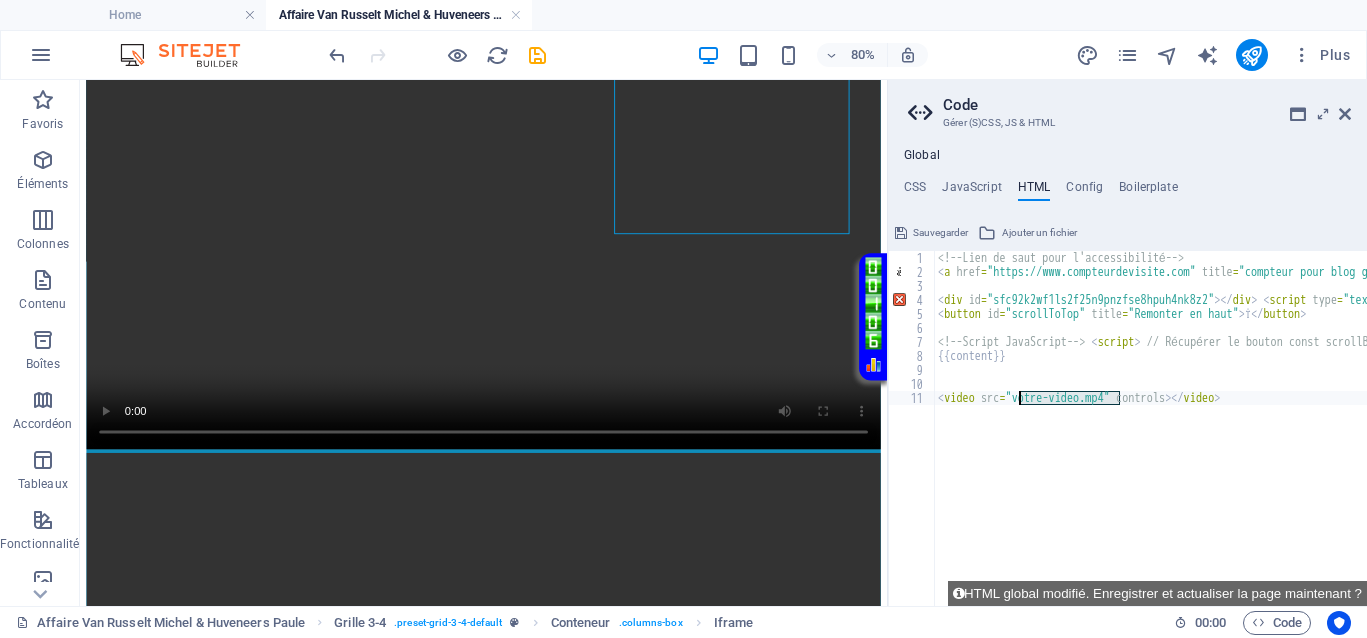drag, startPoint x: 1118, startPoint y: 393, endPoint x: 1018, endPoint y: 403, distance: 100.49876 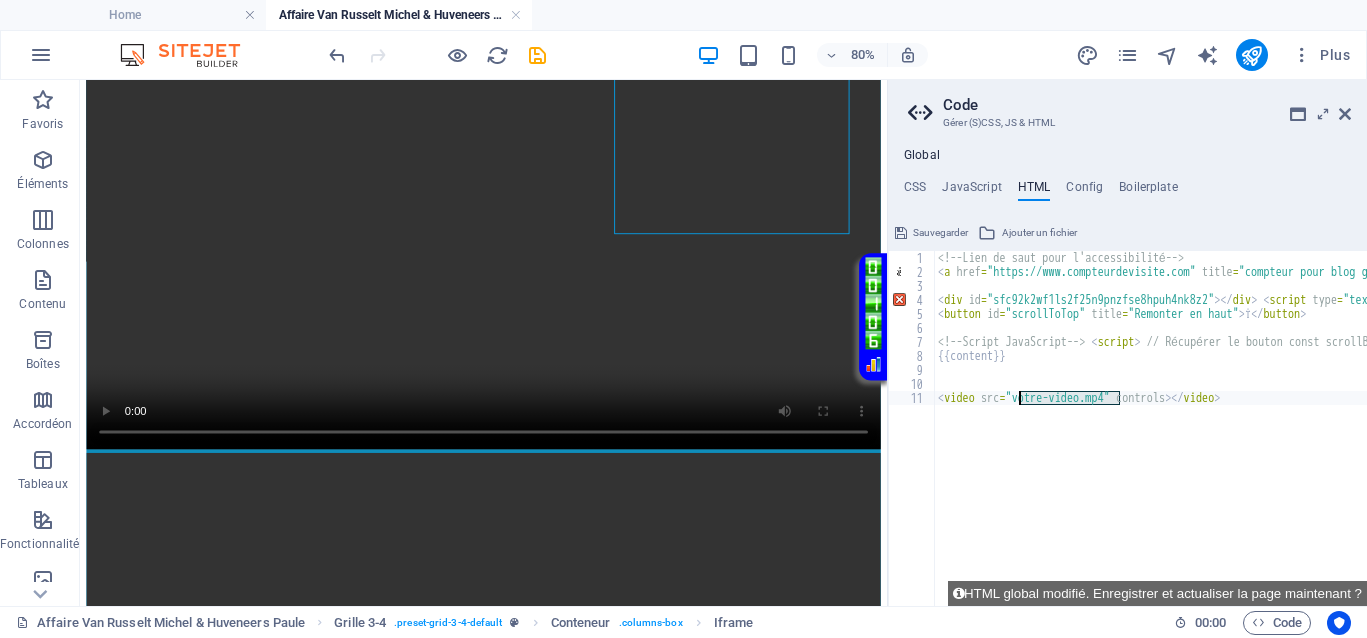click on "<!--  Lien de saut pour l'accessibilité  --> < a   href = "https://www.compteurdevisite.com"   title = "compteur pour blog gratuit" > < img   src = "https://counter1.optistats.ovh/private/compteurdevisite.php?c=yc1lhhu13s7gpnkp3lu1qmn6lgny6bth"   border = "0"   title = "compteur pour blog gratuit"   alt = "compteur pour blog gratuit" > </ a > < div   id = "sfc92k2wf1ls2f25n9pnzfse8hpuh4nk8z2" > </ div >   < script   type = "text/javascript"   src = "https://counter1.optistats.ovh/private/counter.js?c=92k2wf1ls2f25n9pnzfse8hpuh4nk8z2&down=async"   async > </ script >   < br > < a   href = "https://www.assoclub.fr" > </ a > < noscript > < a   href = "https://www.compteurdevisite.com"   title = "compteur de visites html" > < img   src = "https://counter1.optistats.ovh/private/compteurdevisite.php?c=92k2wf1ls2f25n9pnzfse8hpuh4nk8z2"   border = "0"   title = "compteur de visites html"   alt = "compteur de visites html" > </ a > </ noscript >   <!-- -->   <!--  Bouton Flèche Verte Fluo  -->   < style >       {" at bounding box center [5179, 432] 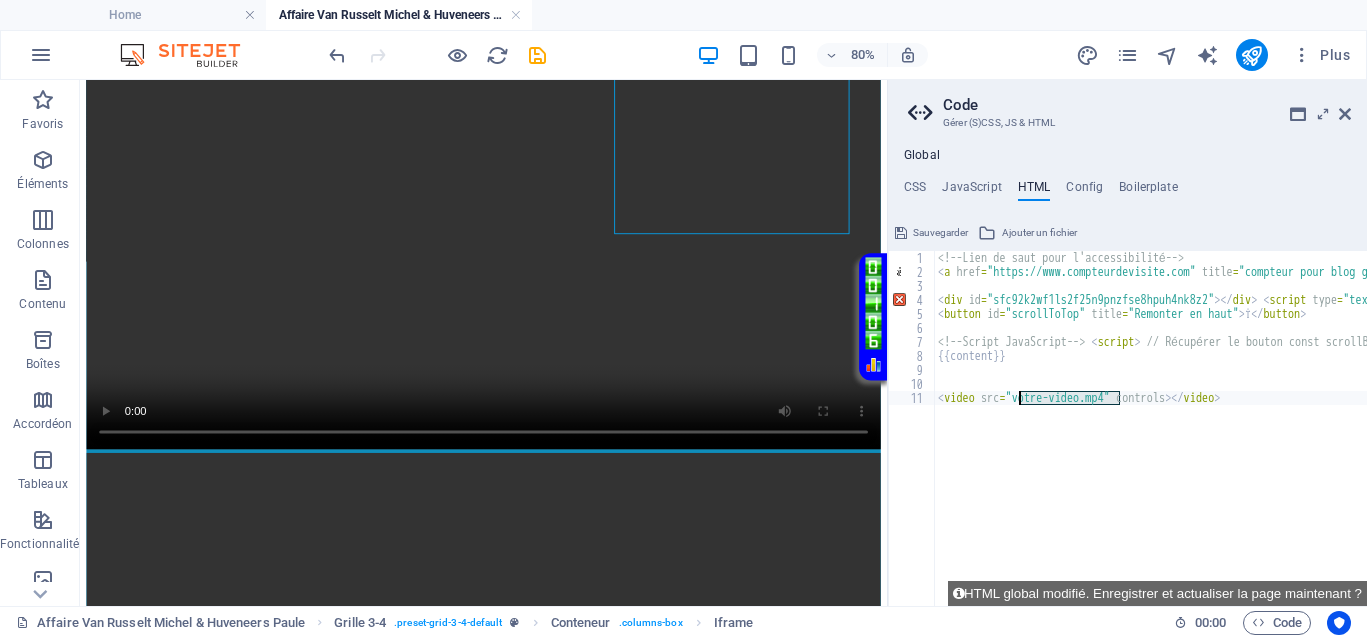 paste on "https://democrazisme.com/JusticeVanrusselthuveneers/Pharaon II" 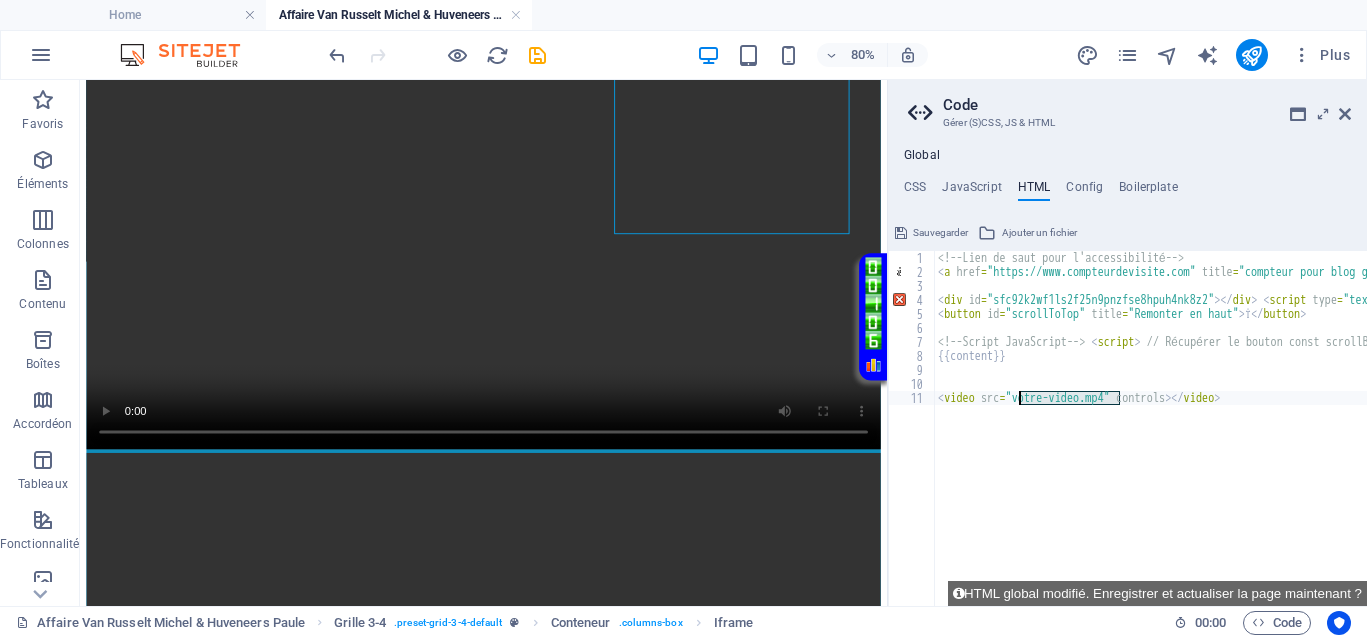 type on "<video src="https://democrazisme.com/JusticeVanrusselthuveneers/Pharaon II.mp4" controls></video>" 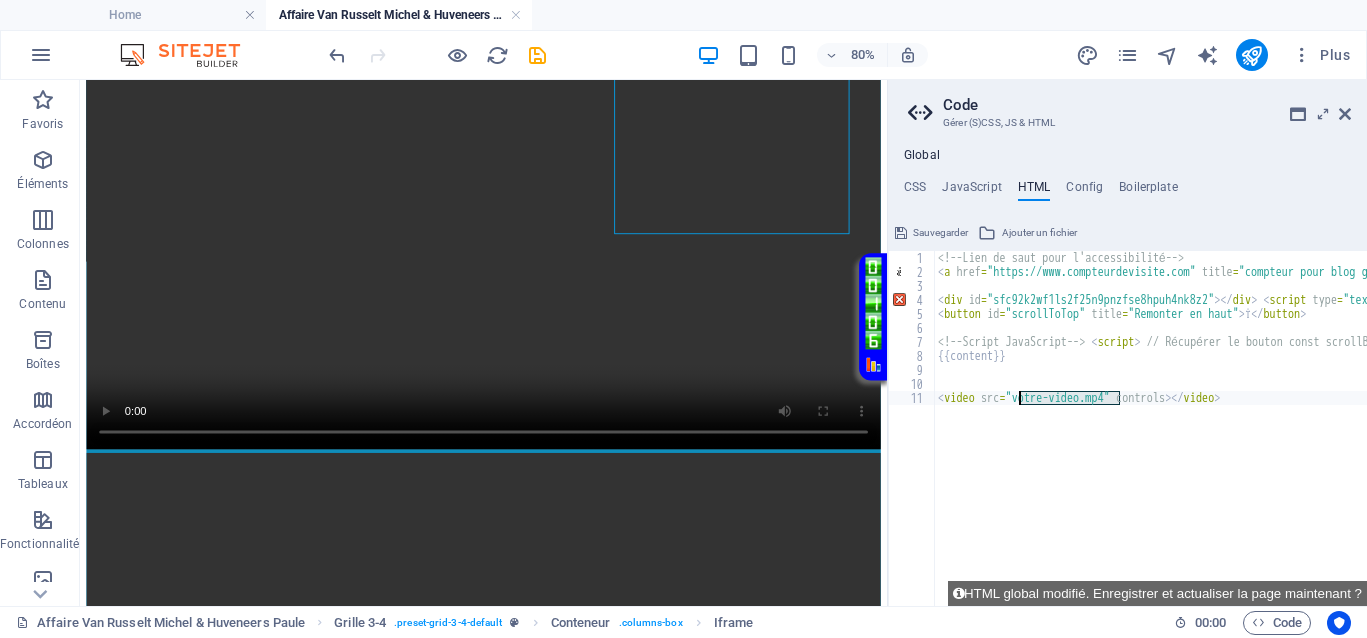 scroll, scrollTop: 0, scrollLeft: 104, axis: horizontal 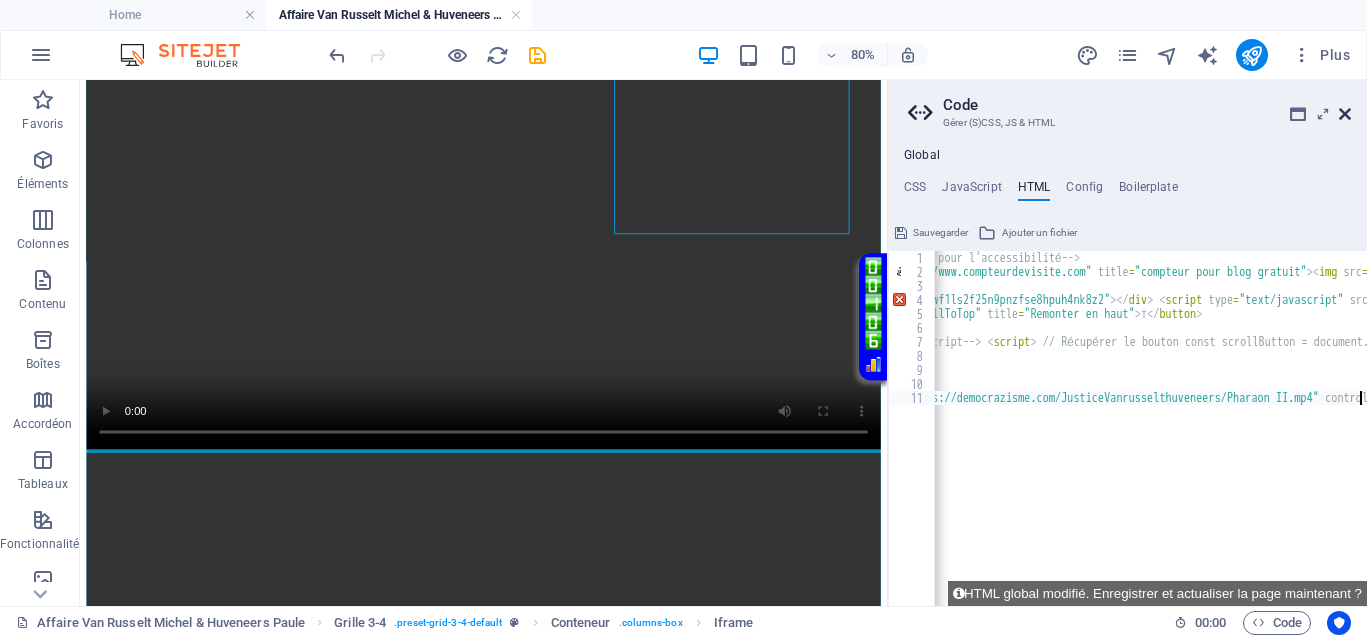 click at bounding box center [1345, 114] 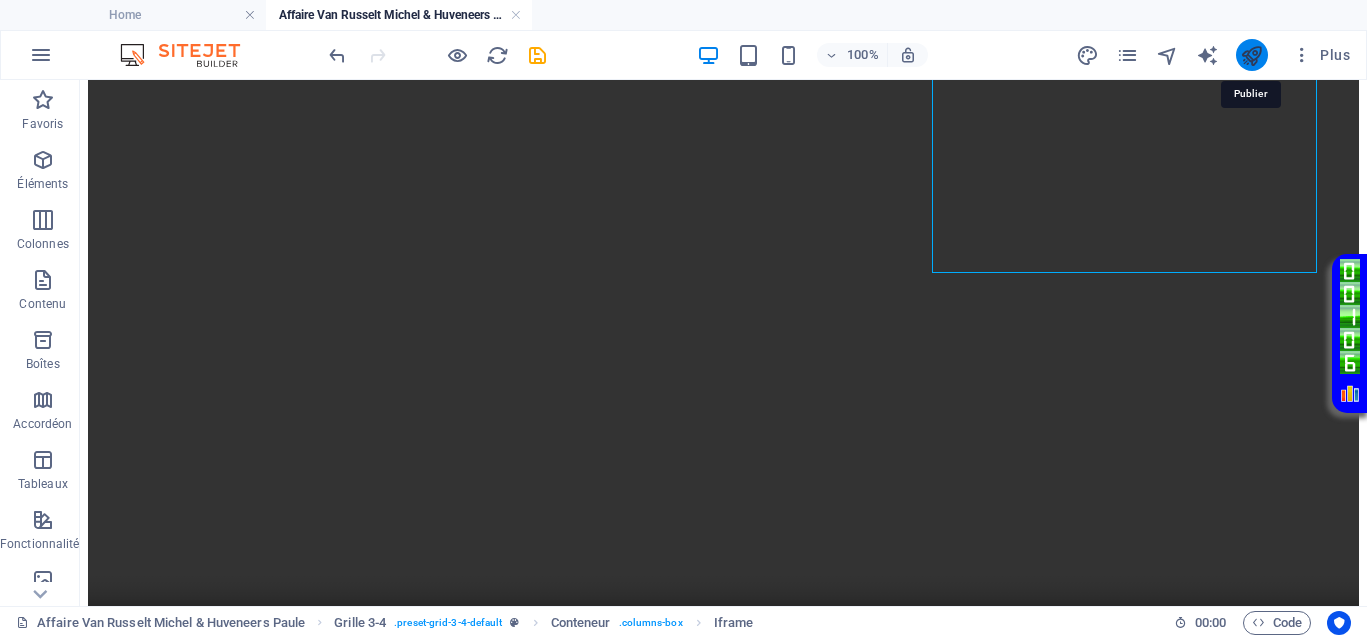 click at bounding box center [1251, 55] 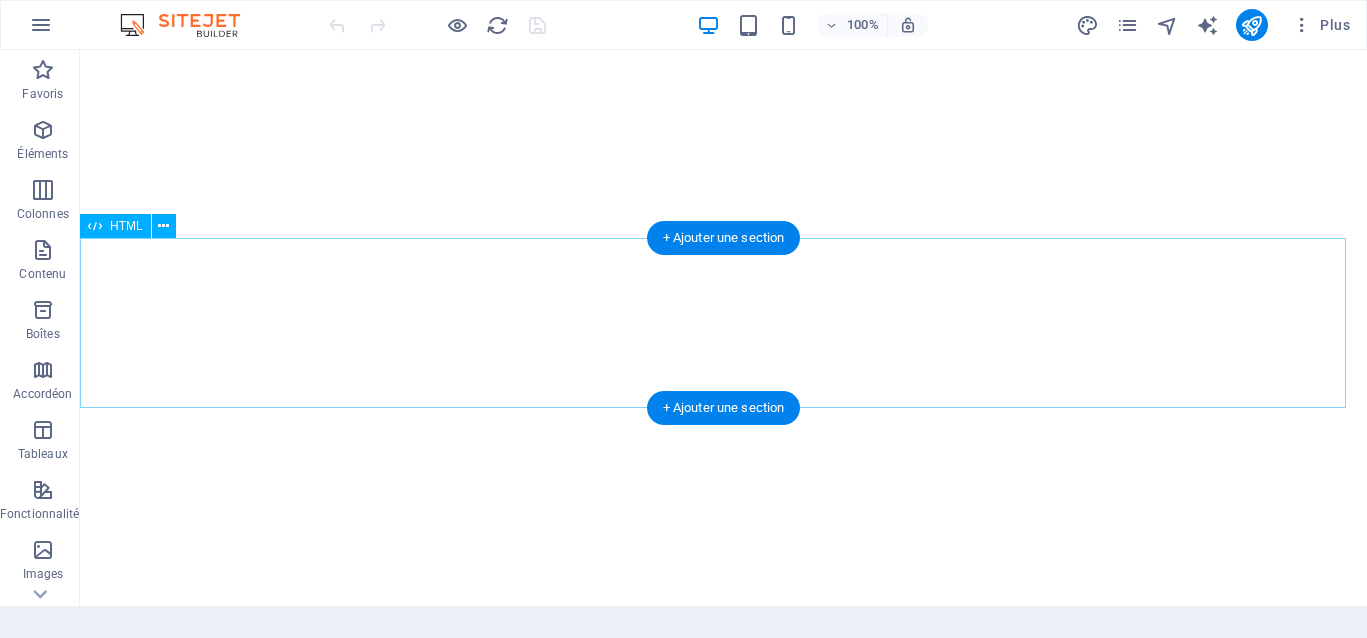 scroll, scrollTop: 0, scrollLeft: 0, axis: both 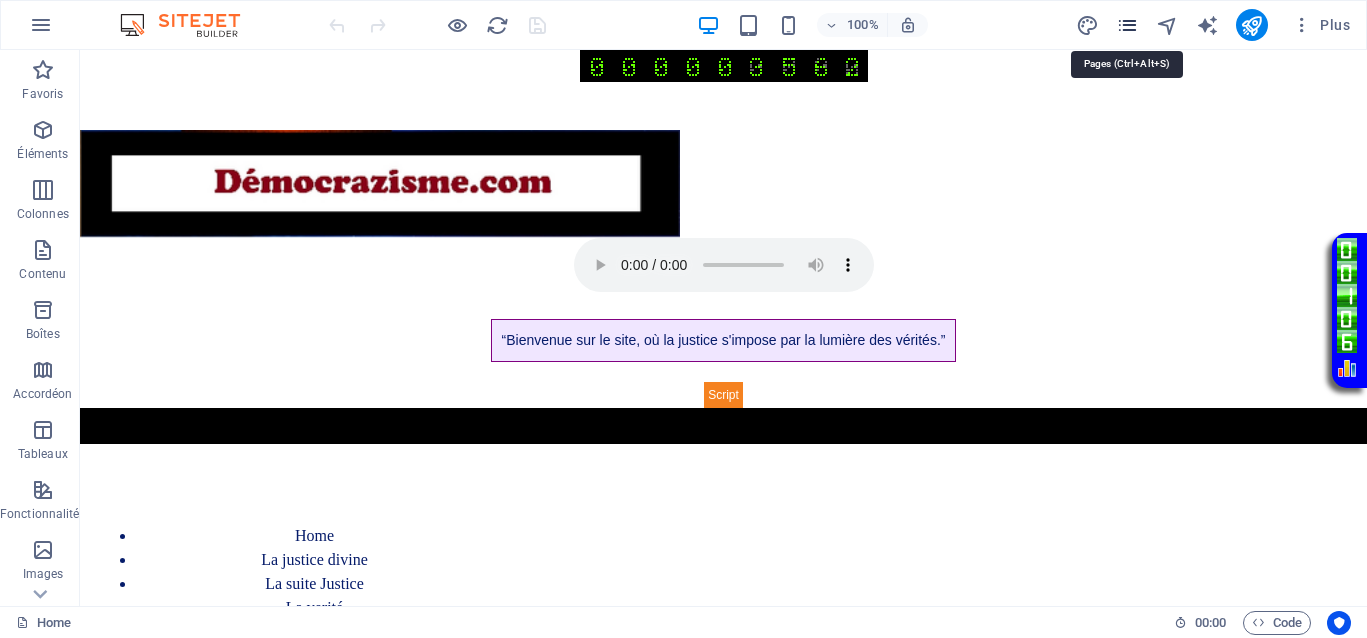 click at bounding box center (1127, 25) 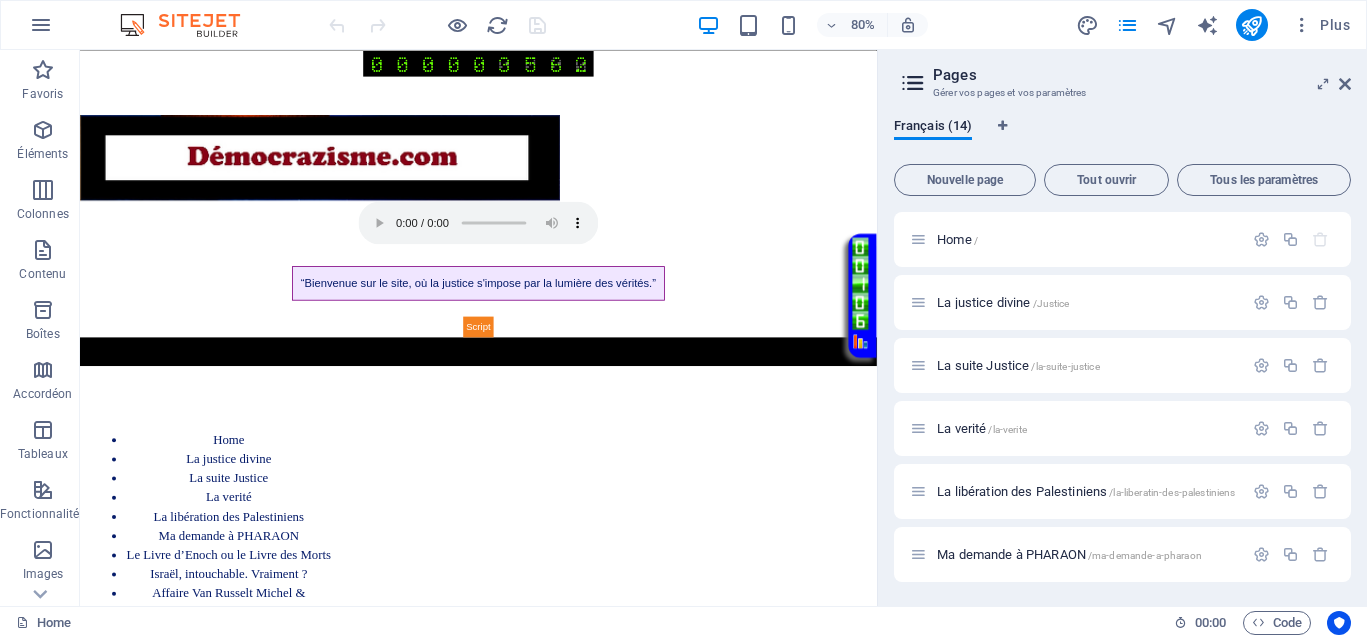 scroll, scrollTop: 250, scrollLeft: 0, axis: vertical 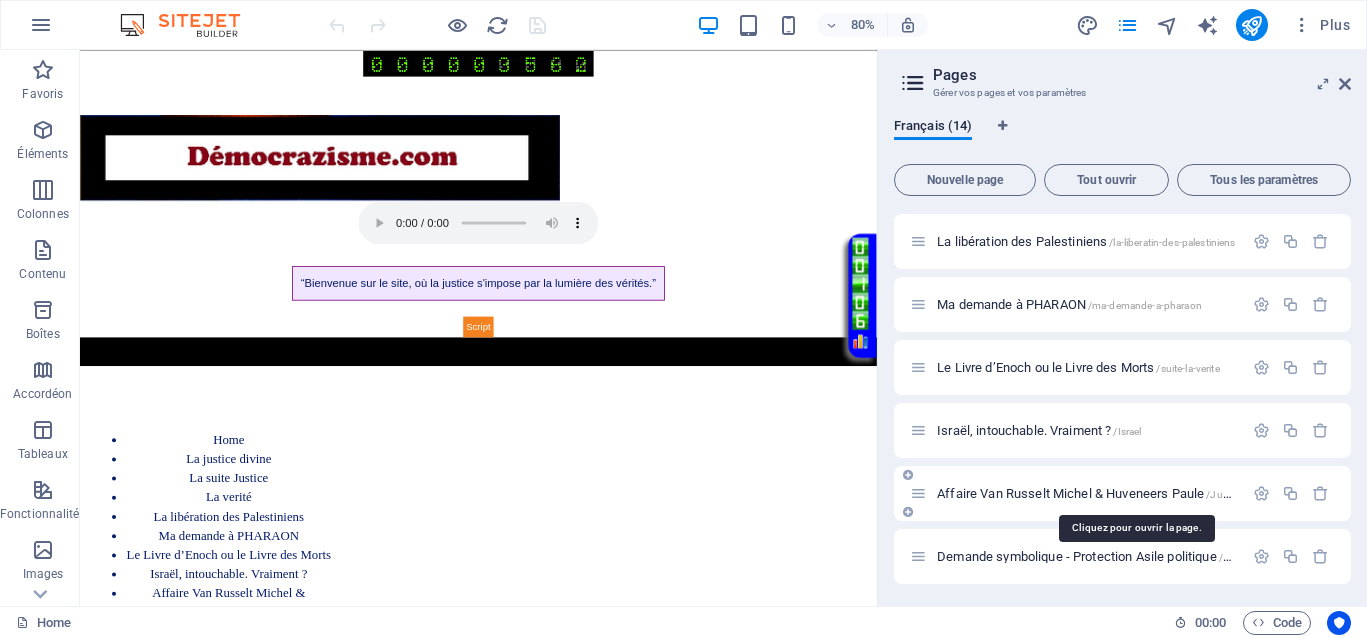 click on "Affaire Van Russelt Michel & Huveneers Paule /JusticeVanrusselthuveneers" at bounding box center (1137, 493) 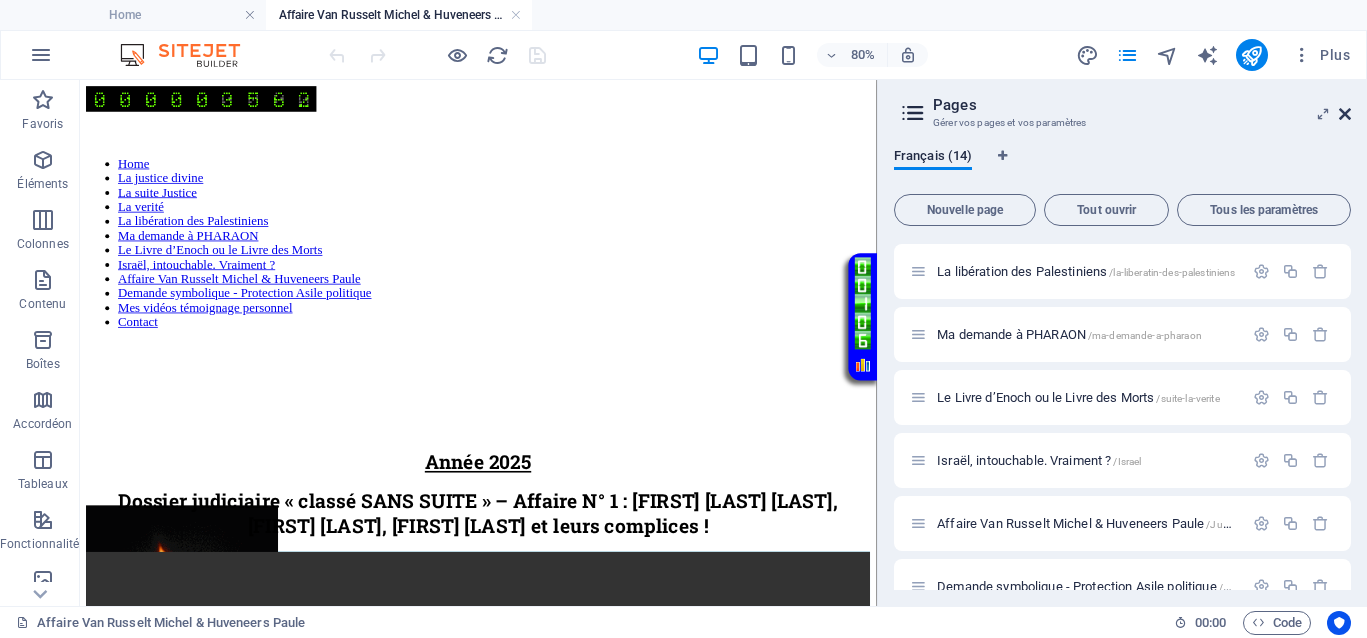 scroll, scrollTop: 0, scrollLeft: 0, axis: both 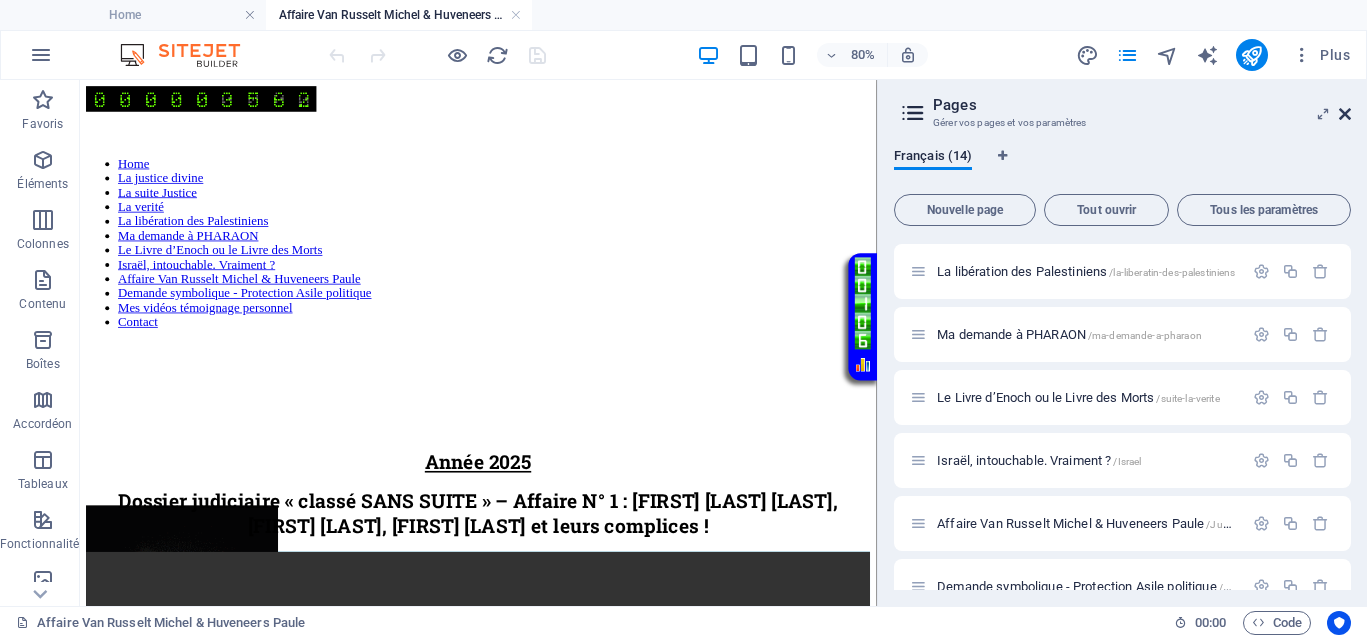 click at bounding box center (1345, 114) 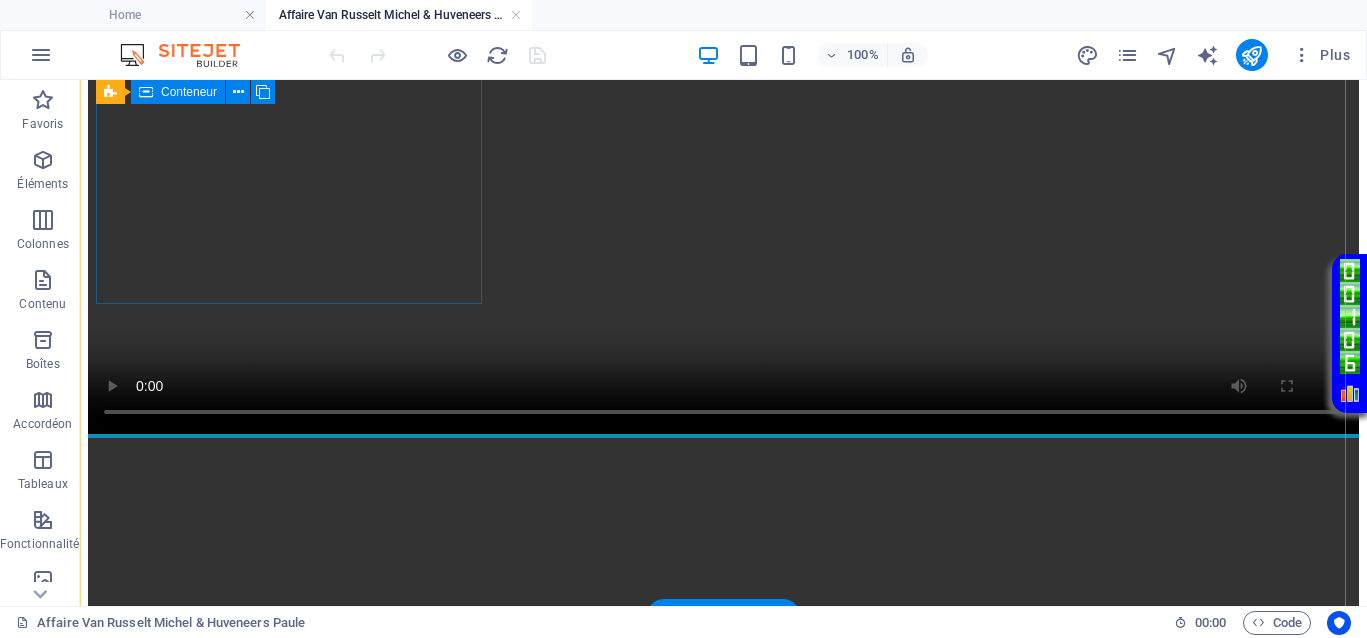 scroll, scrollTop: 750, scrollLeft: 0, axis: vertical 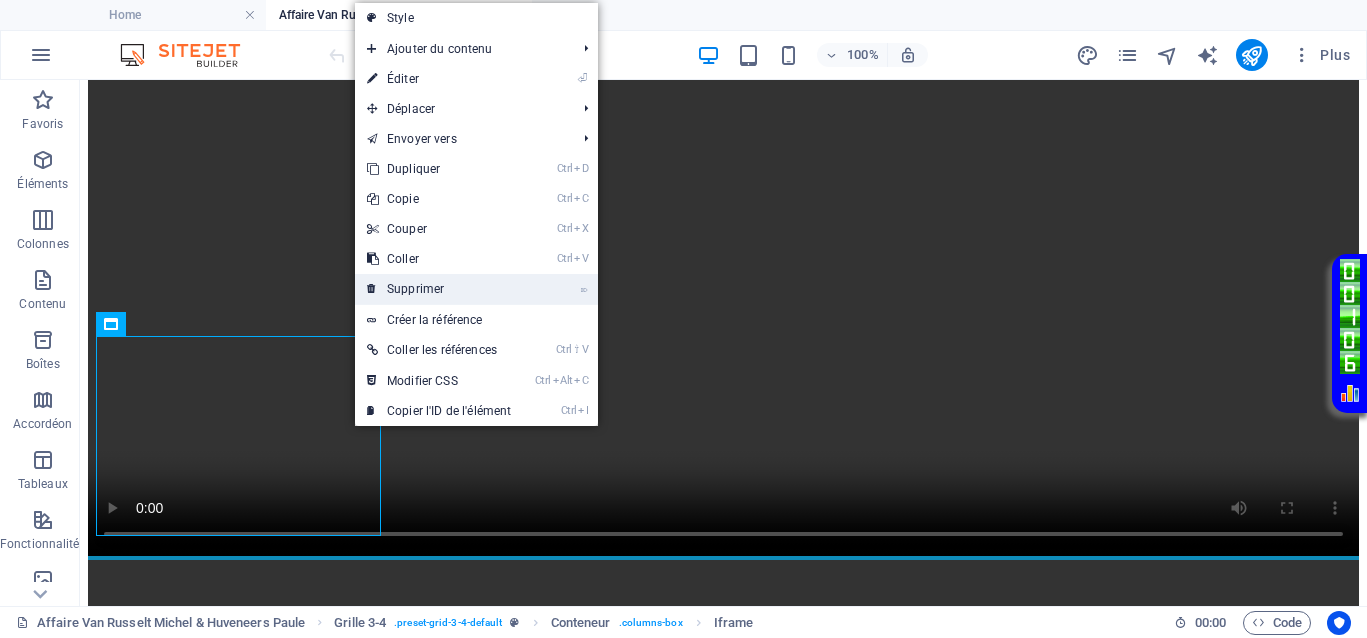 click on "⌦  Supprimer" at bounding box center [439, 289] 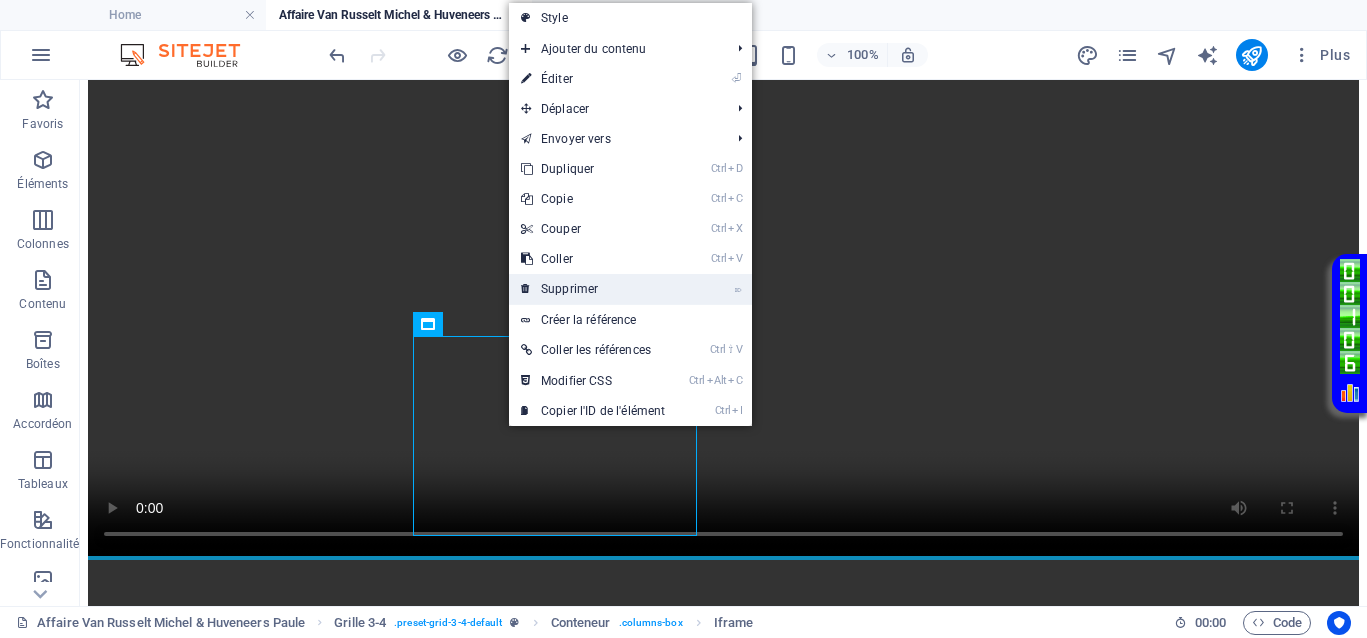 click on "⌦  Supprimer" at bounding box center (593, 289) 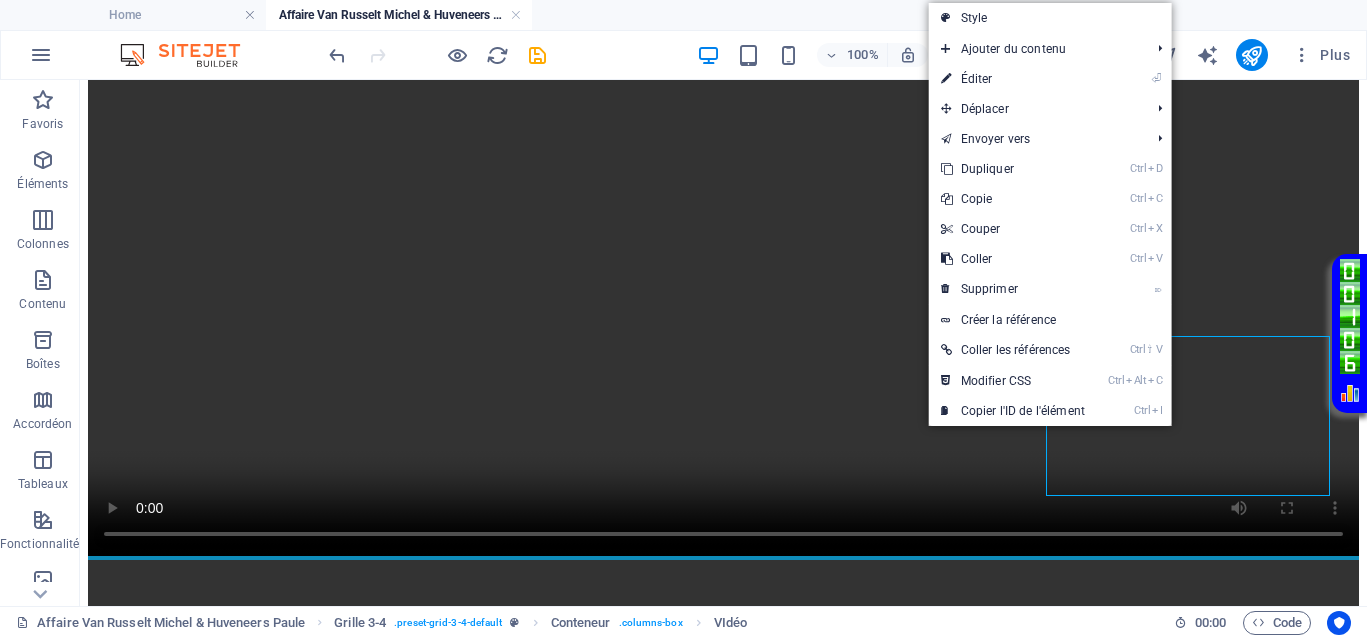 click at bounding box center [723, 880] 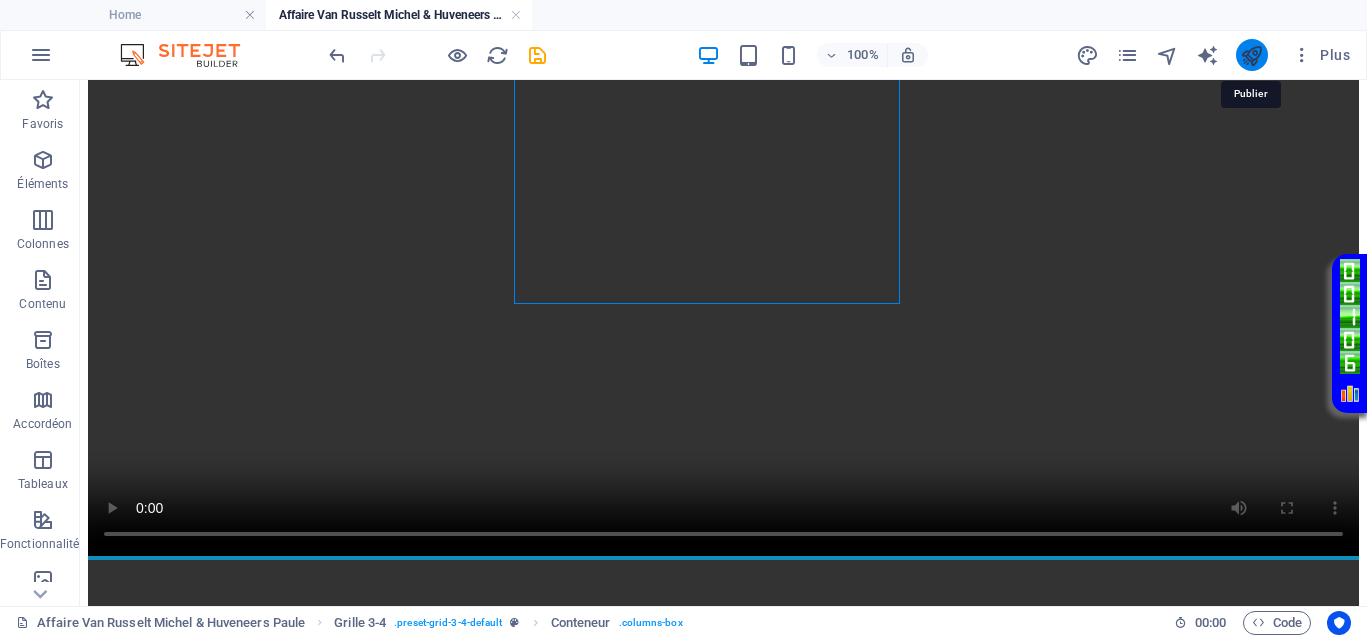 click at bounding box center [1251, 55] 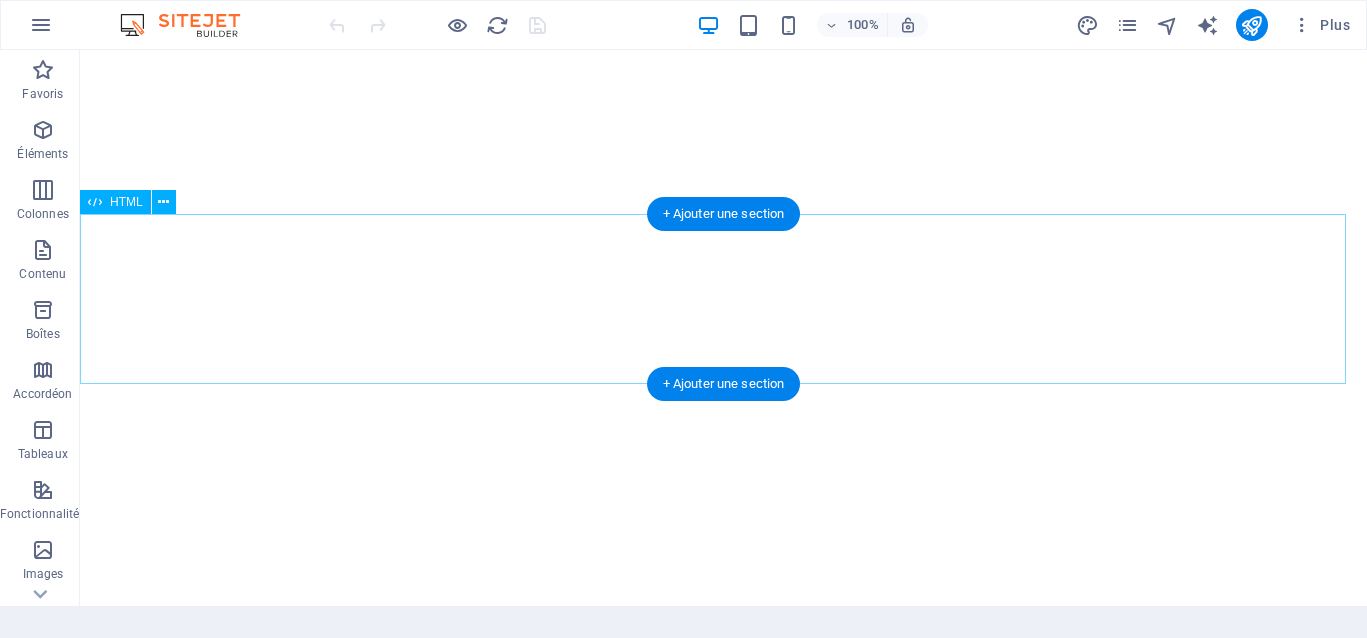 scroll, scrollTop: 0, scrollLeft: 0, axis: both 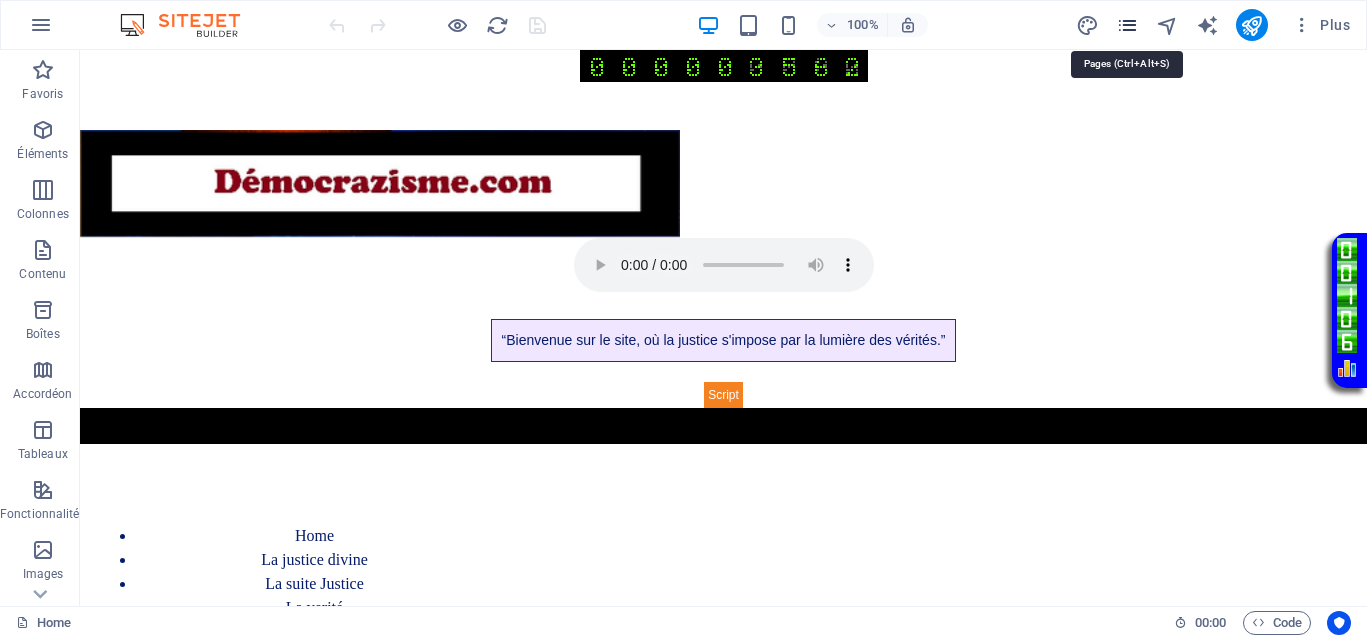 click at bounding box center [1127, 25] 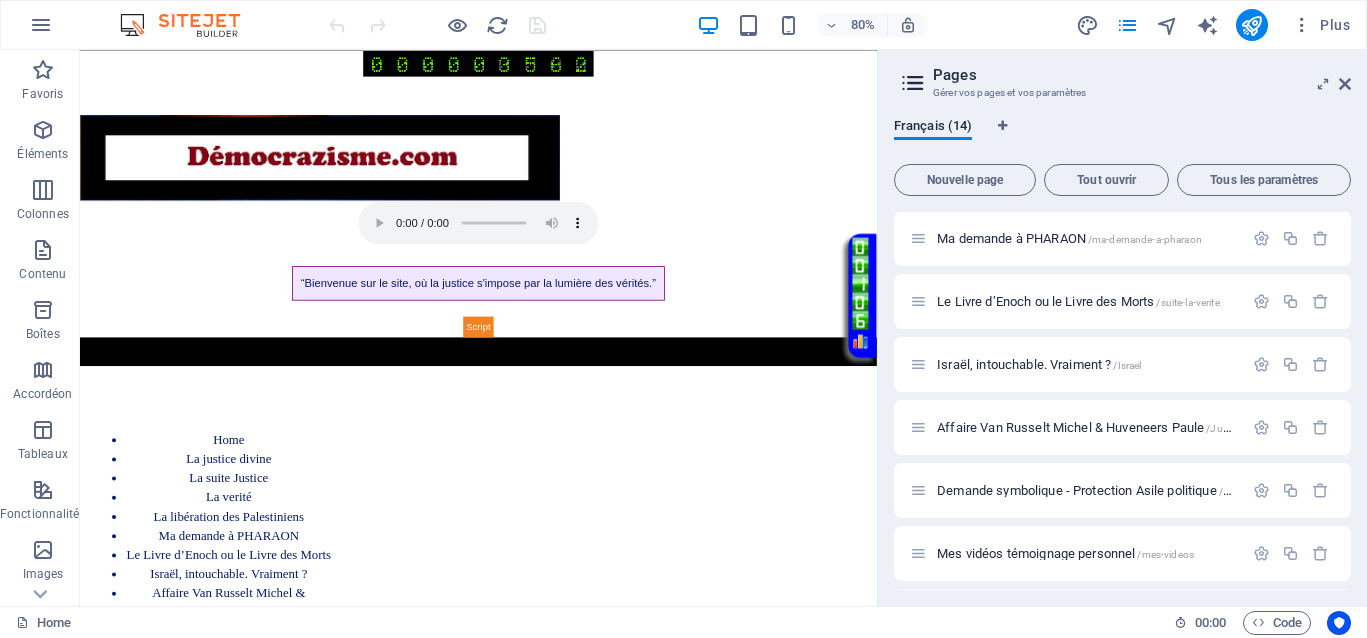 scroll, scrollTop: 375, scrollLeft: 0, axis: vertical 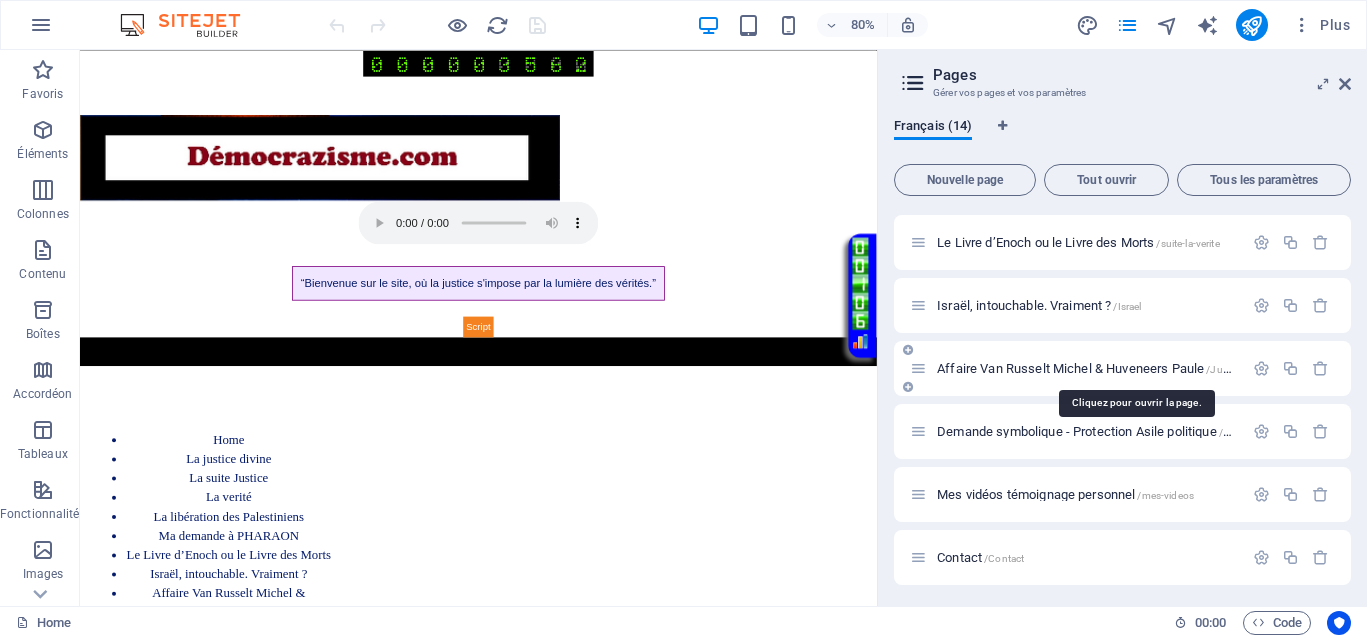 click on "Affaire Van Russelt Michel & Huveneers Paule /JusticeVanrusselthuveneers" at bounding box center [1137, 368] 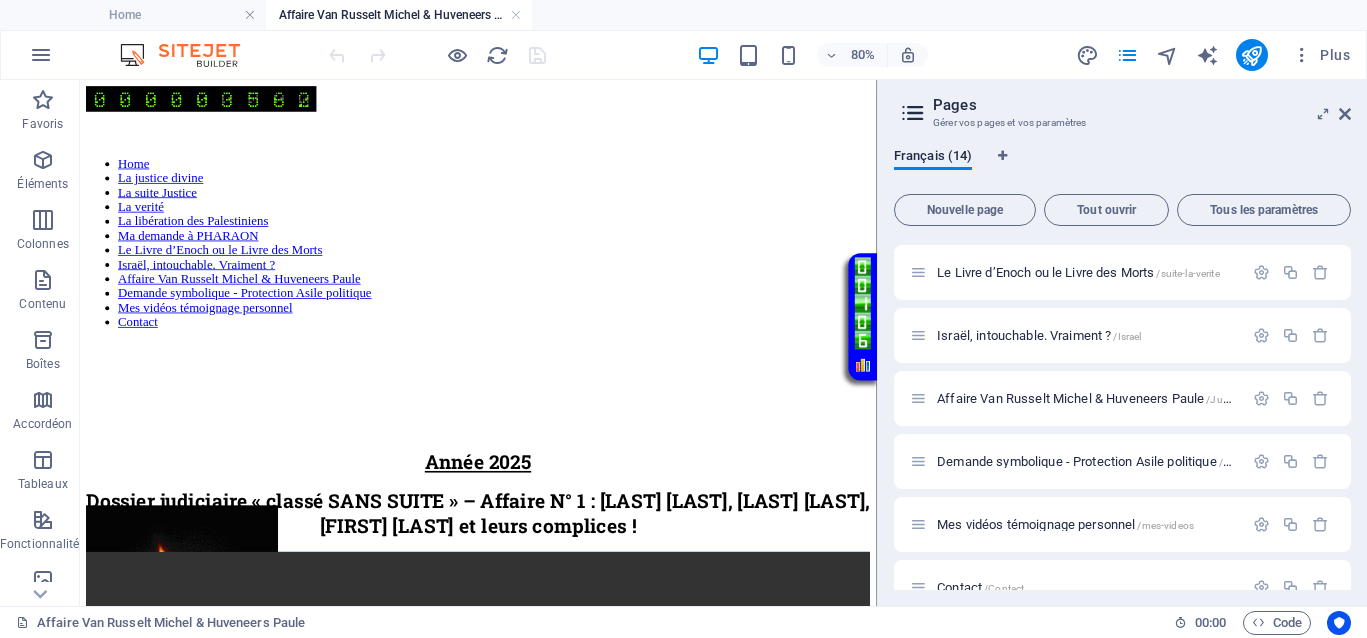 scroll, scrollTop: 0, scrollLeft: 0, axis: both 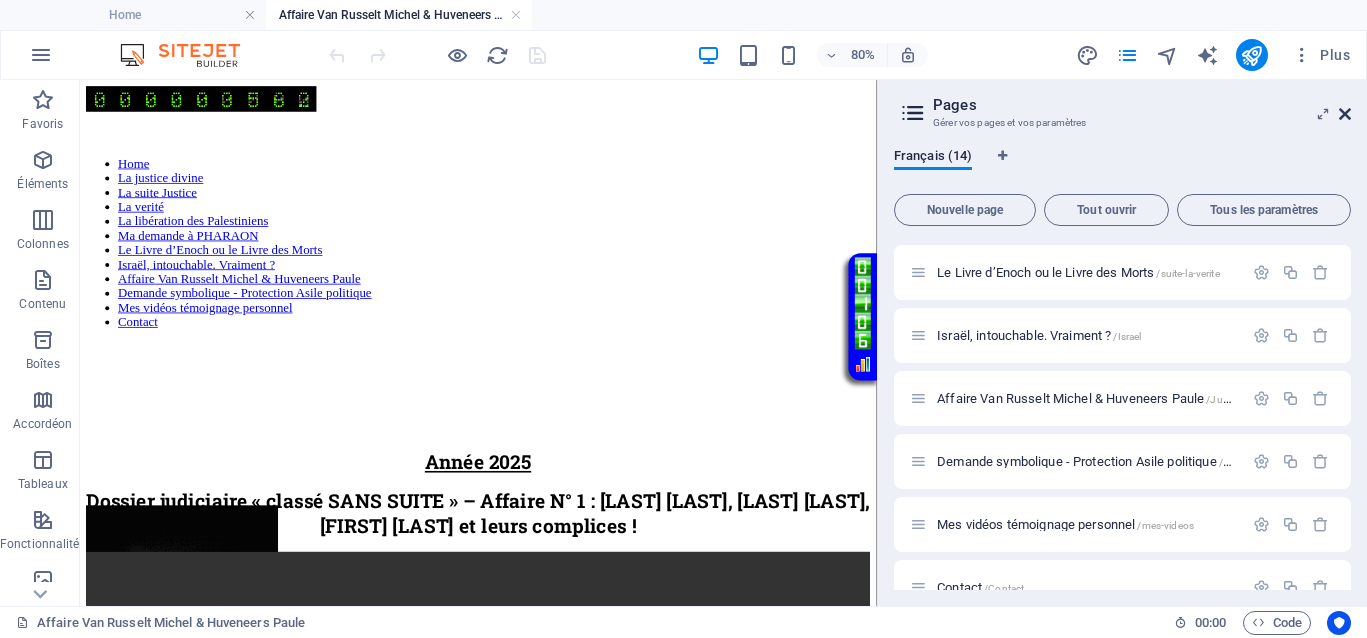 click at bounding box center [1345, 114] 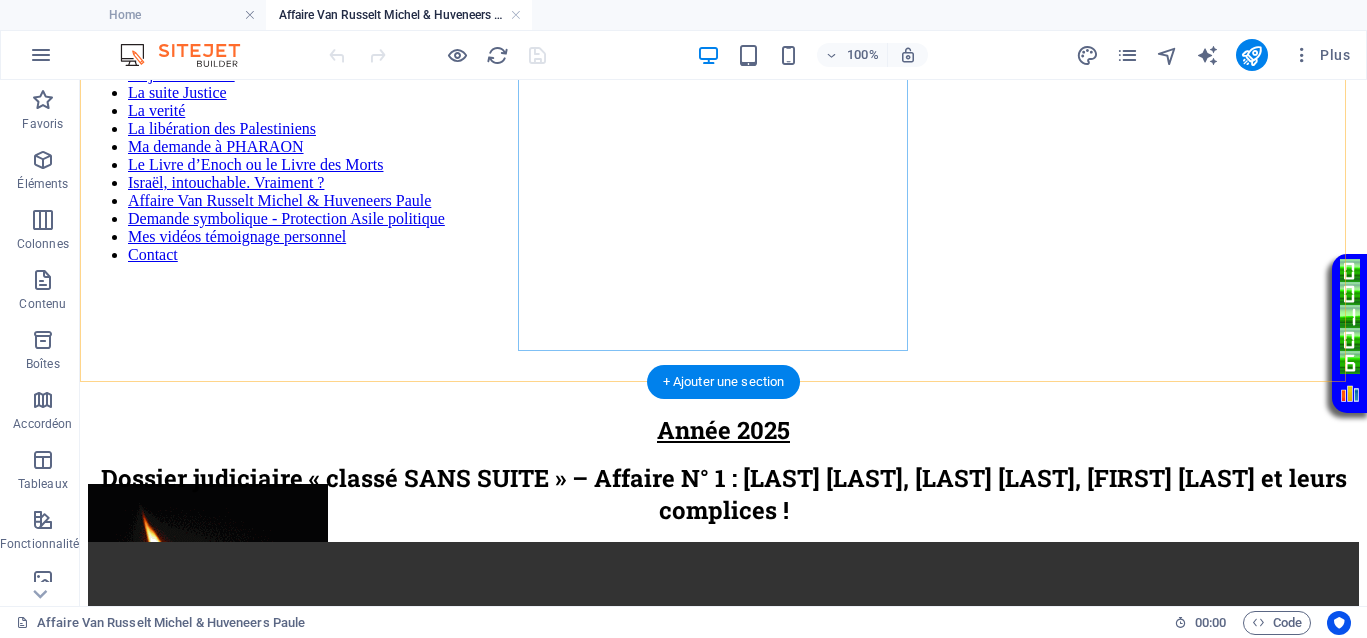 scroll, scrollTop: 500, scrollLeft: 0, axis: vertical 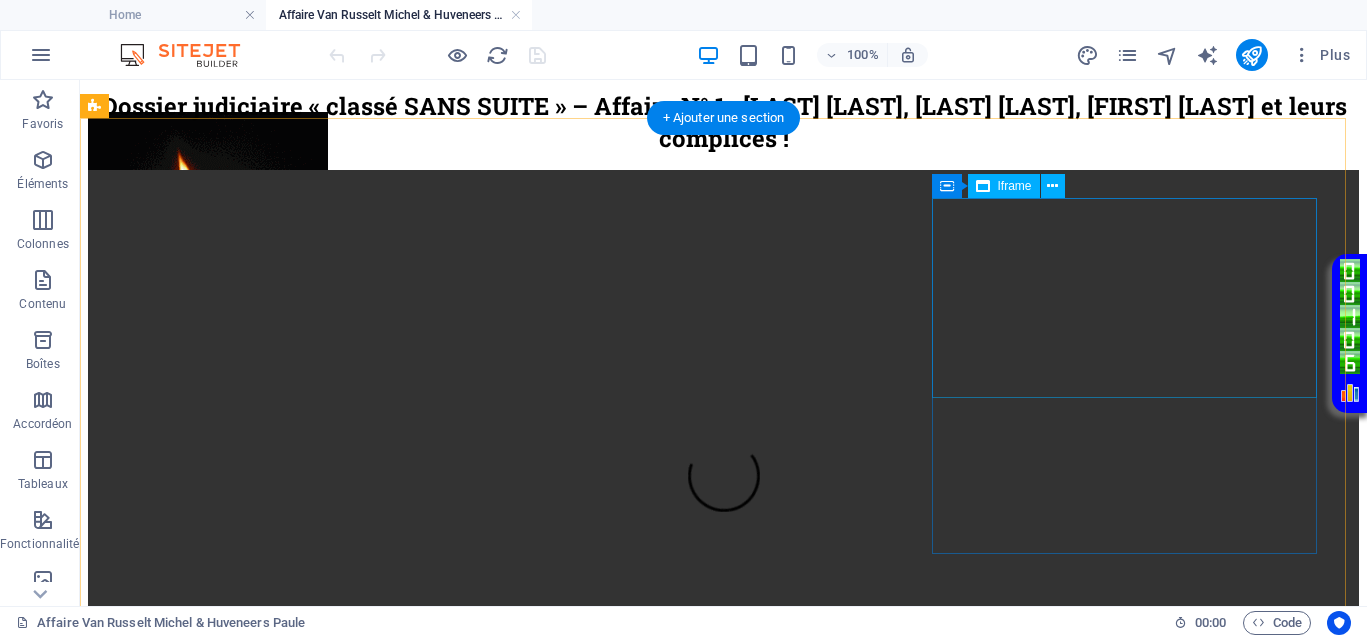 click on "</div>" at bounding box center (723, 1551) 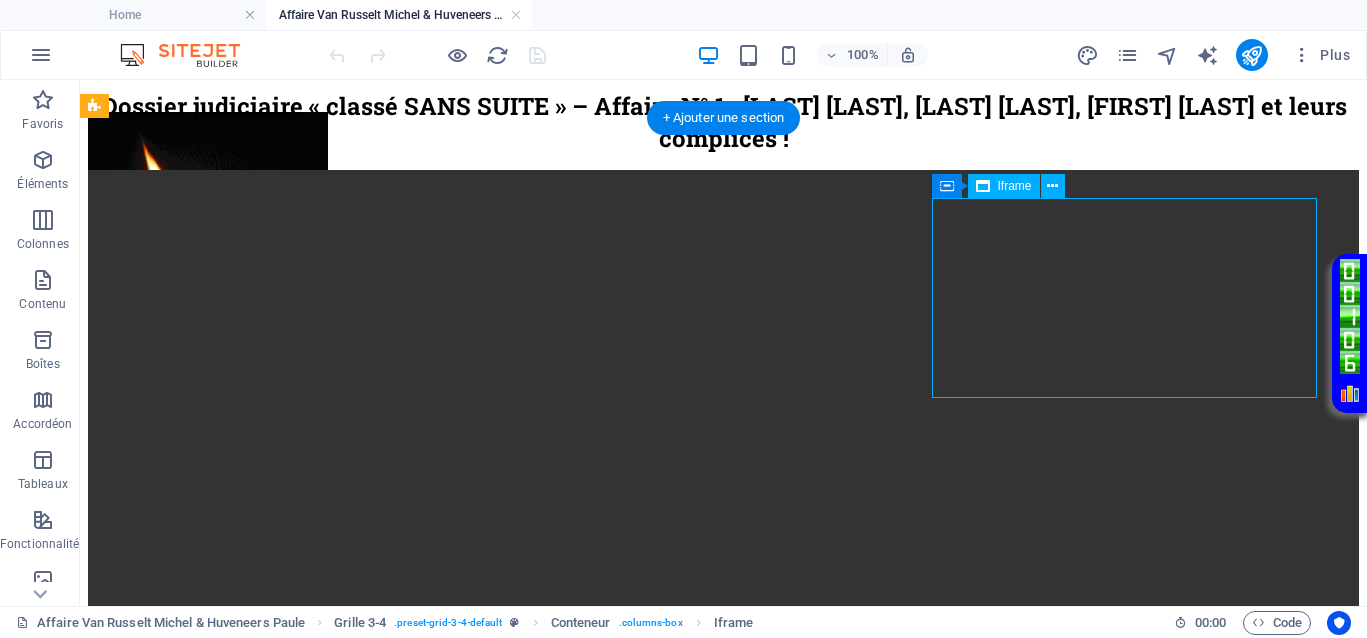 click on "</div>" at bounding box center (723, 1551) 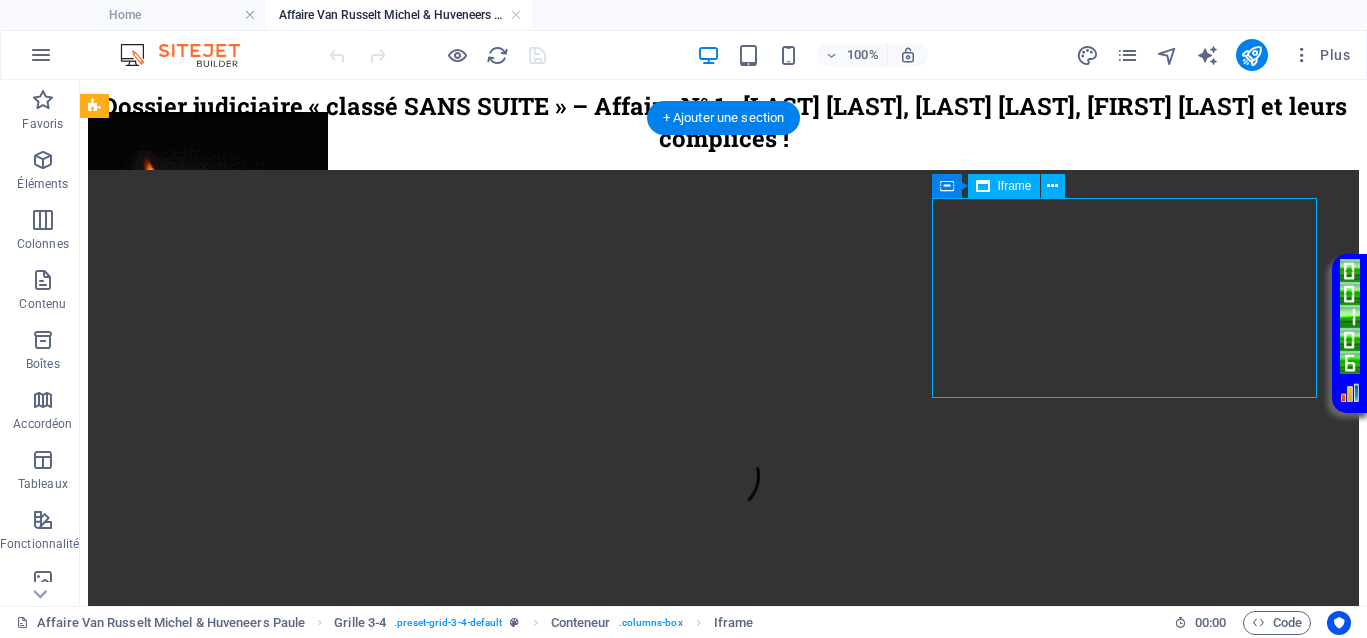 select on "%" 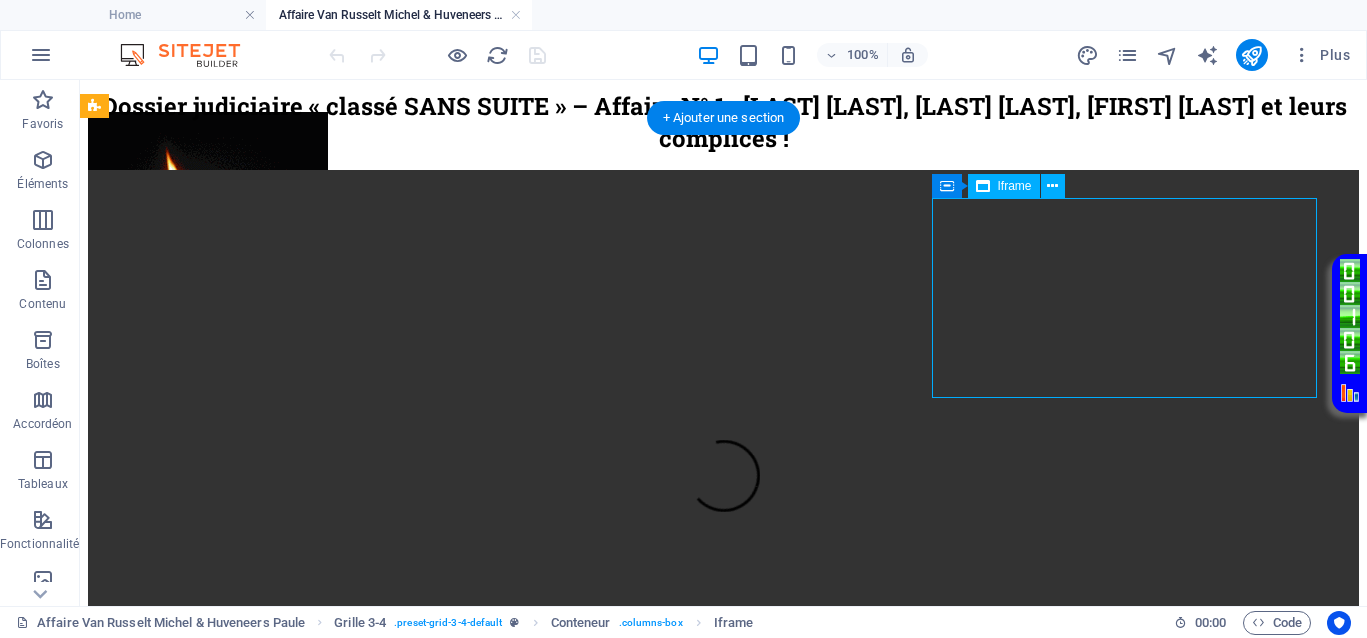 select on "px" 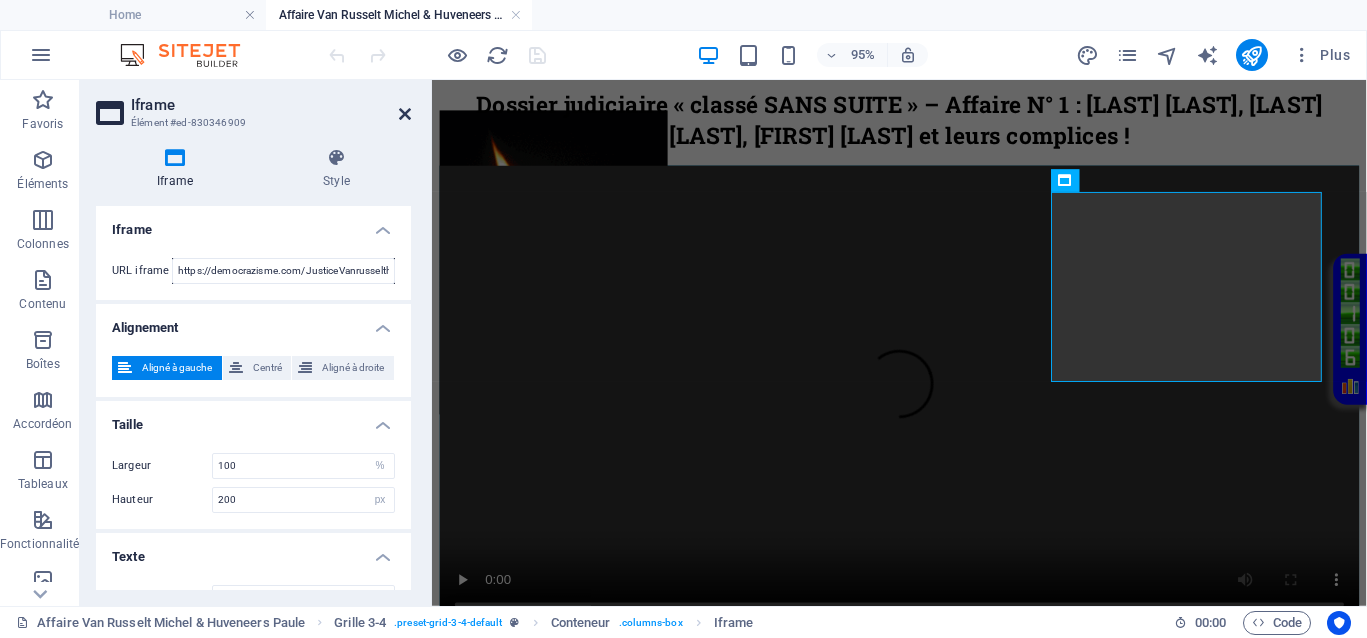 click at bounding box center [405, 114] 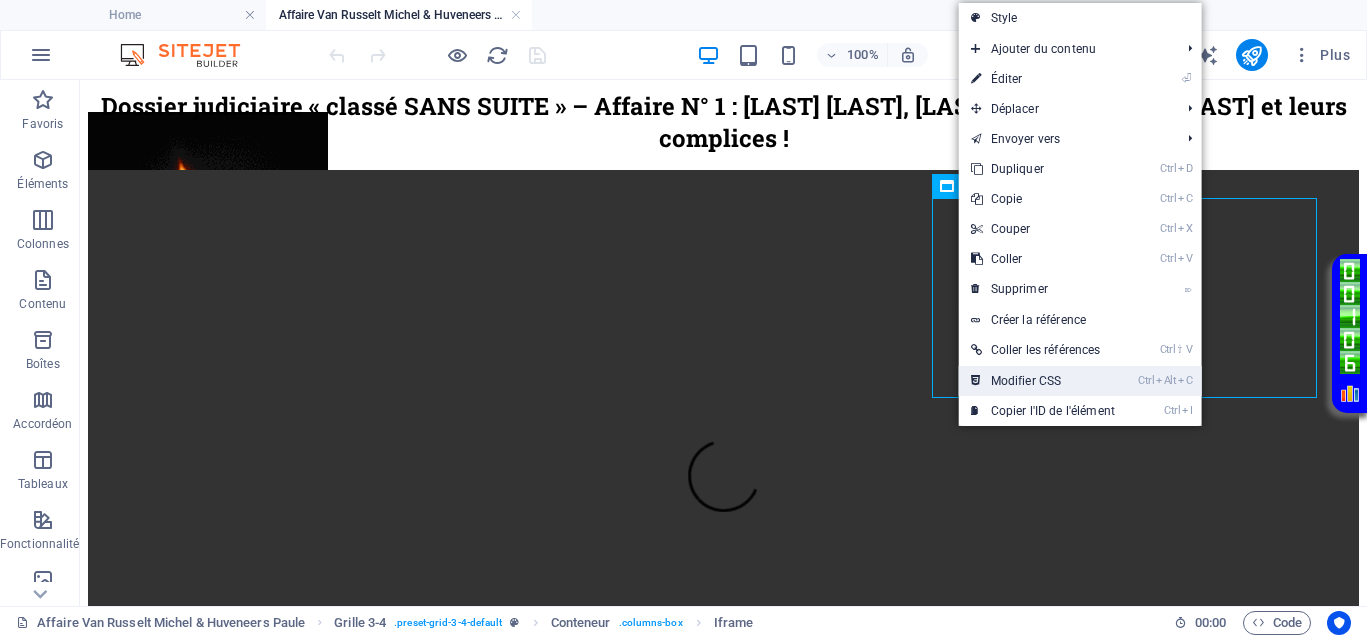 click on "Ctrl Alt C  Modifier CSS" at bounding box center [1043, 381] 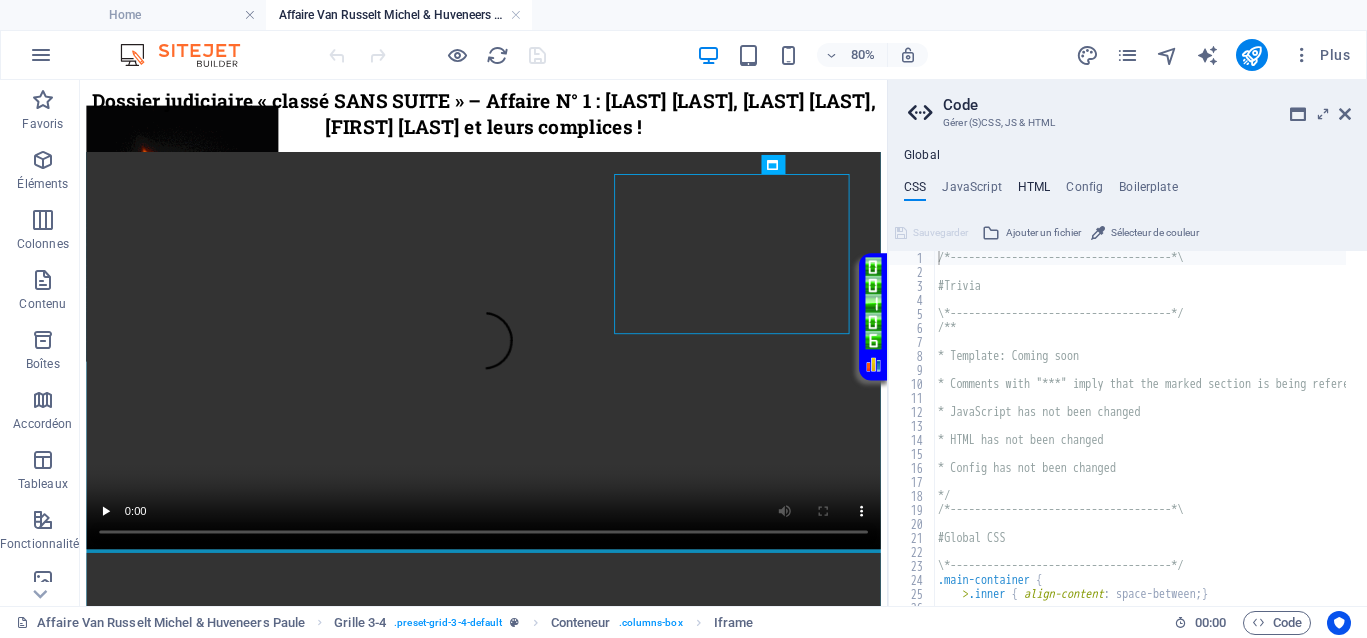 click on "HTML" at bounding box center (1034, 191) 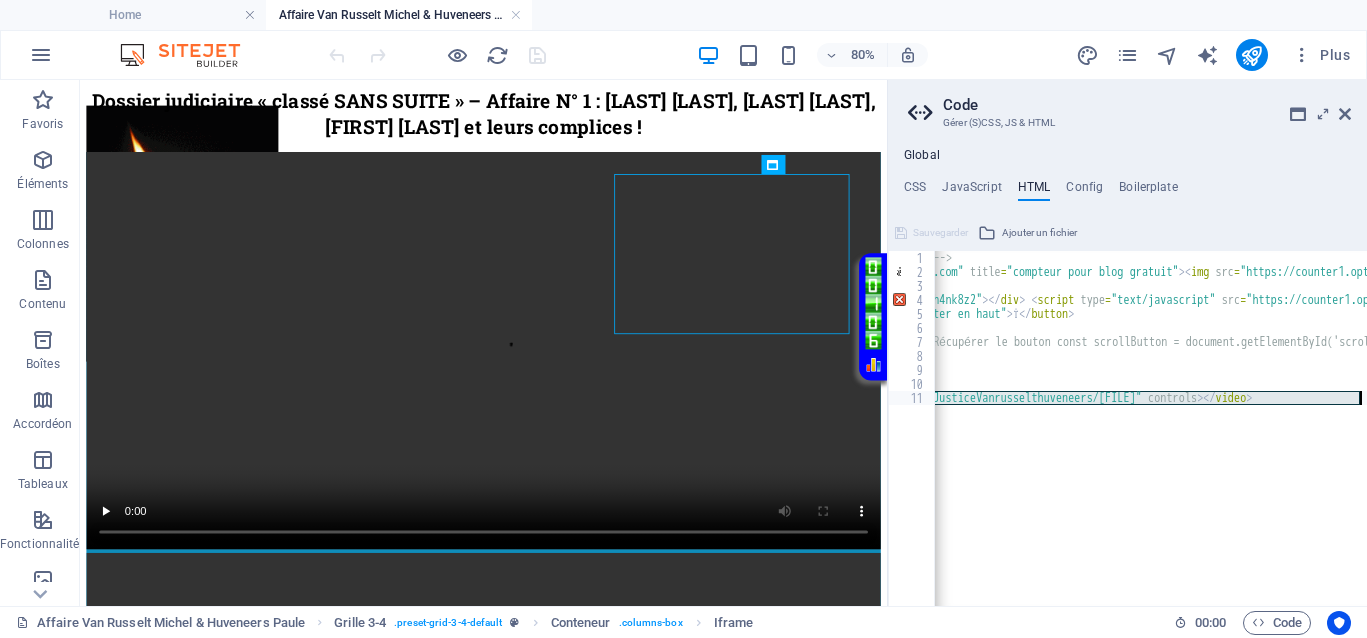 scroll, scrollTop: 0, scrollLeft: 232, axis: horizontal 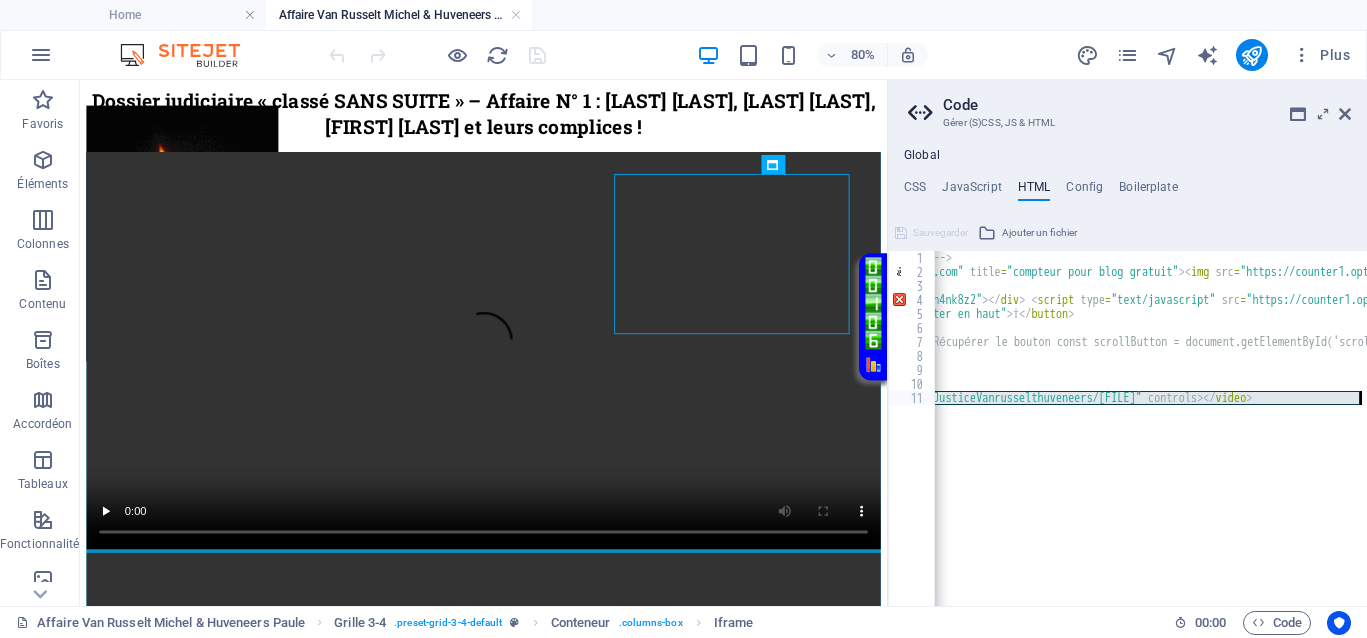 drag, startPoint x: 936, startPoint y: 403, endPoint x: 1277, endPoint y: 429, distance: 341.98978 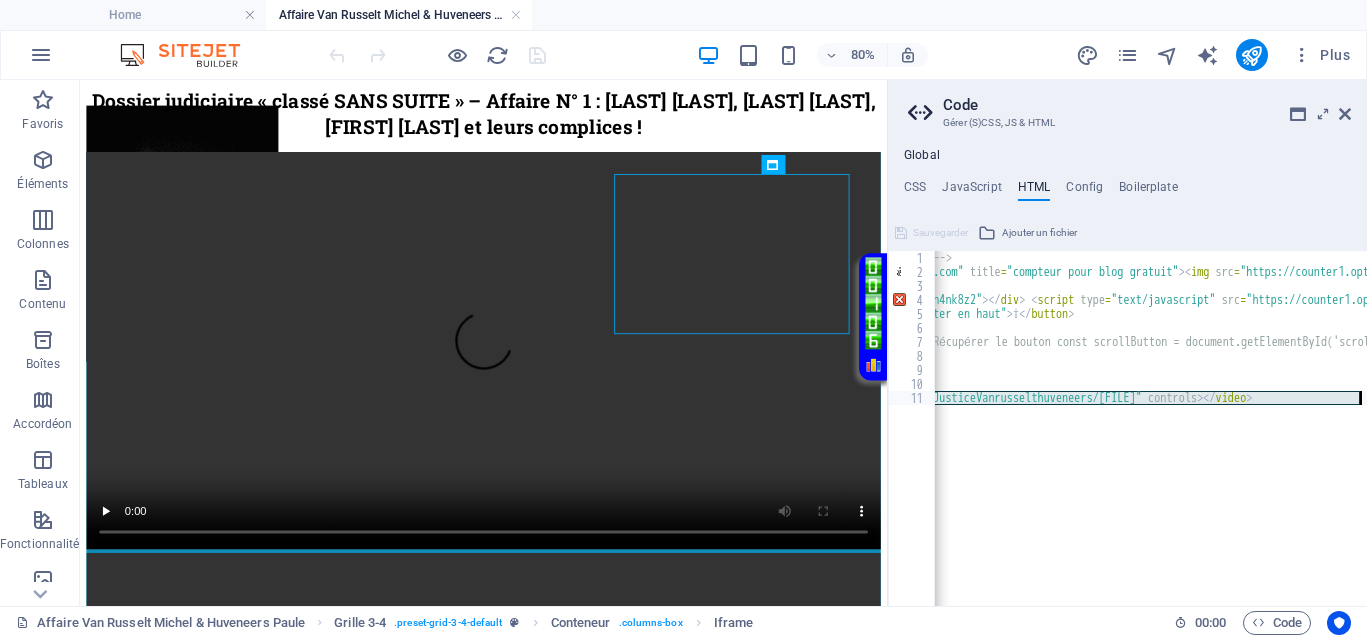 click on "<!--  Lien de saut pour l'accessibilité  --> < a   href = "https://www.compteurdevisite.com"   title = "compteur pour blog gratuit" > < img   src = "https://counter1.optistats.ovh/private/compteurdevisite.php?c=yc1lhhu13s7gpnkp3lu1qmn6lgny6bth"   border = "0"   title = "compteur pour blog gratuit"   alt = "compteur pour blog gratuit" > </ a > < div   id = "sfc92k2wf1ls2f25n9pnzfse8hpuh4nk8z2" > </ div >   < script   type = "text/javascript"   src = "https://counter1.optistats.ovh/private/counter.js?c=92k2wf1ls2f25n9pnzfse8hpuh4nk8z2&down=async"   async > </ script >   < br > < a   href = "https://www.assoclub.fr" > </ a > < noscript > < a   href = "https://www.compteurdevisite.com"   title = "compteur de visites html" > < img   src = "https://counter1.optistats.ovh/private/compteurdevisite.php?c=92k2wf1ls2f25n9pnzfse8hpuh4nk8z2"   border = "0"   title = "compteur de visites html"   alt = "compteur de visites html" > </ a > </ noscript >   <!-- -->   <!--  Bouton Flèche Verte Fluo  -->   < style >       {" at bounding box center (4947, 432) 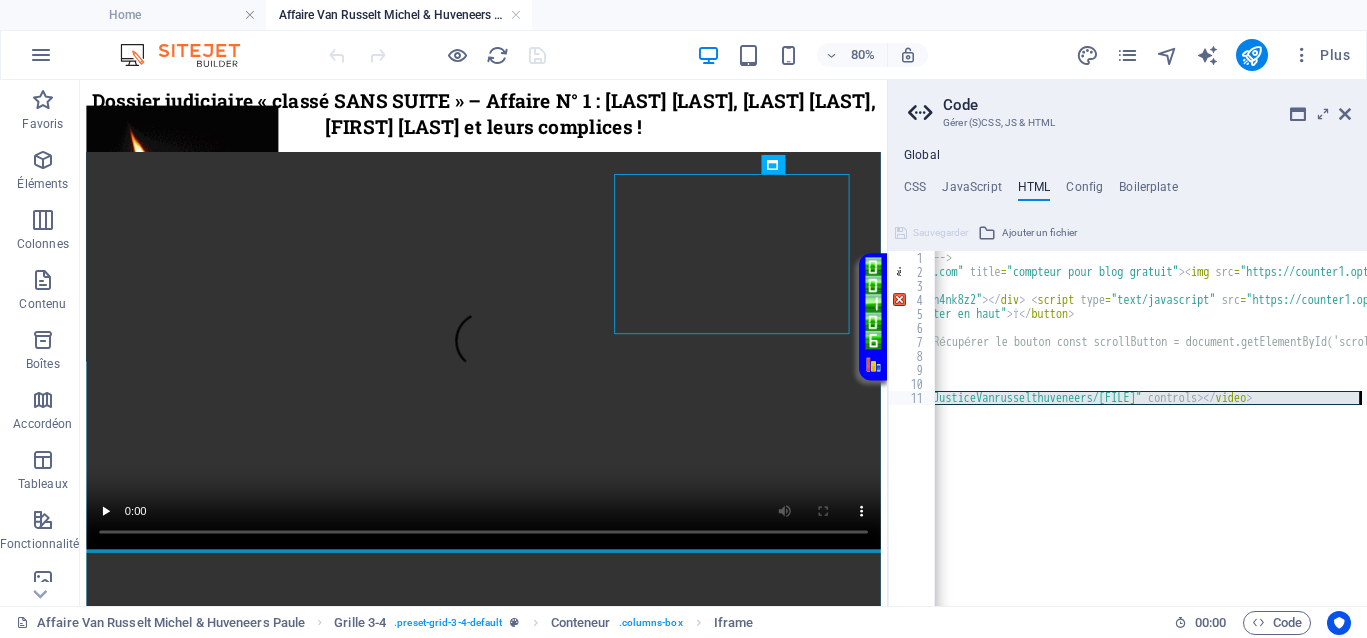 type on "<video src="https://democrazisme.com/JusticeVanrusselthuveneers/Pharaon II.mp4" controls></video>" 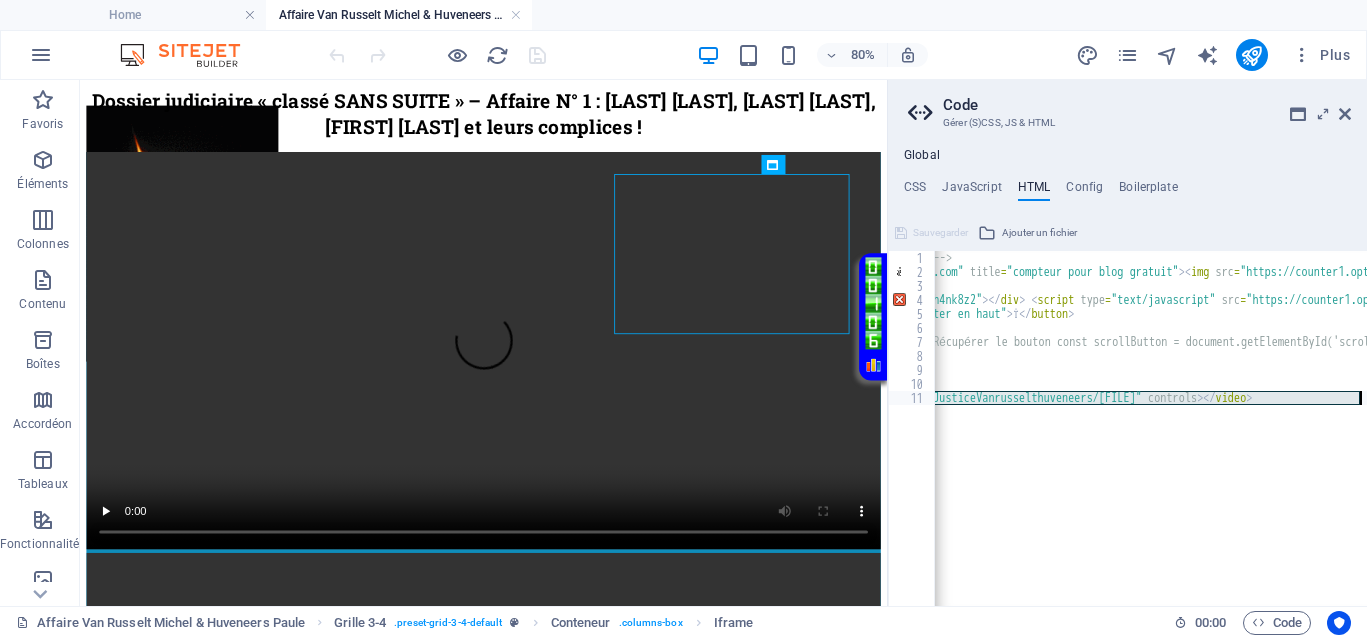 type 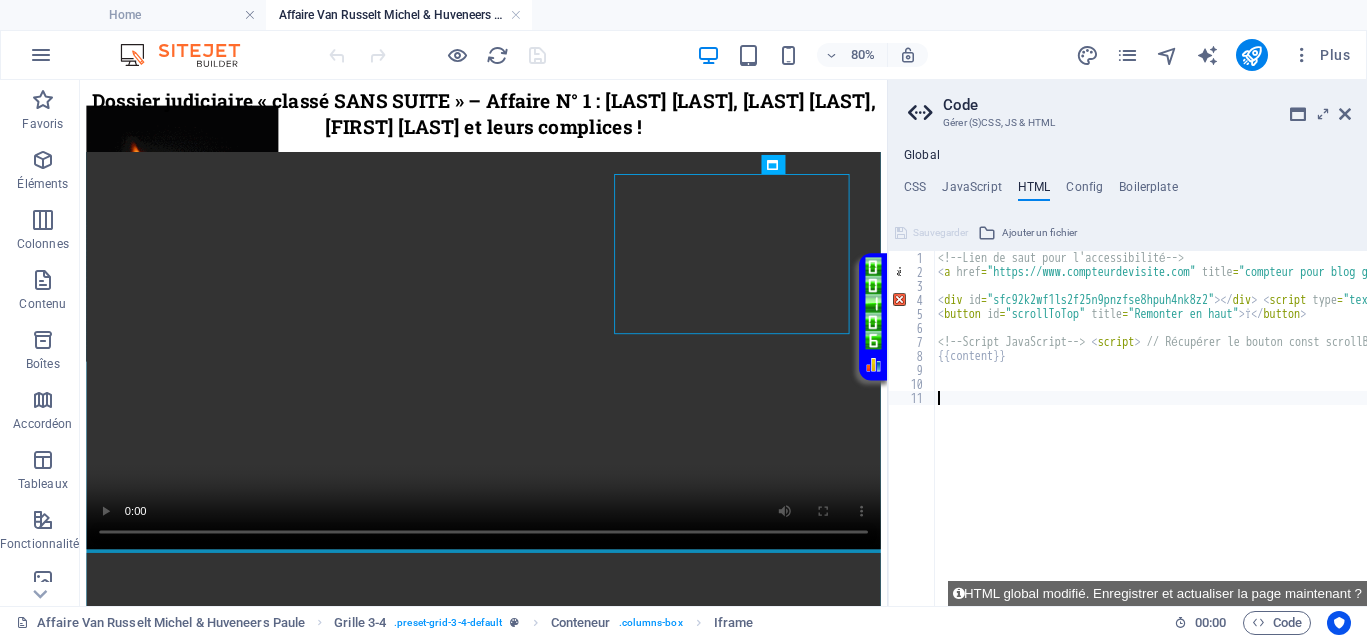 scroll, scrollTop: 0, scrollLeft: 0, axis: both 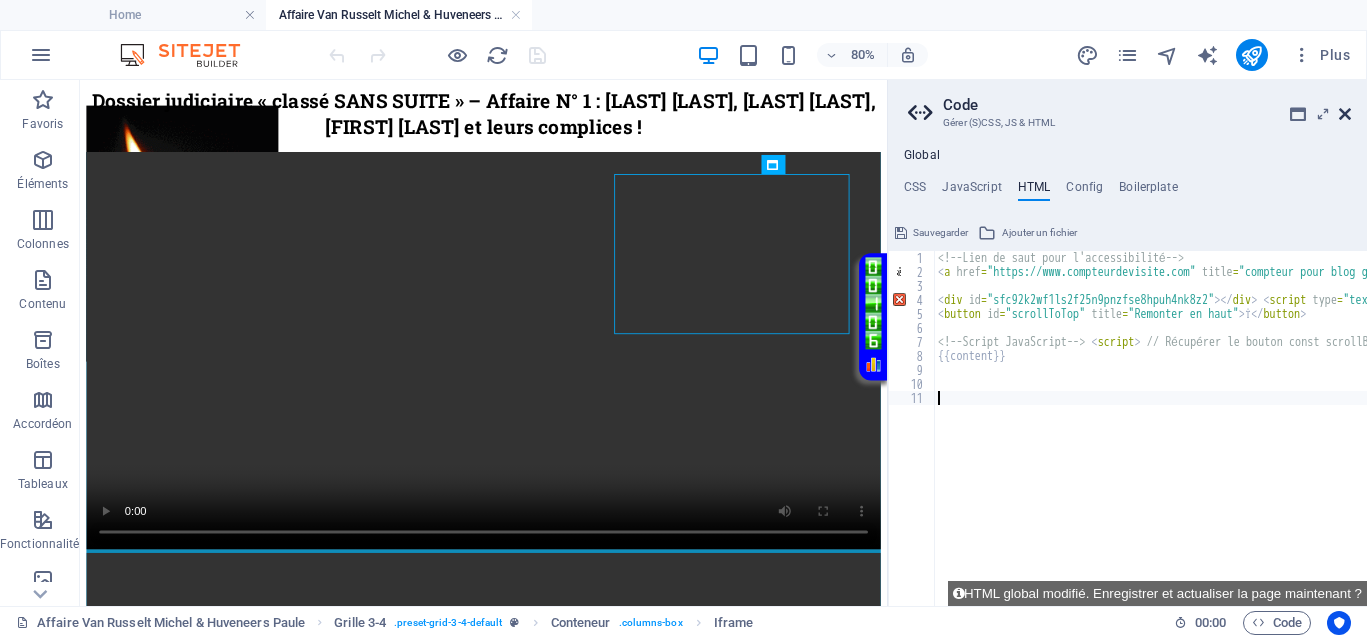 click at bounding box center (1345, 114) 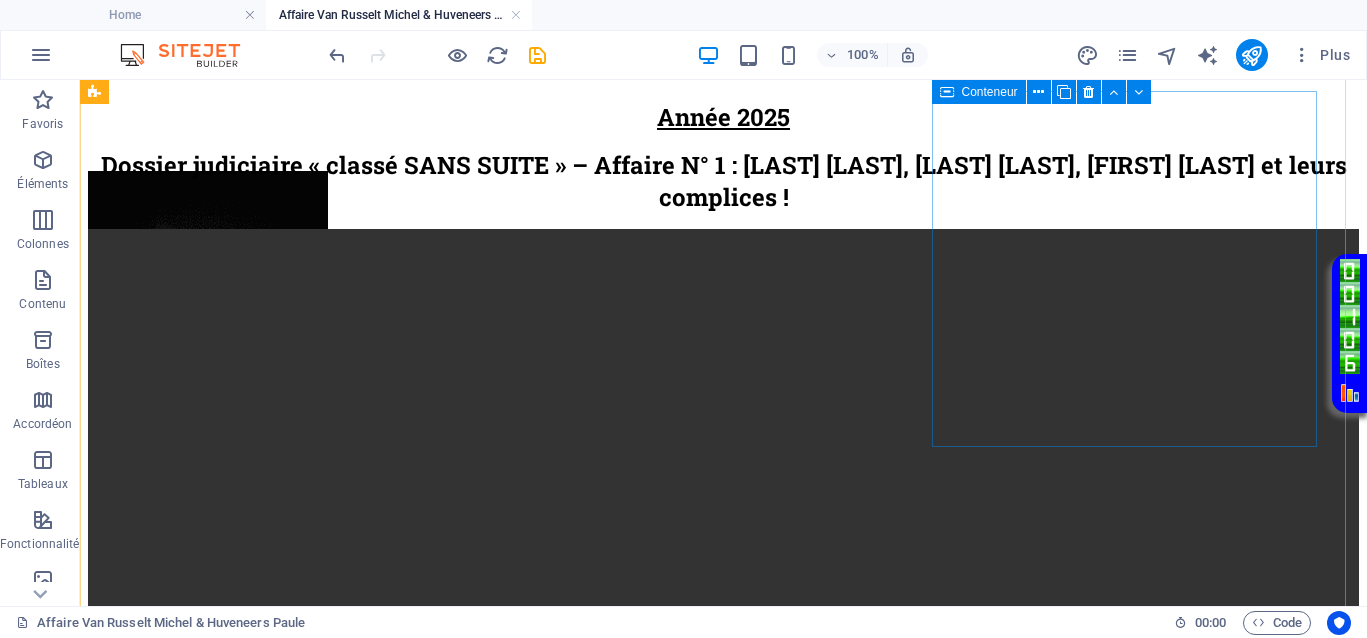 scroll, scrollTop: 375, scrollLeft: 0, axis: vertical 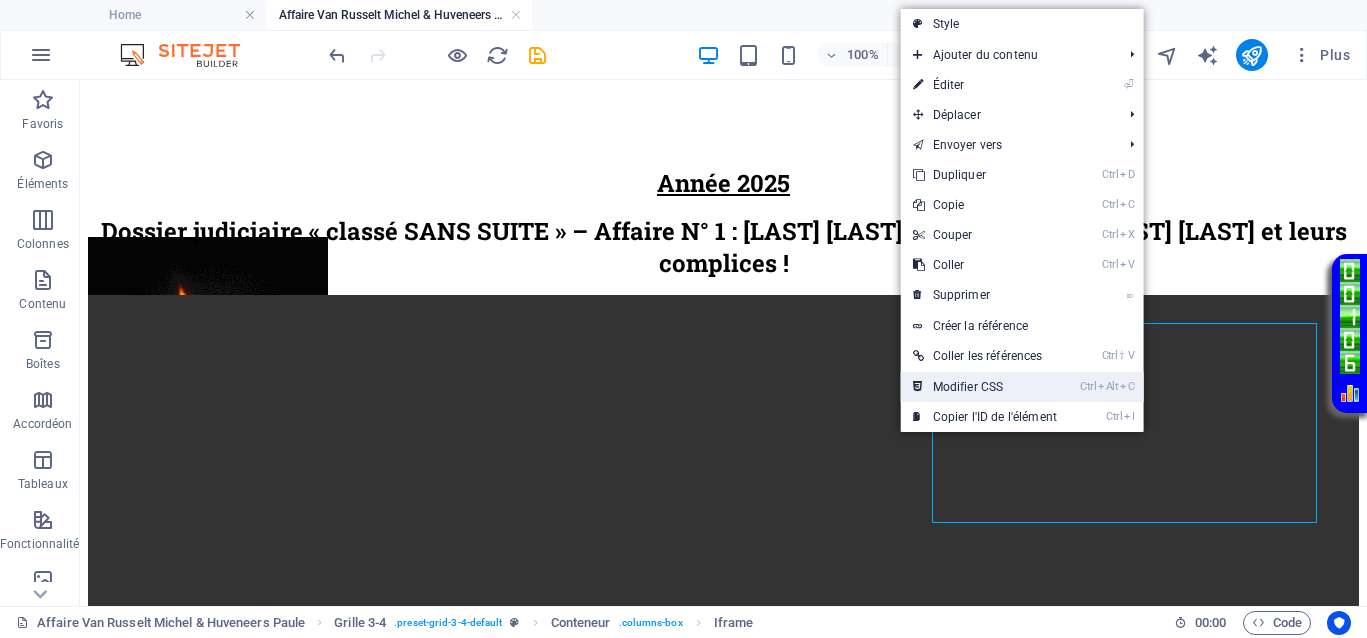 click on "Ctrl Alt C  Modifier CSS" at bounding box center (985, 387) 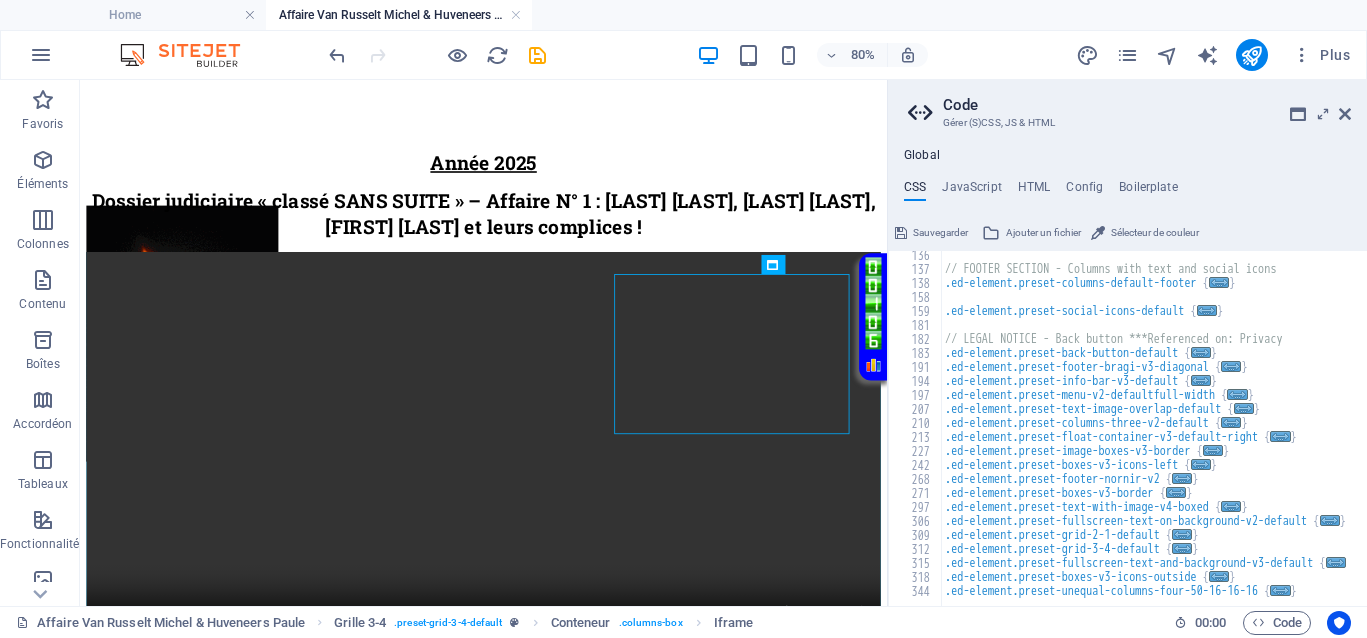 scroll, scrollTop: 856, scrollLeft: 0, axis: vertical 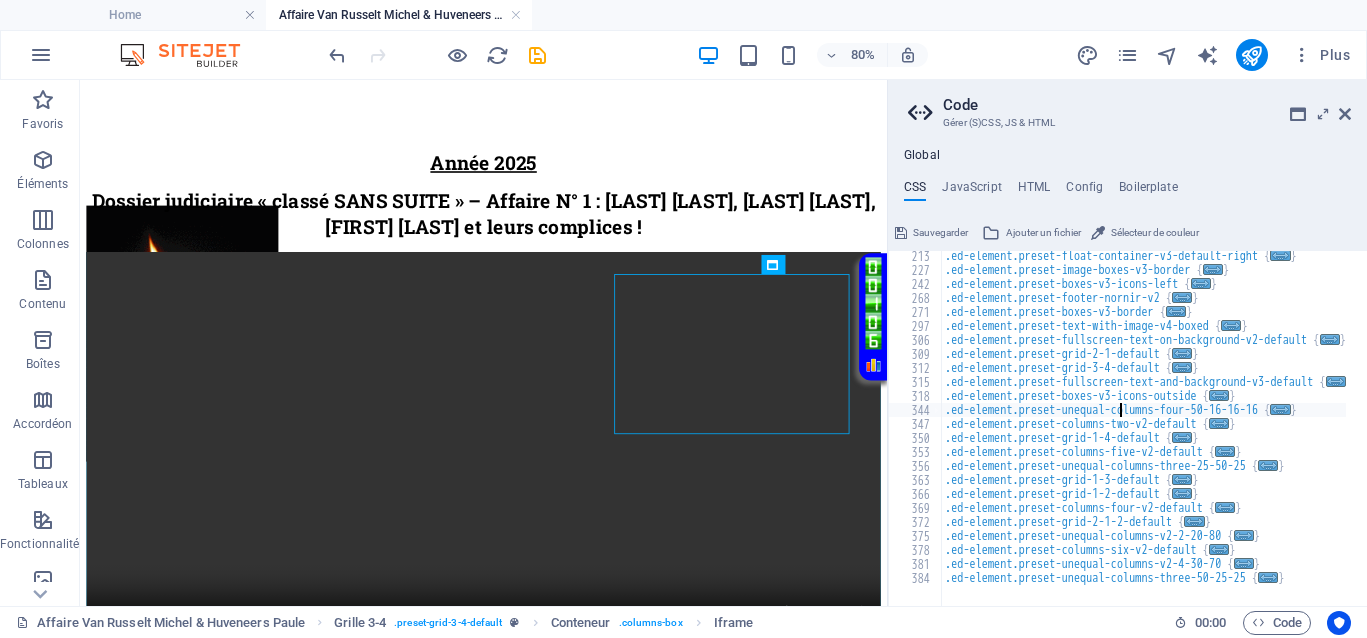 click on ".ed-element.preset-float-container-v3-default-right   { ... } .ed-element.preset-image-boxes-v3-border   { ... } .ed-element.preset-boxes-v3-icons-left   { ... } .ed-element.preset-footer-nornir-v2   { ... } .ed-element.preset-boxes-v3-border   { ... } .ed-element.preset-text-with-image-v4-boxed   { ... } .ed-element.preset-fullscreen-text-on-background-v2-default   { ... } .ed-element.preset-grid-2-1-default   { ... } .ed-element.preset-grid-3-4-default   { ... } .ed-element.preset-fullscreen-text-and-background-v3-default   { ... } .ed-element.preset-boxes-v3-icons-outside   { ... } .ed-element.preset-unequal-columns-four-50-16-16-16   { ... } .ed-element.preset-columns-two-v2-default   { ... } .ed-element.preset-grid-1-4-default   { ... } .ed-element.preset-columns-five-v2-default   { ... } .ed-element.preset-unequal-columns-three-25-50-25   { ... } .ed-element.preset-grid-1-3-default   { ... } .ed-element.preset-grid-1-2-default   { ... } .ed-element.preset-columns-four-v2-default   { ... }   { ... }   {" at bounding box center (1241, 430) 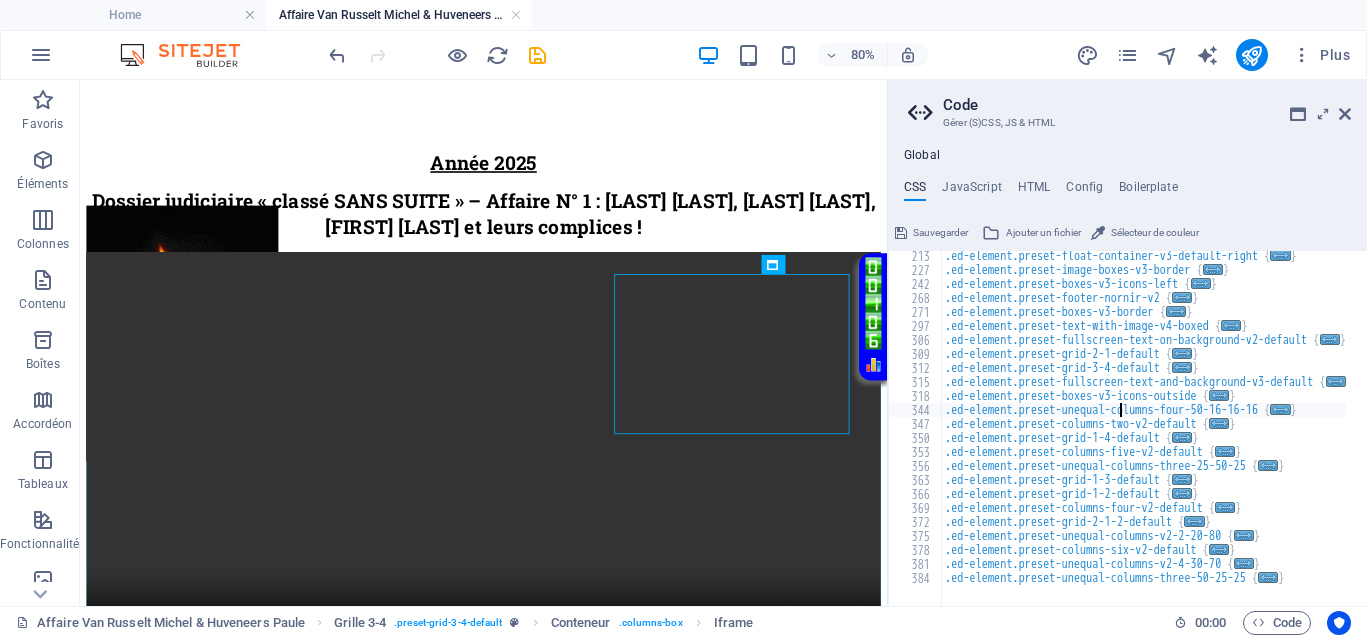 type on ".ed-element.preset-unequal-columns-four-50-16-16-16 {" 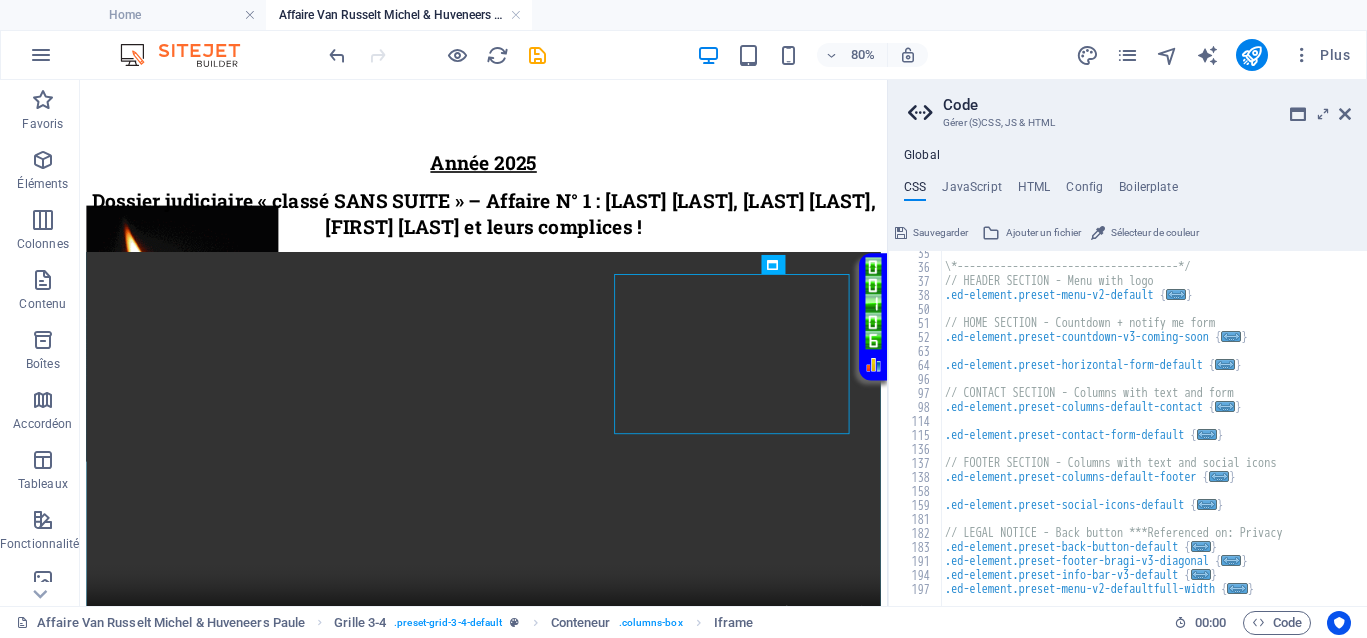 scroll, scrollTop: 481, scrollLeft: 0, axis: vertical 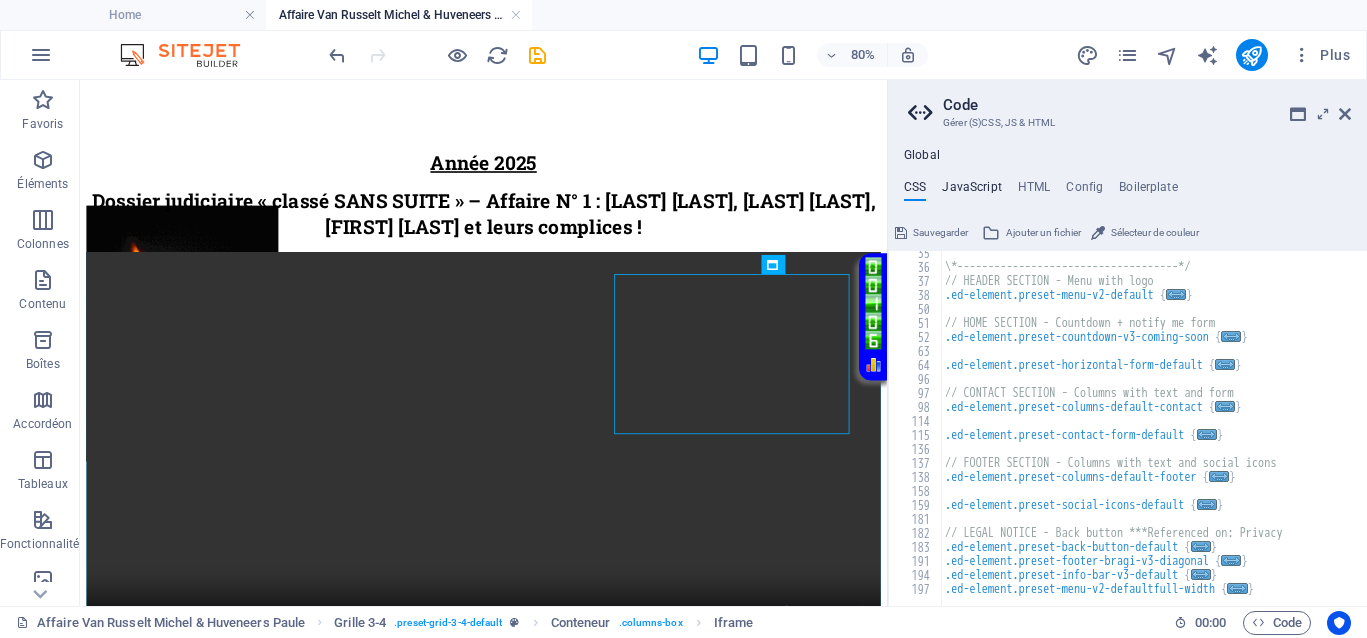 click on "JavaScript" at bounding box center (971, 191) 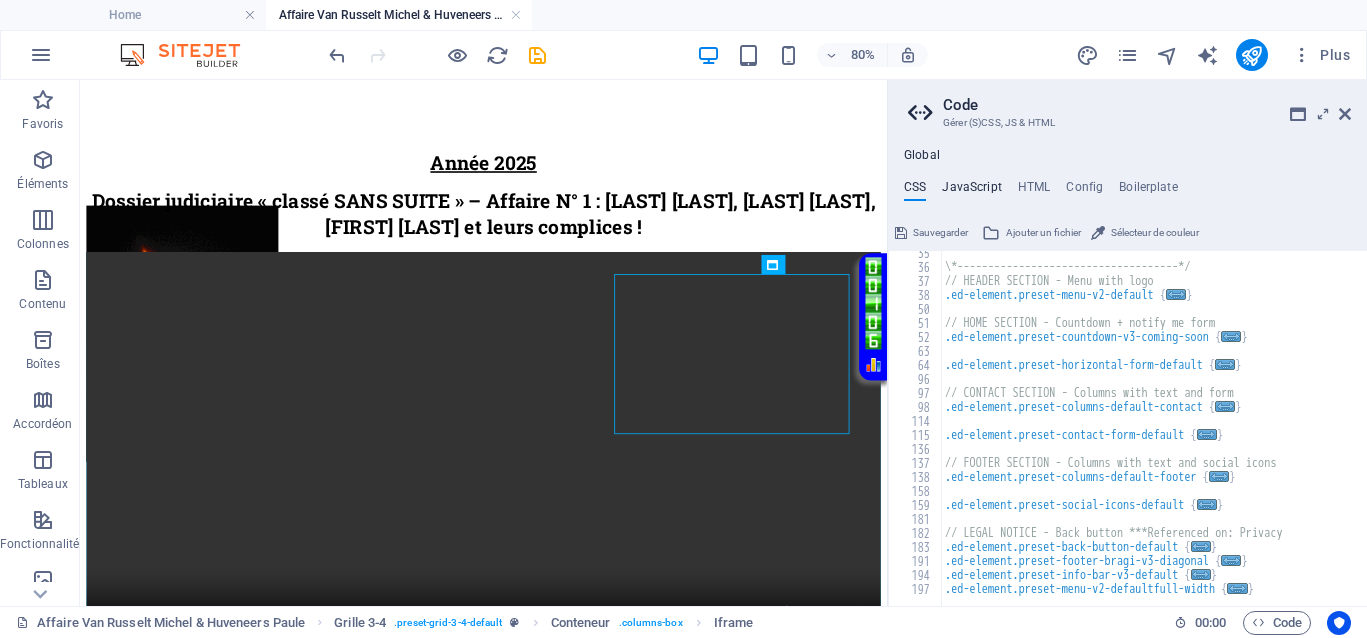 type on "/* JS for preset "Horizontal form" */" 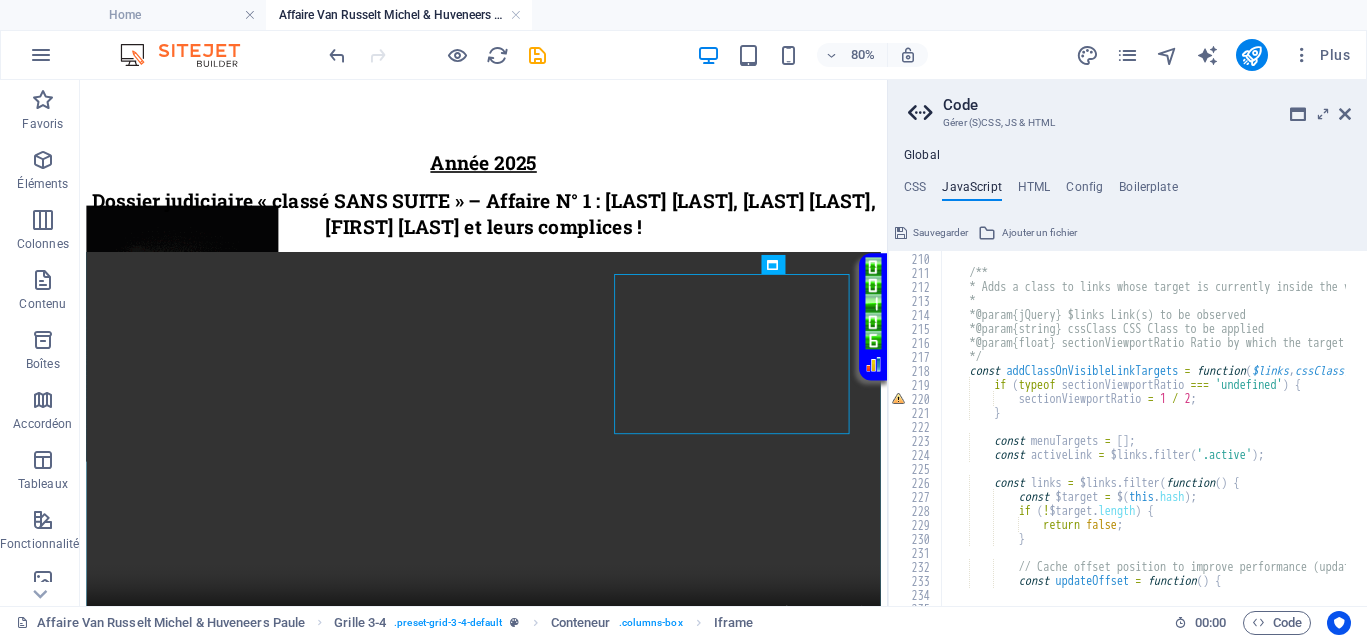 scroll, scrollTop: 2925, scrollLeft: 0, axis: vertical 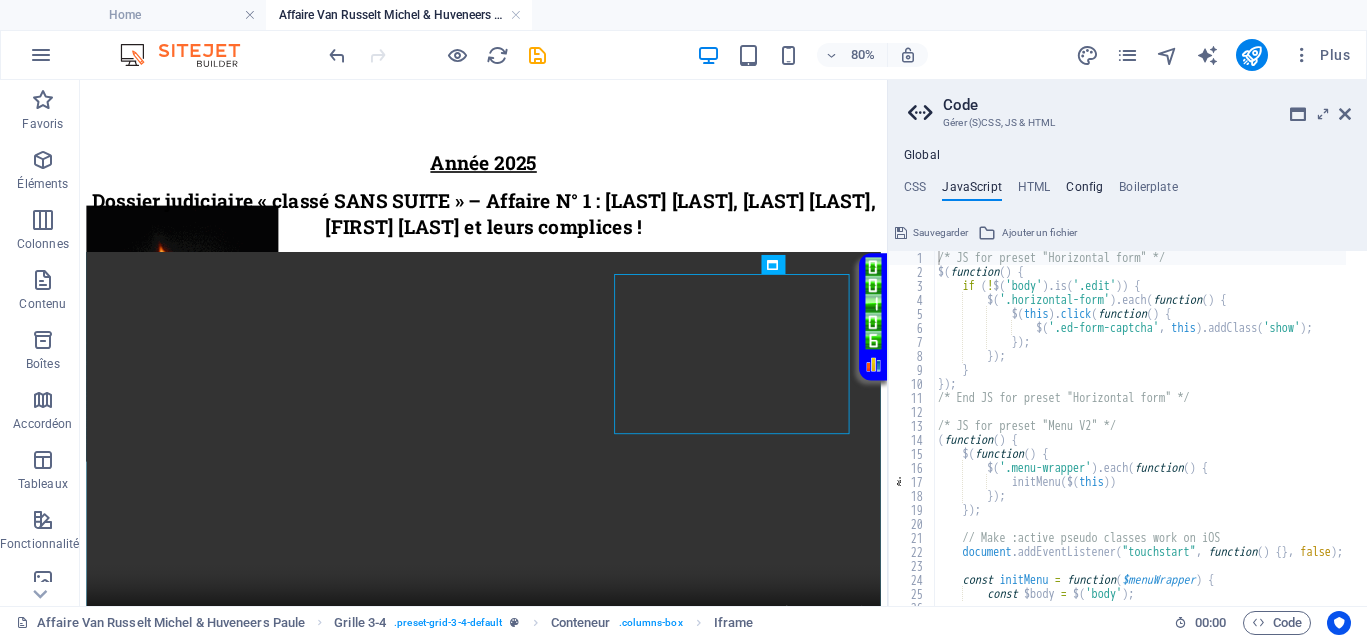 click on "Config" at bounding box center [1084, 191] 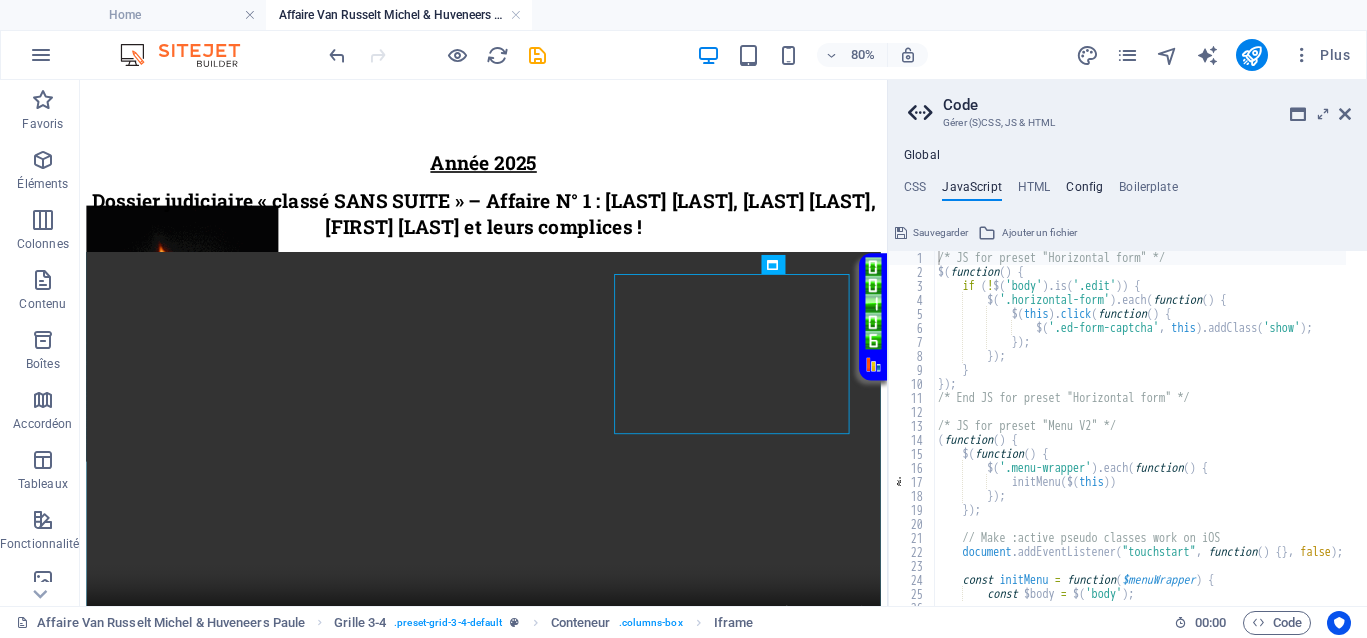 type on "$color-background: #ffffff;" 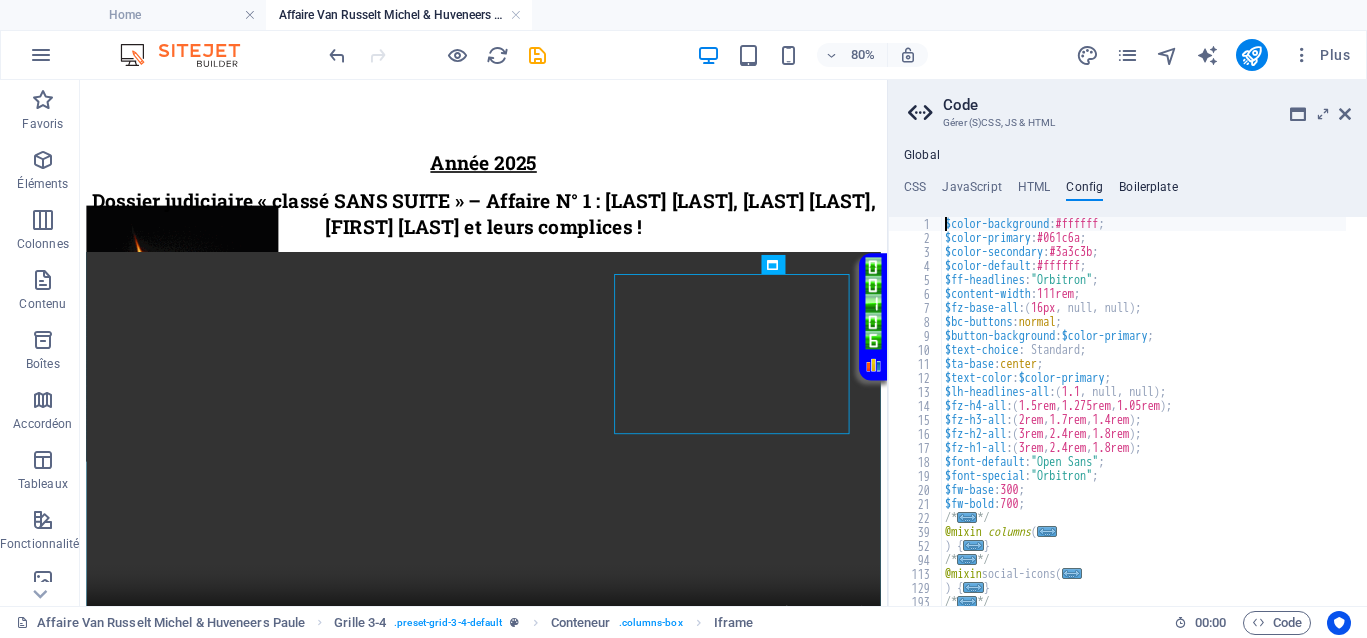 click on "Boilerplate" at bounding box center [1148, 191] 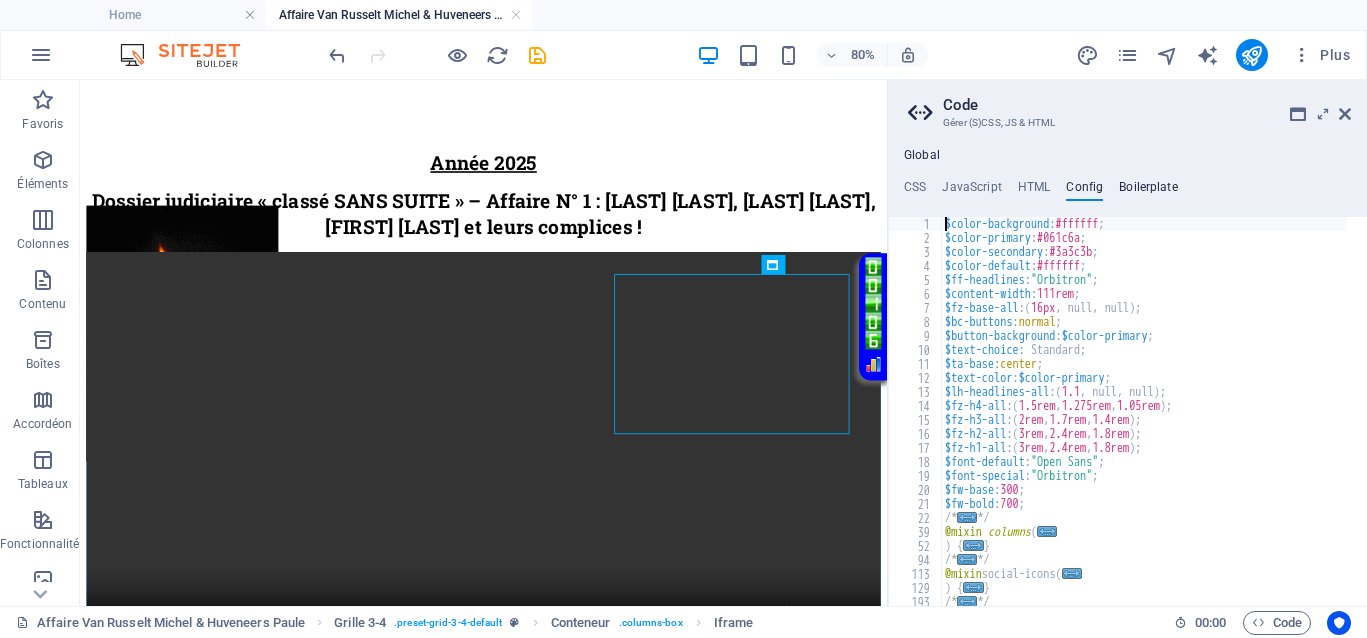 type 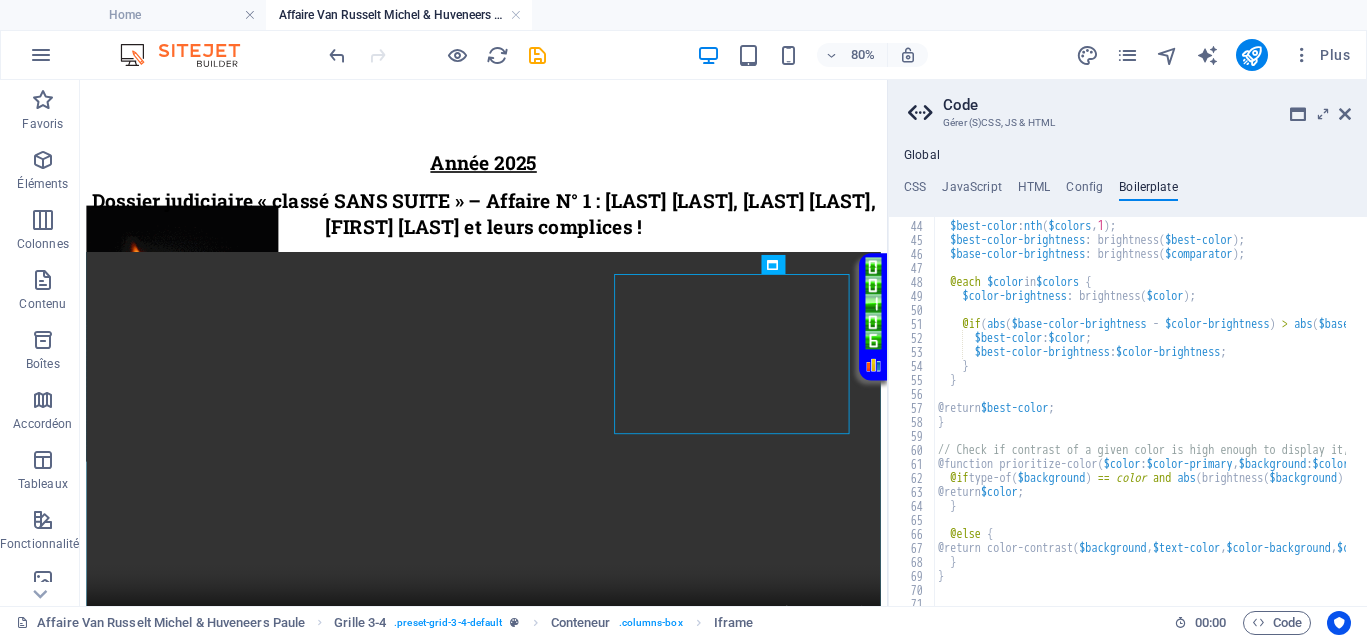 scroll, scrollTop: 468, scrollLeft: 0, axis: vertical 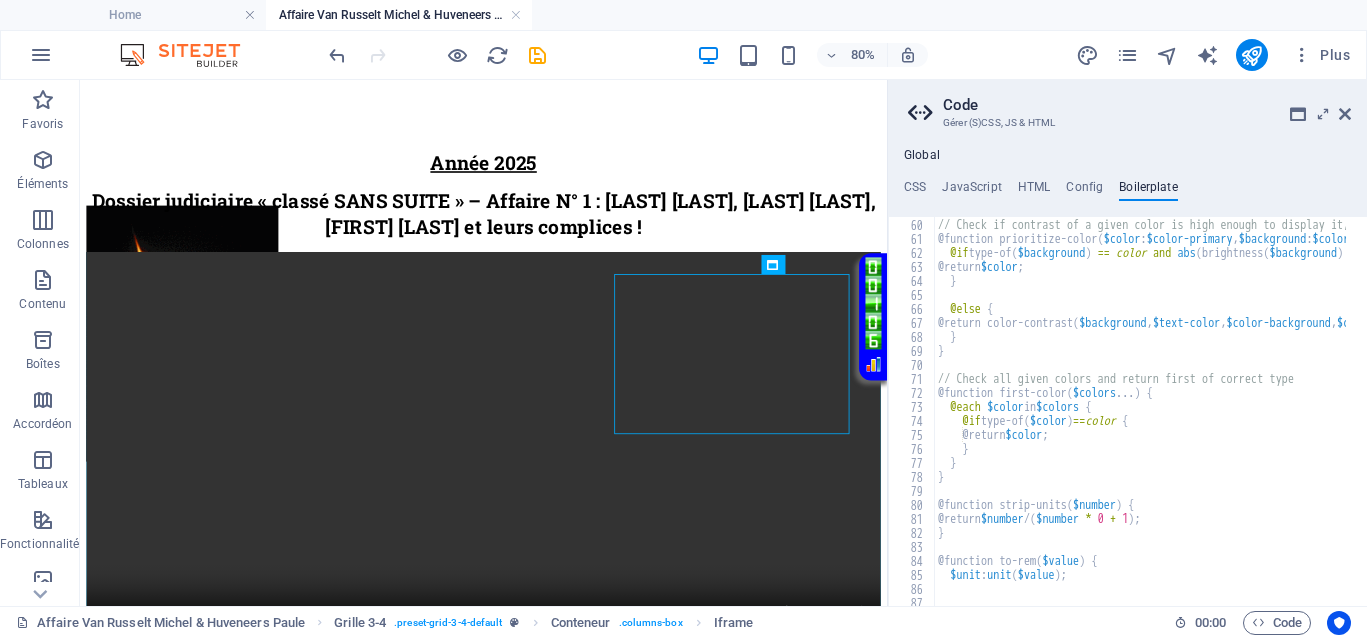 click on "Global CSS JavaScript HTML Config Boilerplate .ed-element.preset-unequal-columns-four-50-16-16-16 { 35 36 37 38 50 51 52 63 64 96 97 98 114 115 136 137 138 158 159 181 182 183 191 194 197 \*------------------------------------*/ // HEADER SECTION - Menu with logo     .ed-element.preset-menu-v2-default   { ... } // HOME SECTION - Countdown + notify me form .ed-element.preset-countdown-v3-coming-soon   { ... } .ed-element.preset-horizontal-form-default   { ... } // CONTACT SECTION - Columns with text and form .ed-element.preset-columns-default-contact   { ... } .ed-element.preset-contact-form-default   { ... } // FOOTER SECTION - Columns with text and social icons .ed-element.preset-columns-default-footer   { ... } .ed-element.preset-social-icons-default   { ... } // LEGAL NOTICE - Back button ***Referenced on: Privacy .ed-element.preset-back-button-default   { ... } .ed-element.preset-footer-bragi-v3-diagonal   { ... } .ed-element.preset-info-bar-v3-default   { ... }   { ... }     Sauvegarder 1 2 3 4 5 6 7 8" at bounding box center [1127, 377] 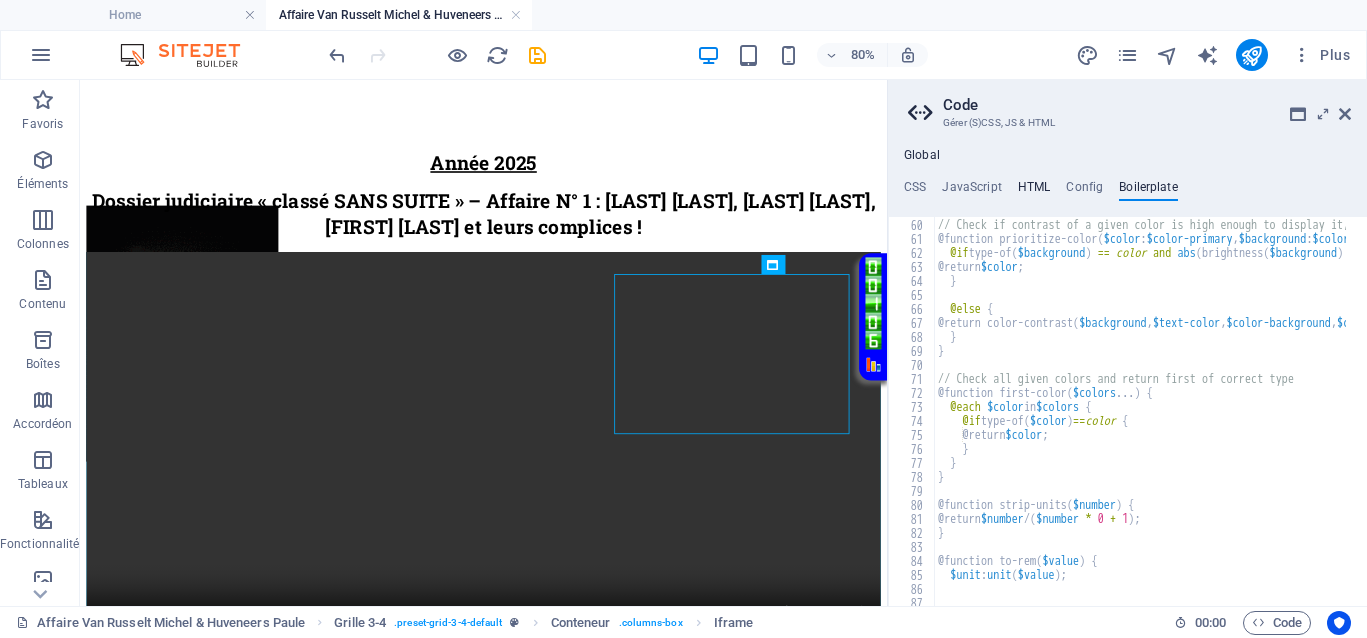 click on "HTML" at bounding box center [1034, 191] 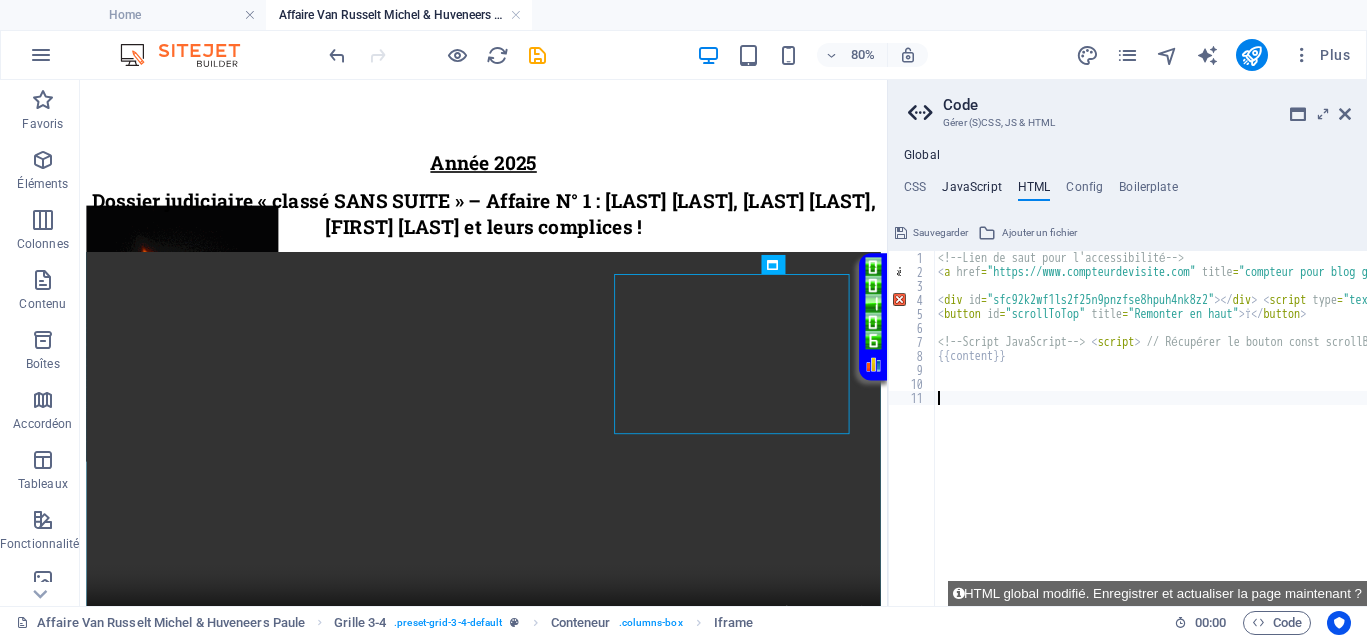 click on "JavaScript" at bounding box center (971, 191) 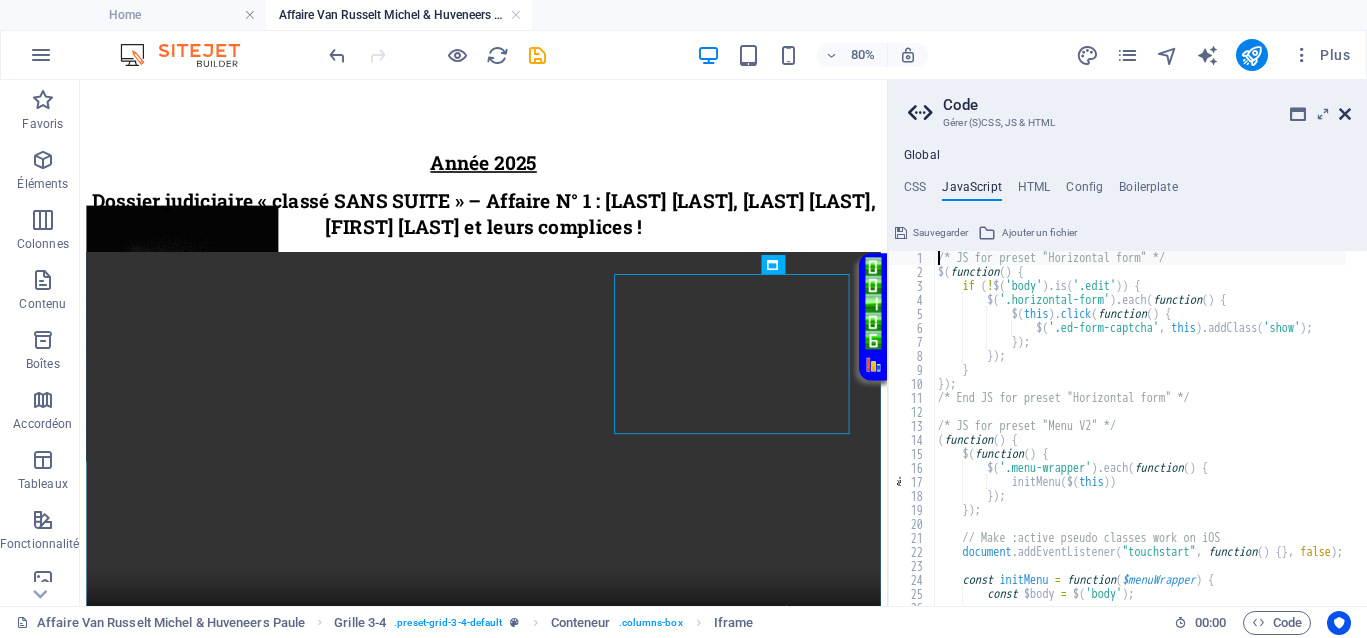 click at bounding box center [1345, 114] 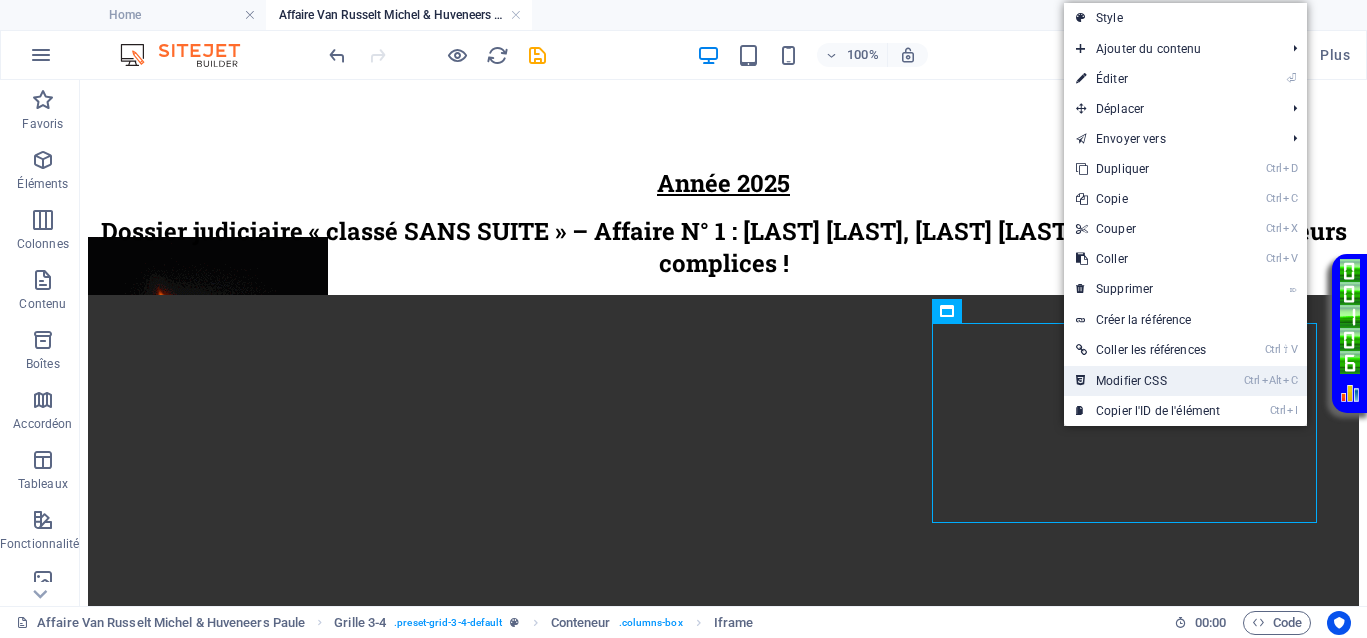 click on "Ctrl Alt C  Modifier CSS" at bounding box center (1148, 381) 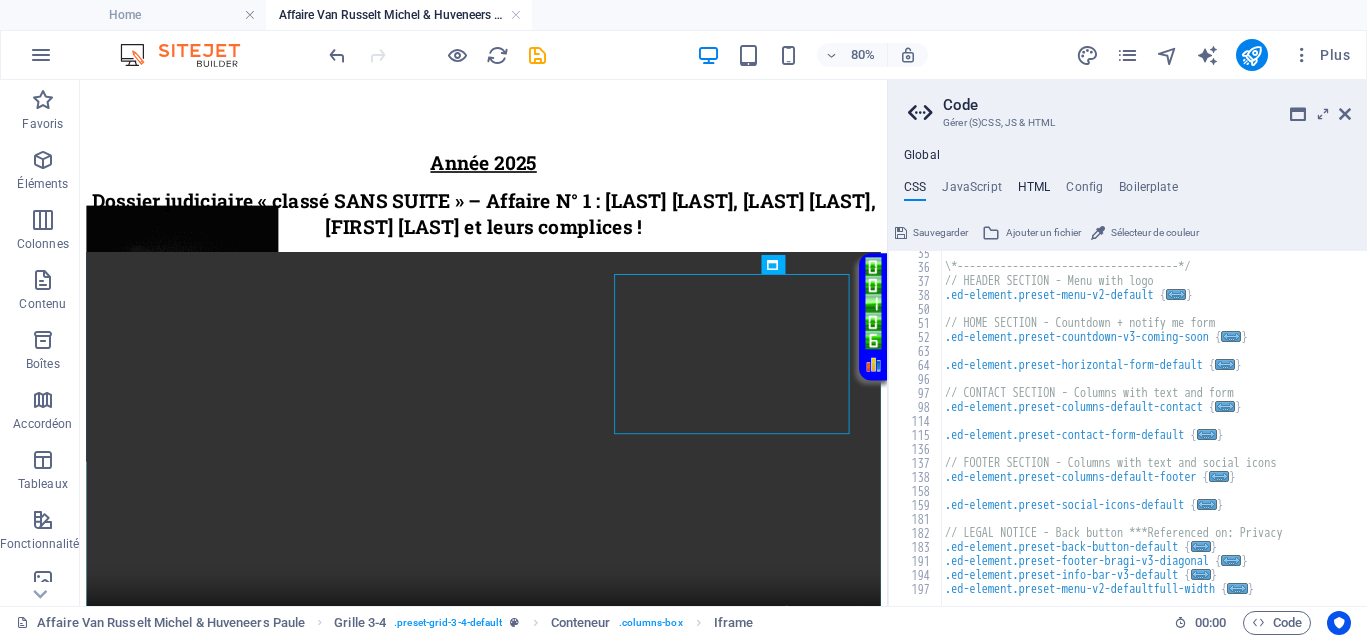 click on "HTML" at bounding box center [1034, 191] 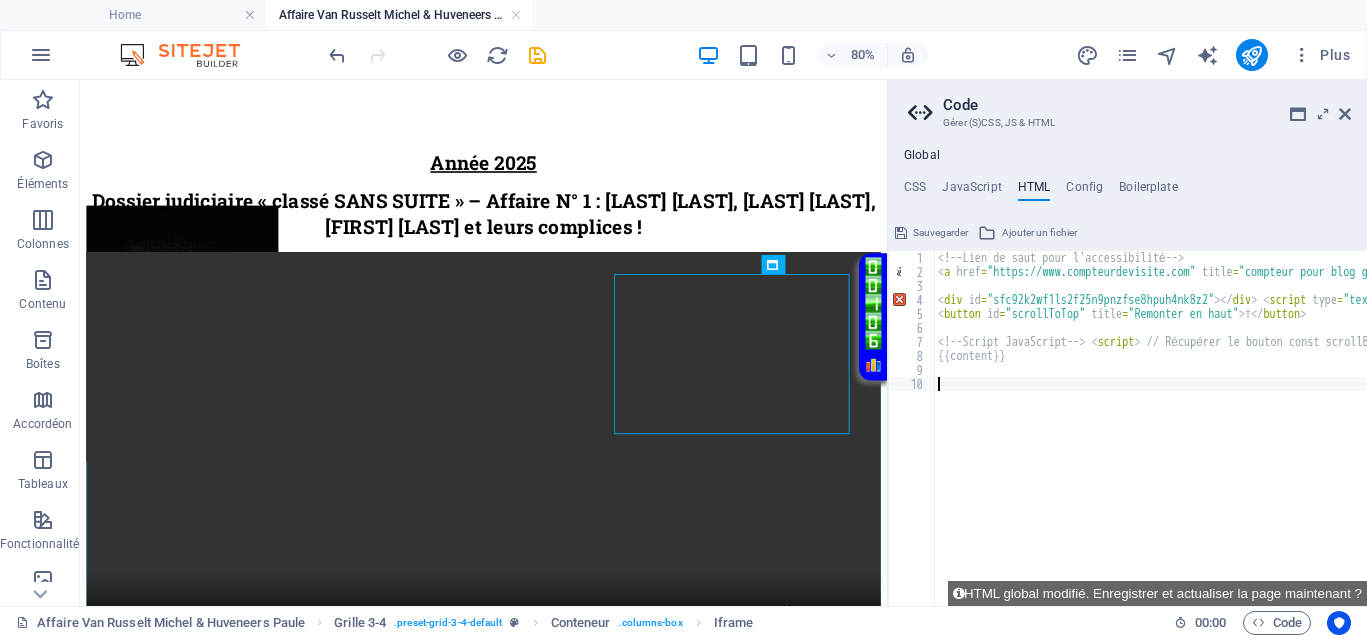 paste on "</div>" 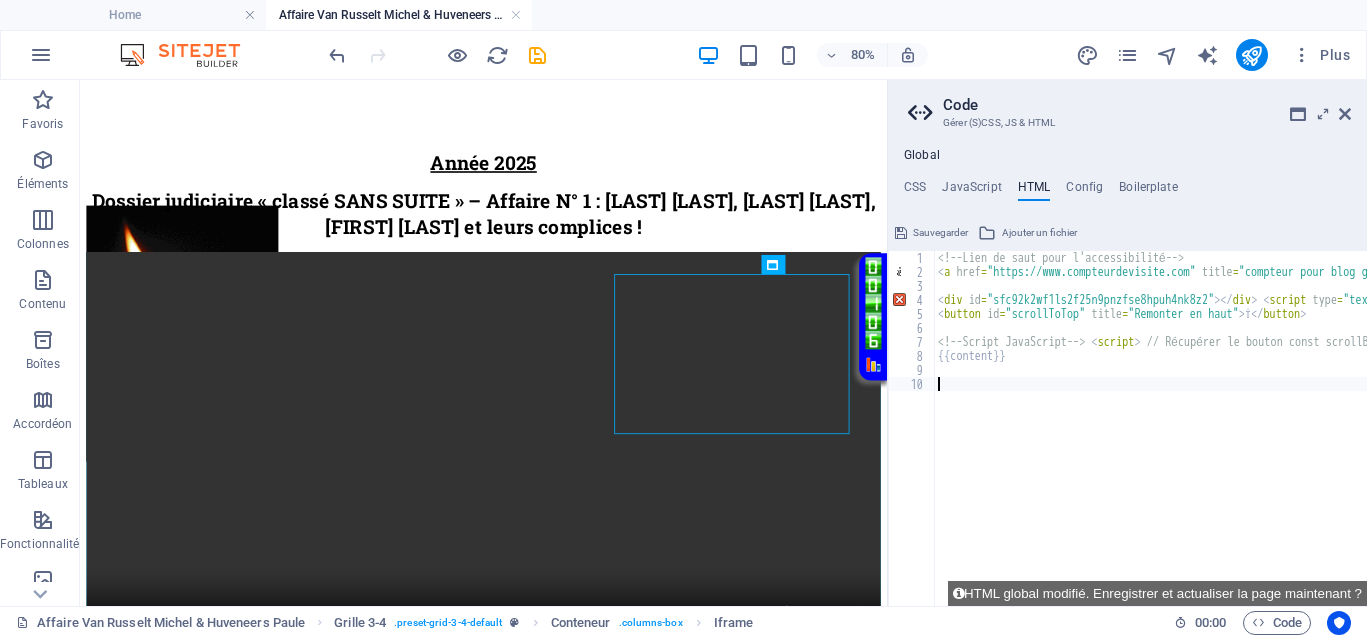 type on "</div>" 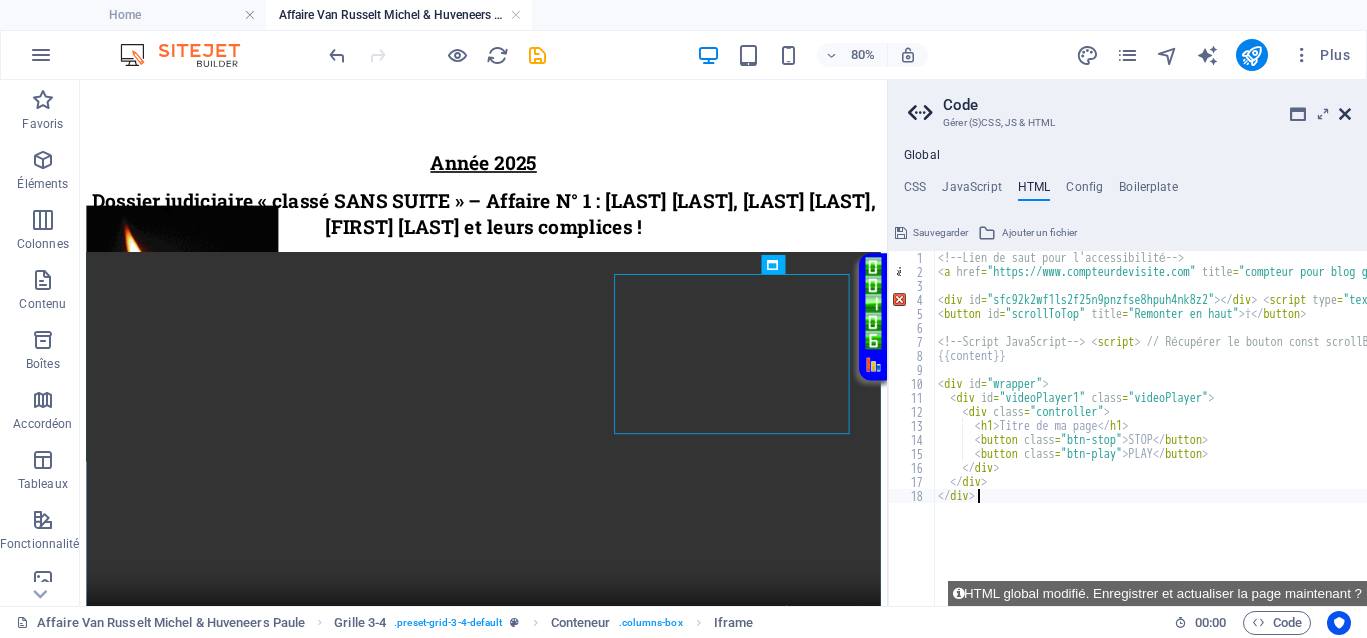 click at bounding box center (1345, 114) 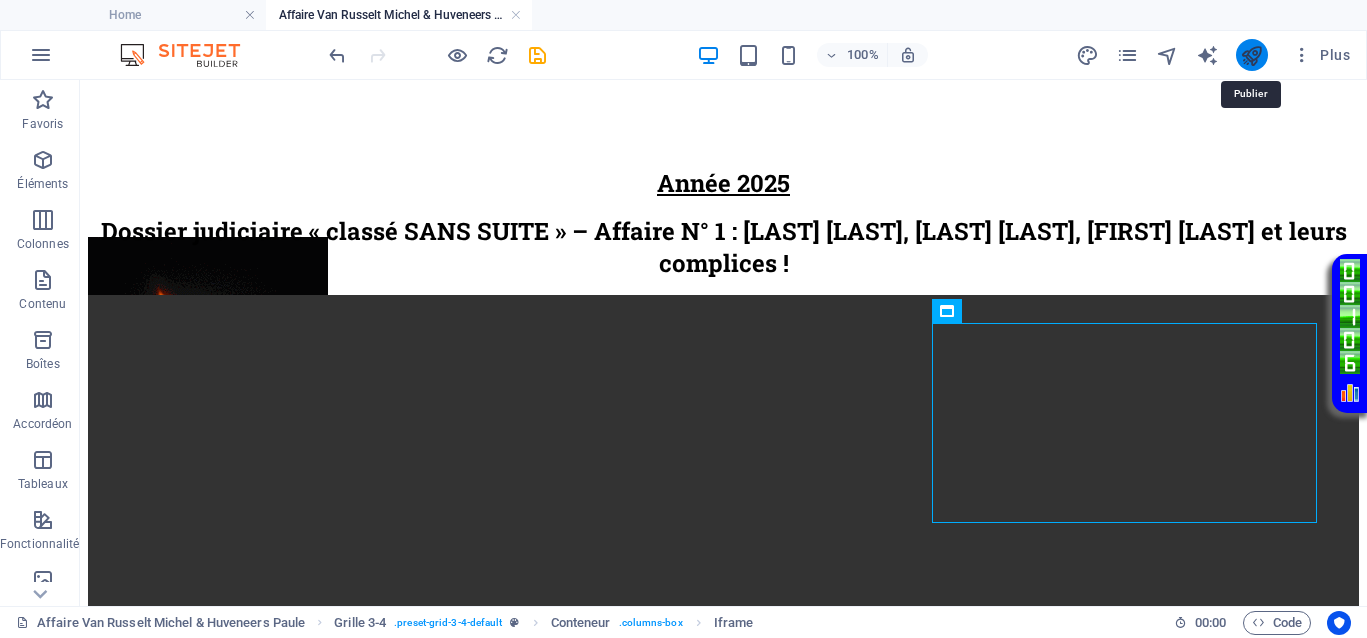 click at bounding box center (1251, 55) 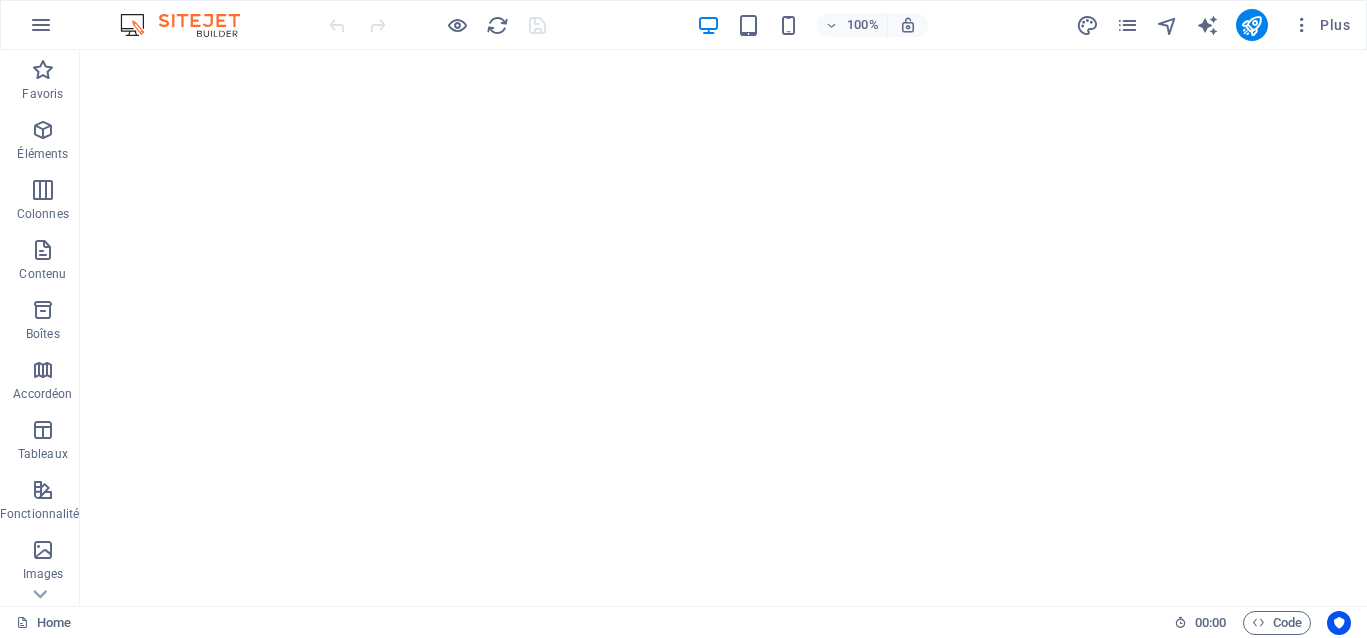 scroll, scrollTop: 0, scrollLeft: 0, axis: both 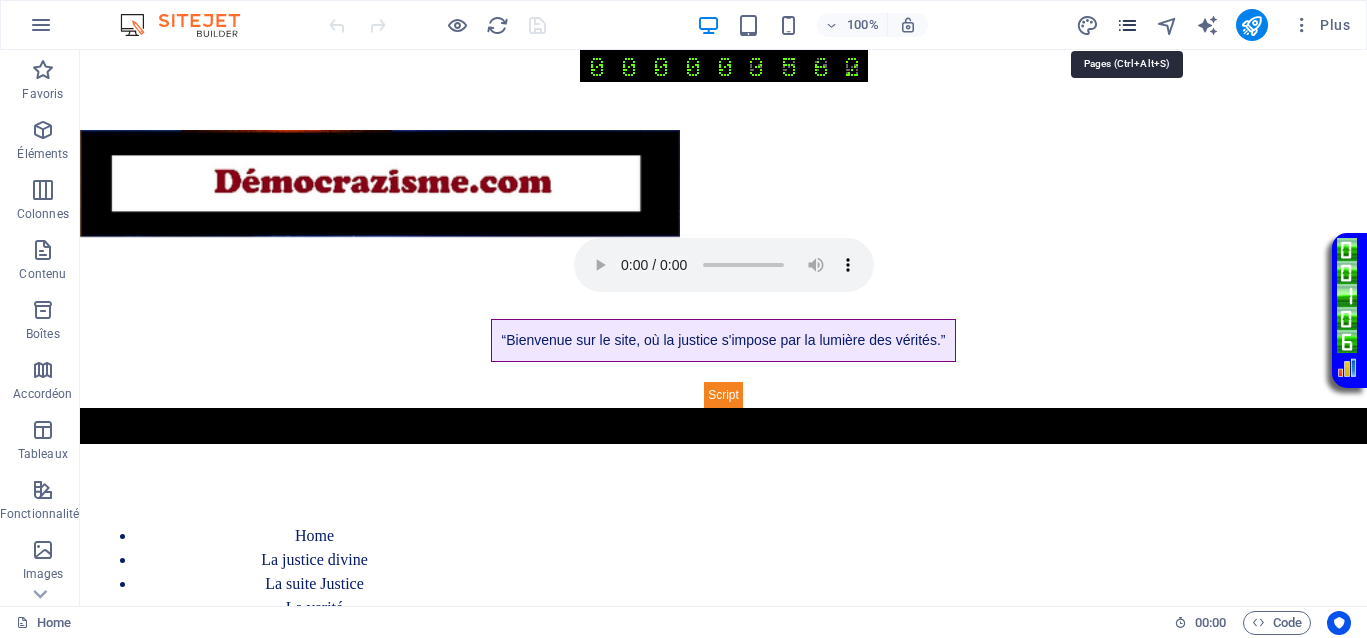 click at bounding box center [1127, 25] 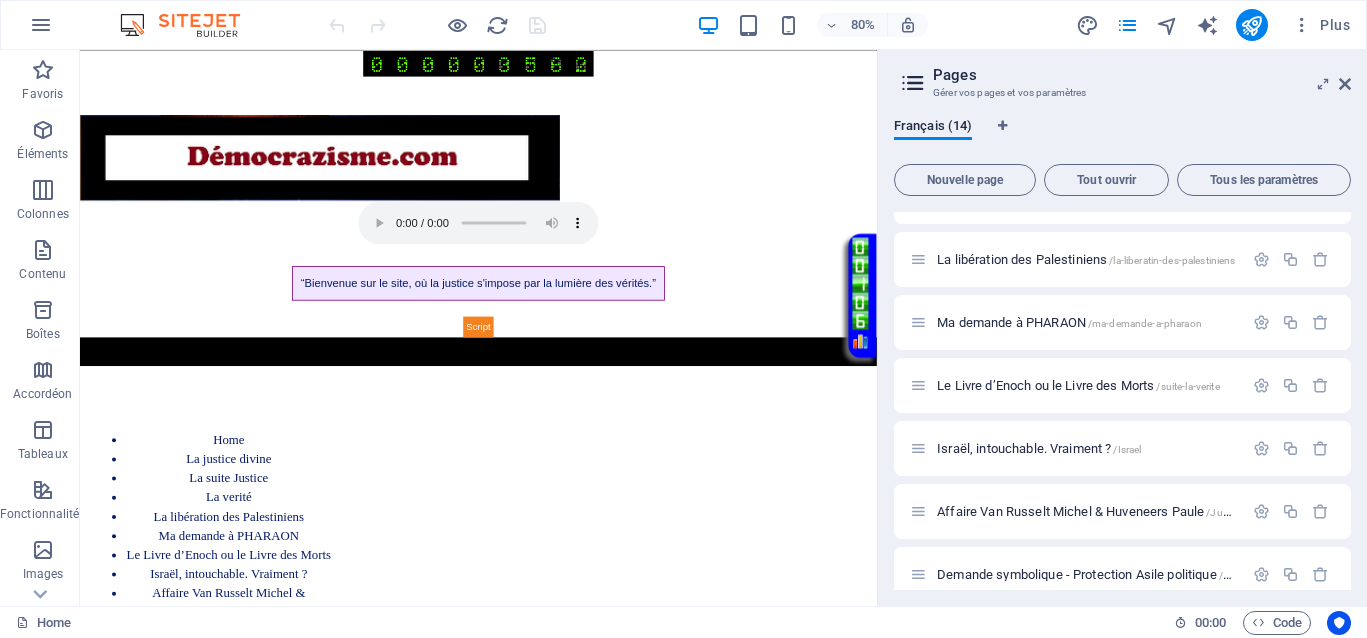 scroll, scrollTop: 250, scrollLeft: 0, axis: vertical 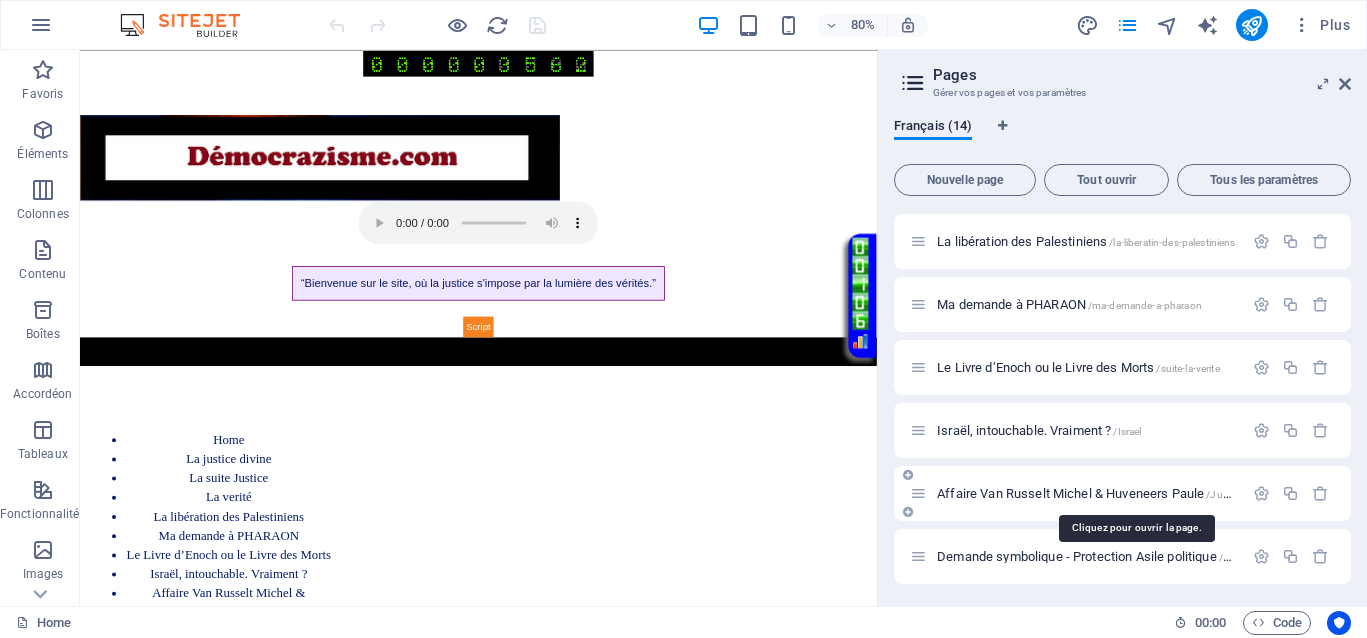 click on "Affaire Van Russelt Michel & Huveneers Paule /JusticeVanrusselthuveneers" at bounding box center [1137, 493] 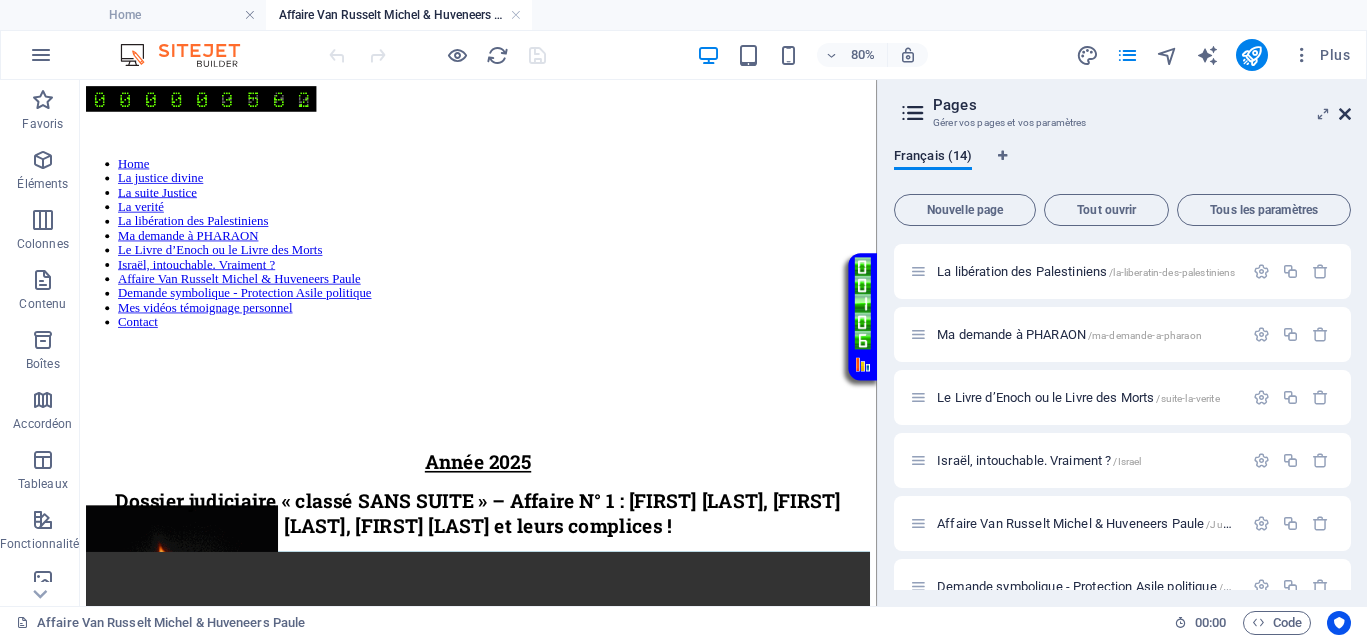 scroll, scrollTop: 0, scrollLeft: 0, axis: both 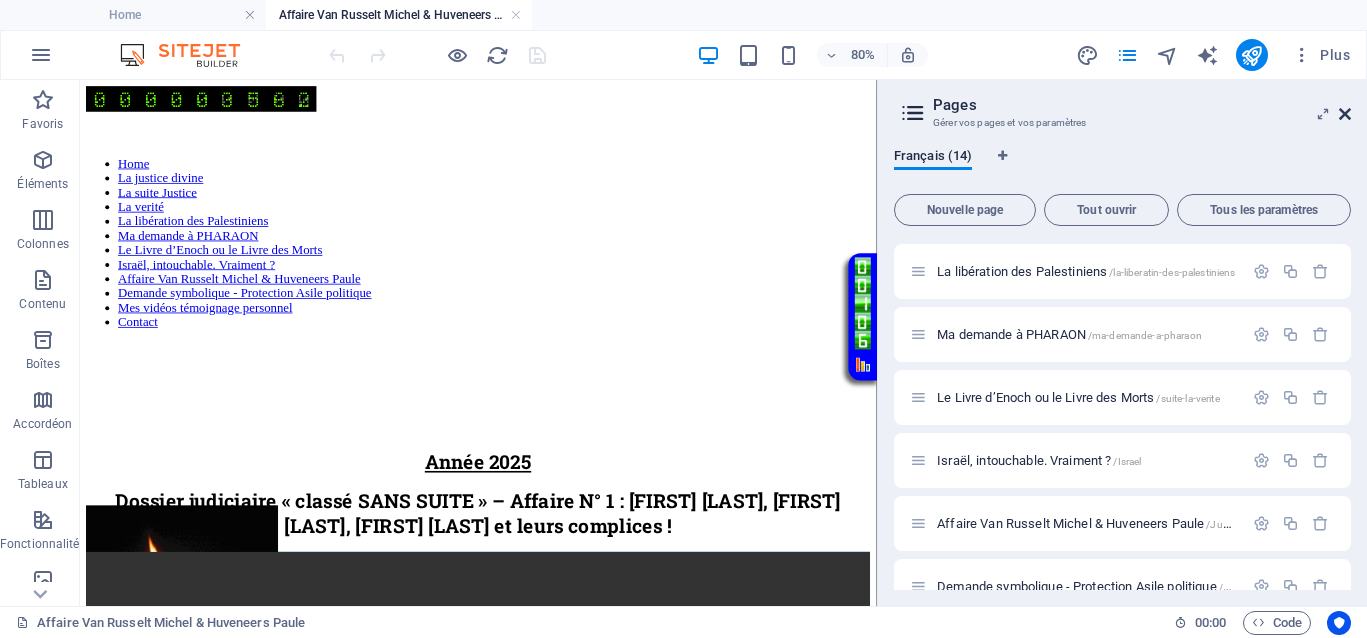 click at bounding box center (1345, 114) 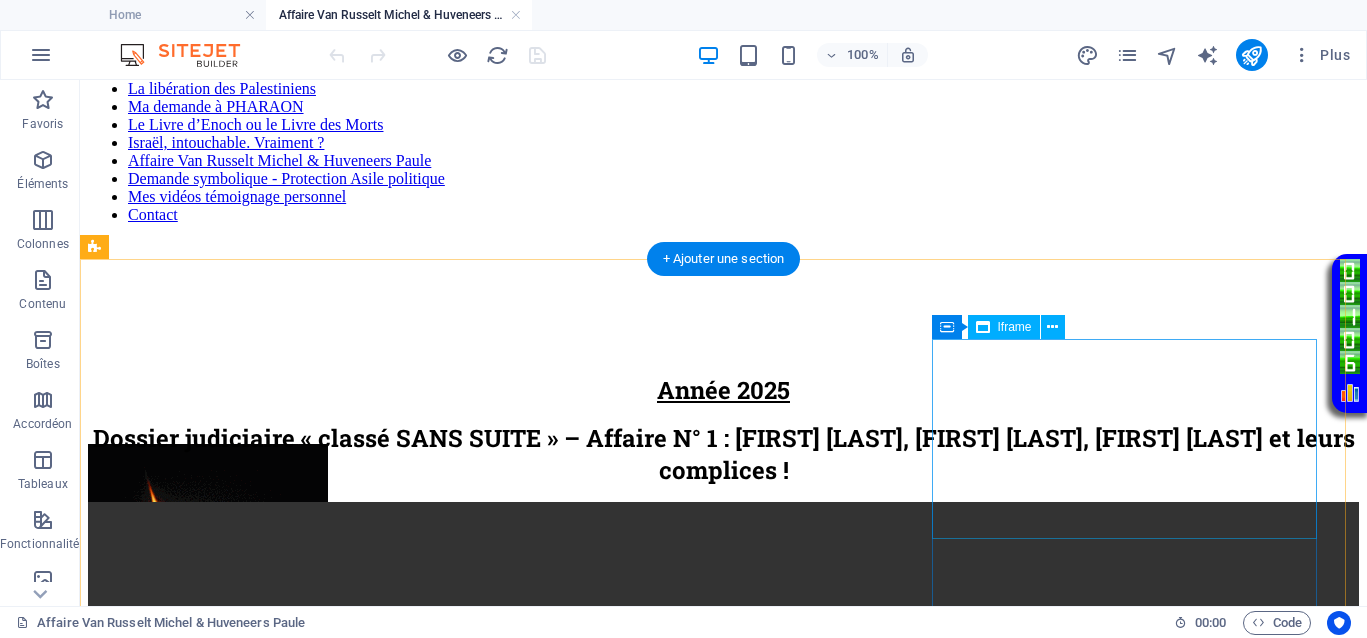 scroll, scrollTop: 375, scrollLeft: 0, axis: vertical 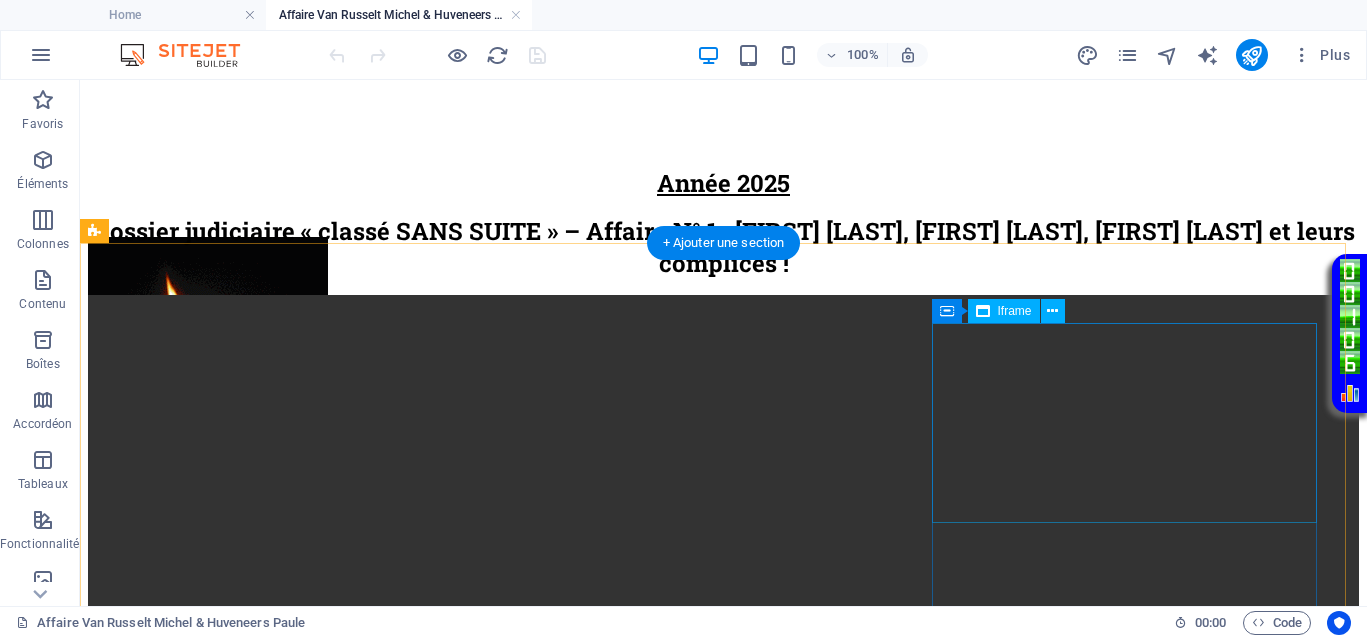 click on "</div>" at bounding box center [723, 1676] 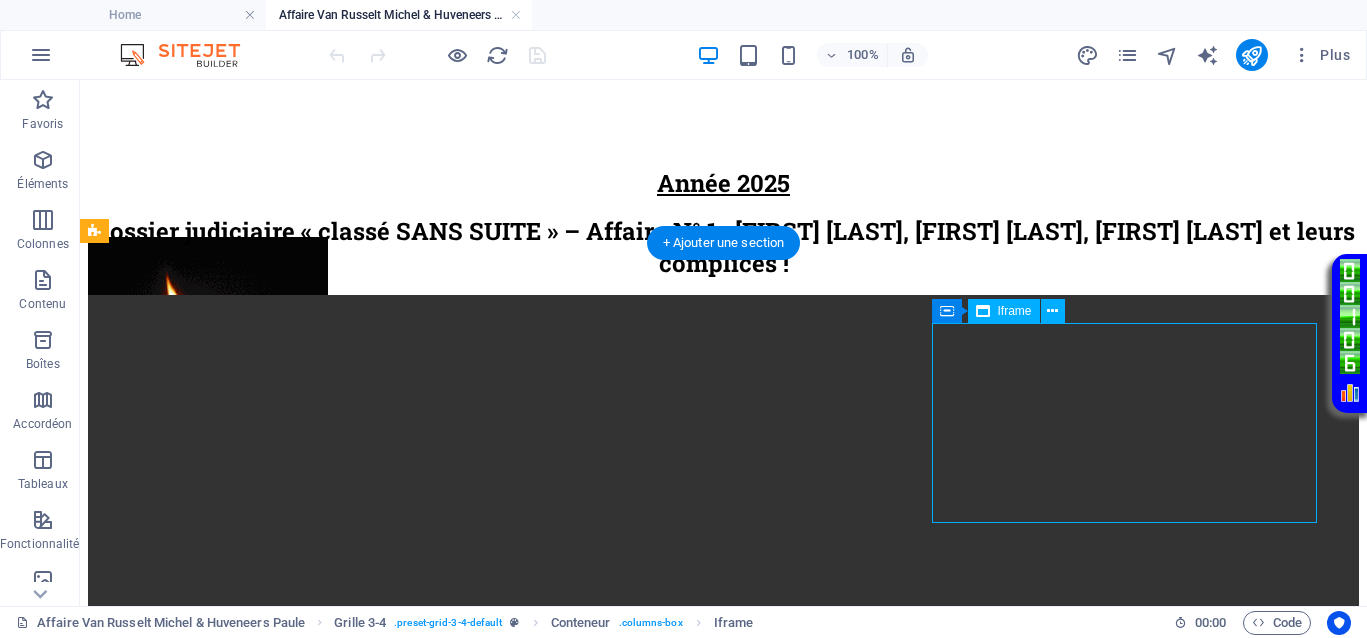 click on "</div>" at bounding box center [723, 1676] 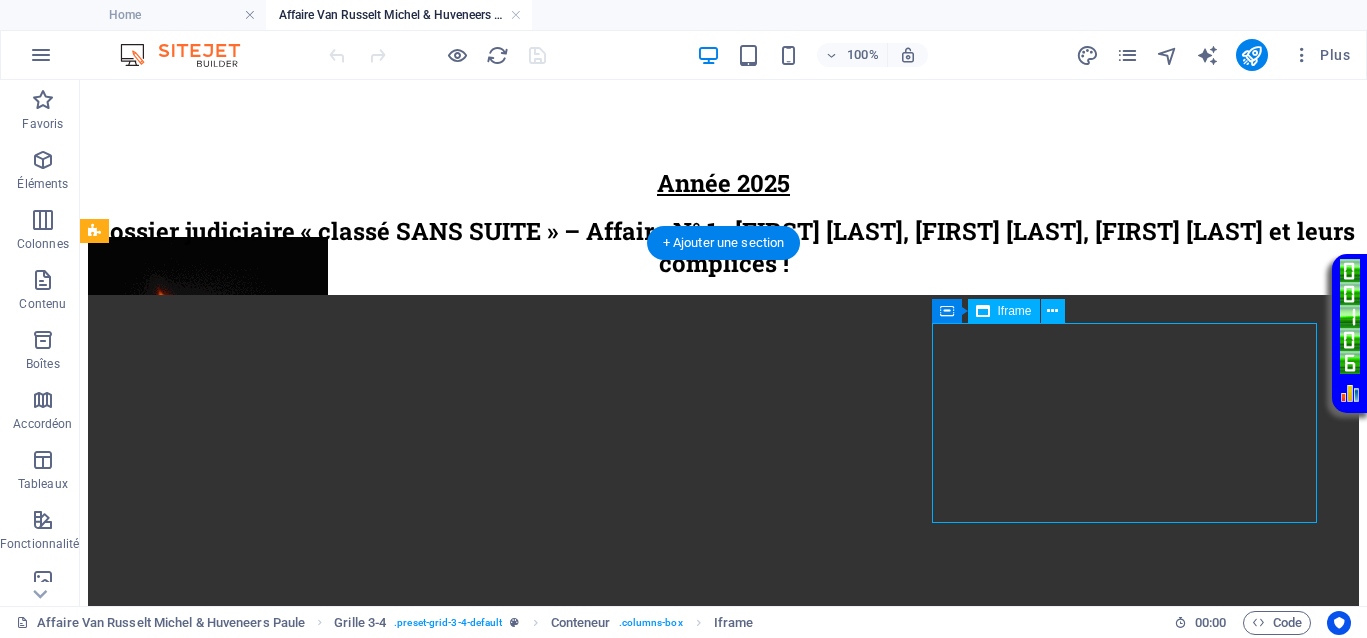 select on "%" 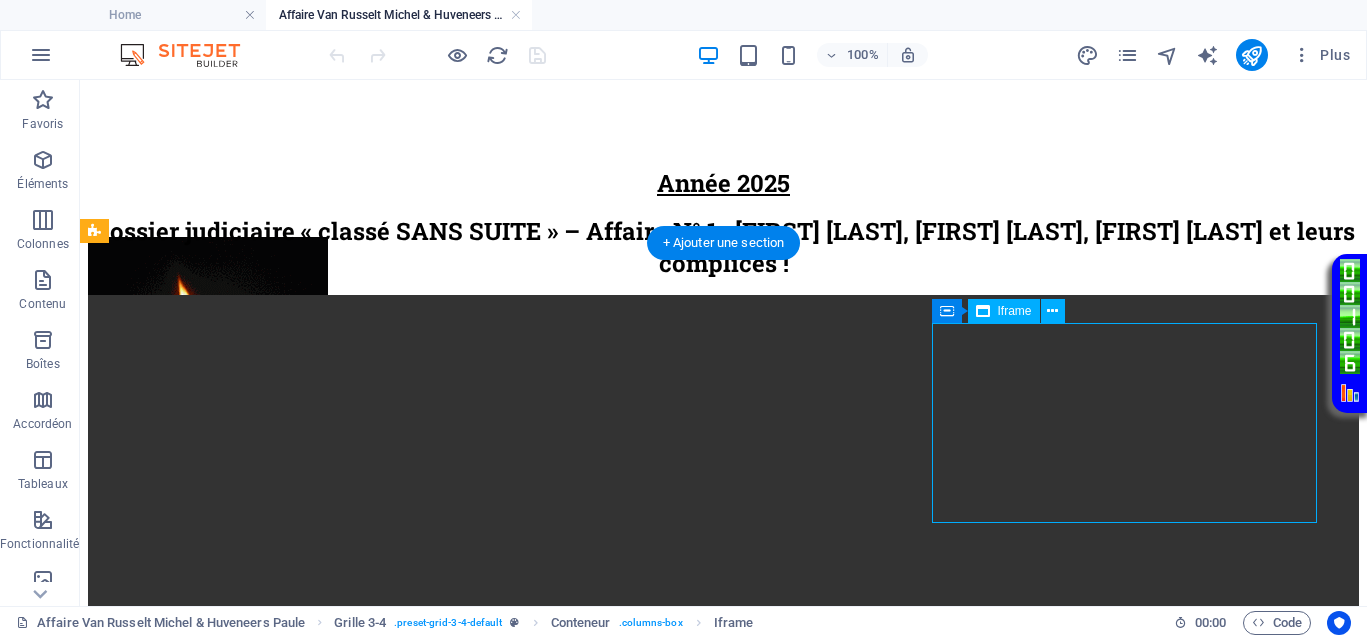 select on "px" 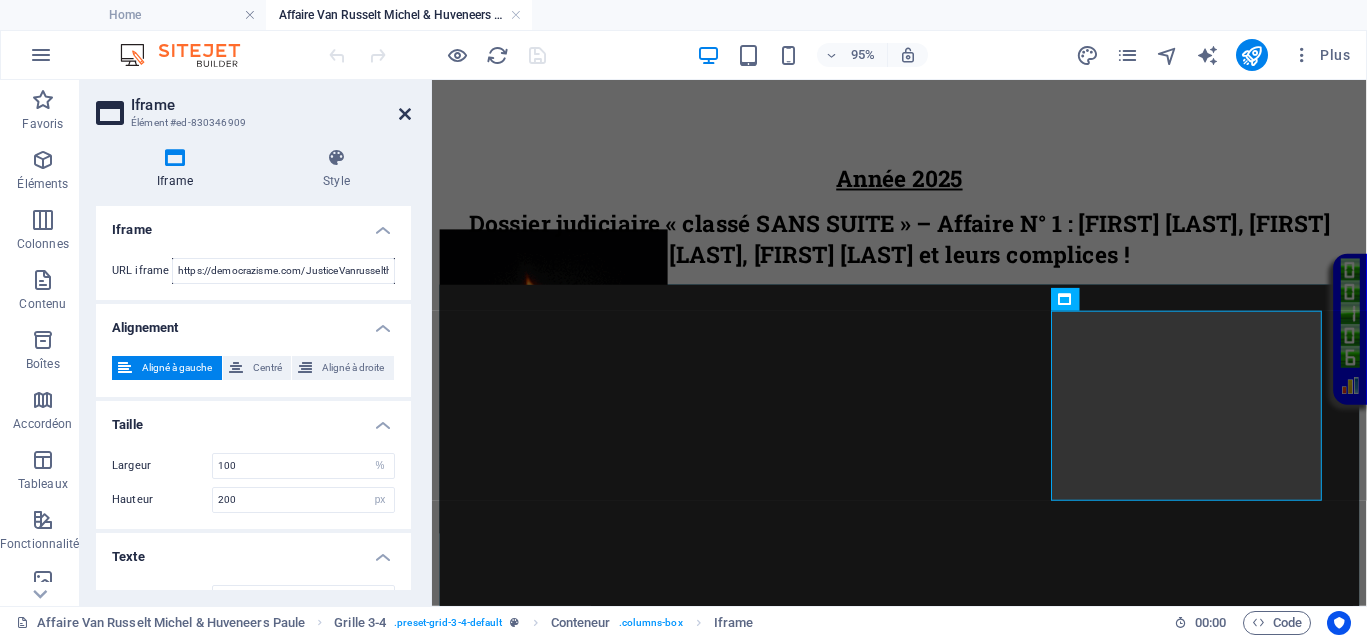 click at bounding box center [405, 114] 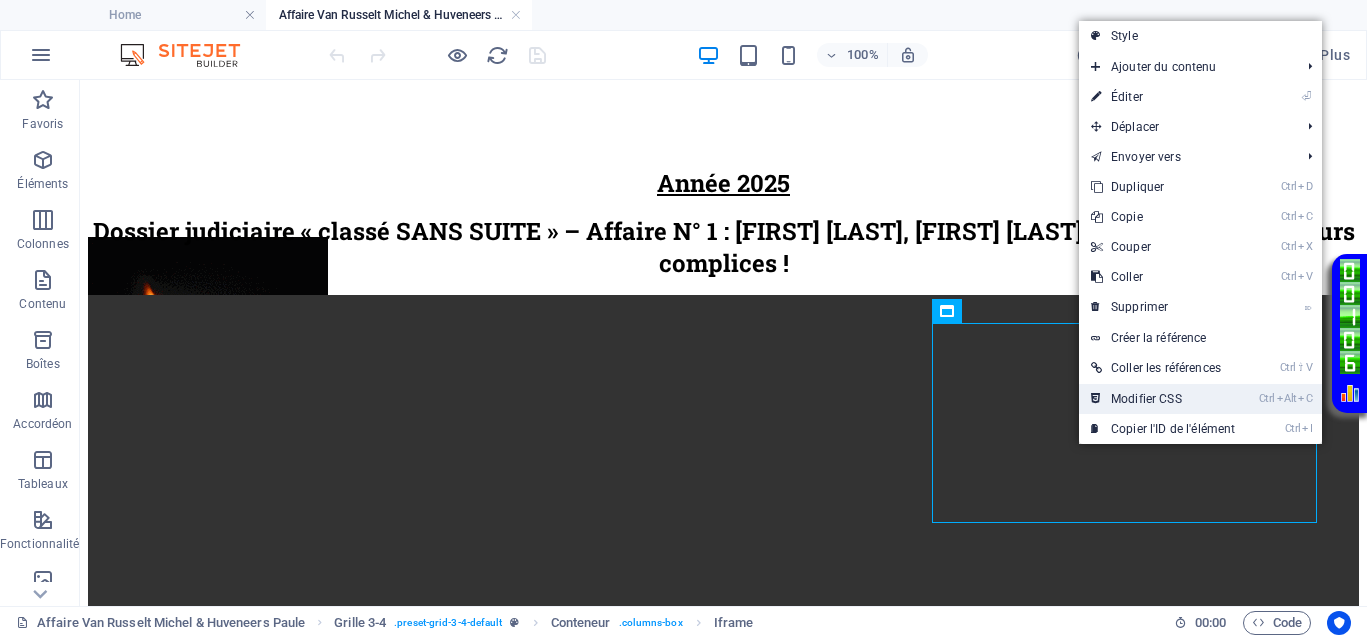 click on "Ctrl Alt C  Modifier CSS" at bounding box center (1163, 399) 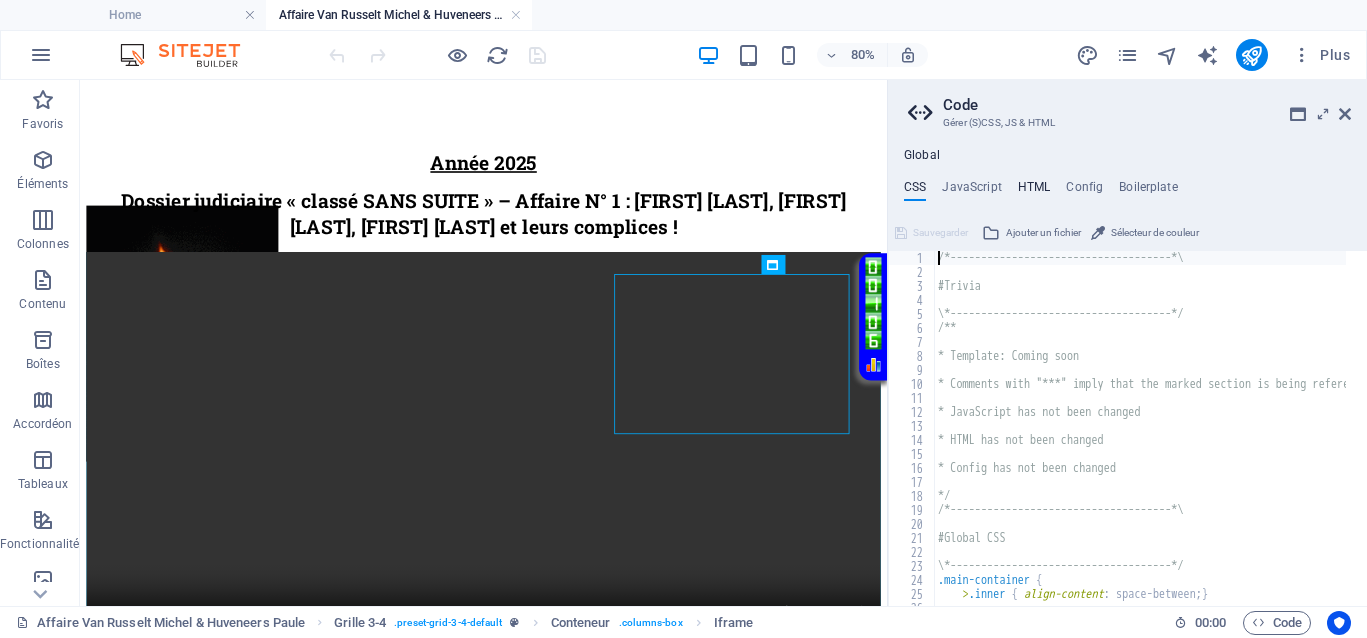 click on "HTML" at bounding box center [1034, 191] 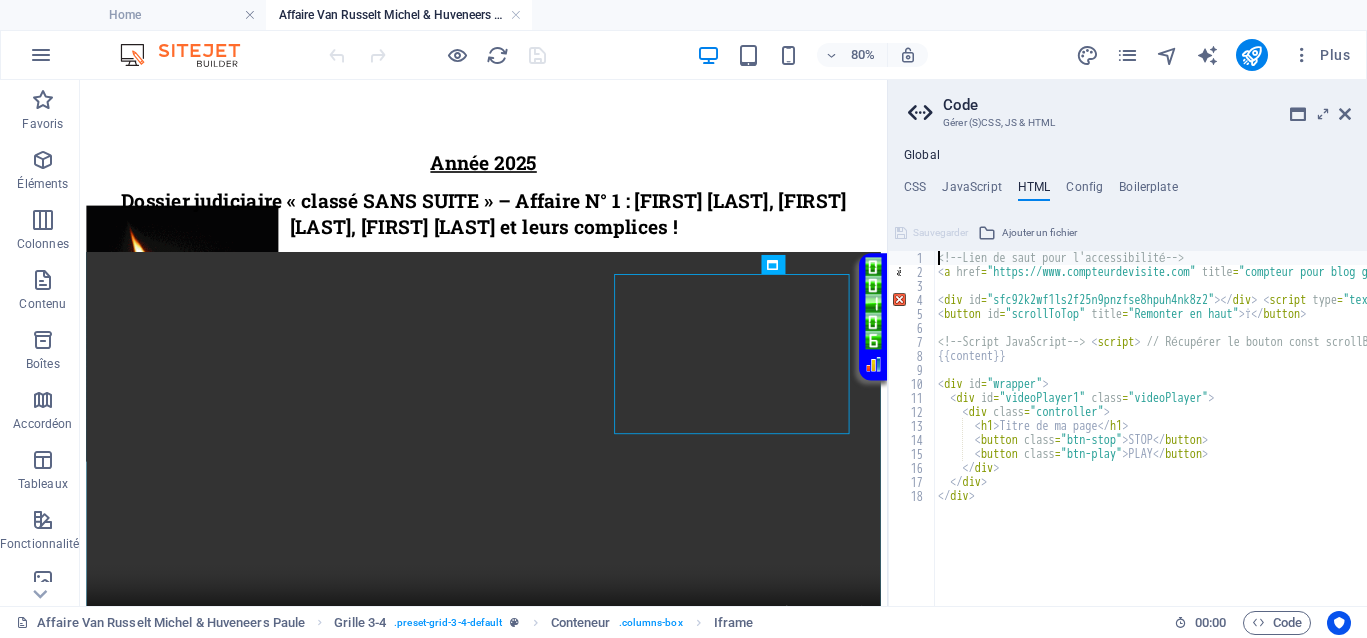 click on "<!--  Lien de saut pour l'accessibilité  --> < a   href = "https://www.compteurdevisite.com"   title = "compteur pour blog gratuit" > < img   src = "https://counter1.optistats.ovh/private/compteurdevisite.php?c=yc1lhhu13s7gpnkp3lu1qmn6lgny6bth"   border = "0"   title = "compteur pour blog gratuit"   alt = "compteur pour blog gratuit" > </ a > < div   id = "sfc92k2wf1ls2f25n9pnzfse8hpuh4nk8z2" > </ div >   < script   type = "text/javascript"   src = "https://counter1.optistats.ovh/private/counter.js?c=92k2wf1ls2f25n9pnzfse8hpuh4nk8z2&down=async"   async > </ script >   < br > < a   href = "https://www.assoclub.fr" > </ a > < noscript > < a   href = "https://www.compteurdevisite.com"   title = "compteur de visites html" > < img   src = "https://counter1.optistats.ovh/private/compteurdevisite.php?c=92k2wf1ls2f25n9pnzfse8hpuh4nk8z2"   border = "0"   title = "compteur de visites html"   alt = "compteur de visites html" > </ a > </ noscript >   <!-- -->   <!--  Bouton Flèche Verte Fluo  -->   < style >       {" at bounding box center [5179, 432] 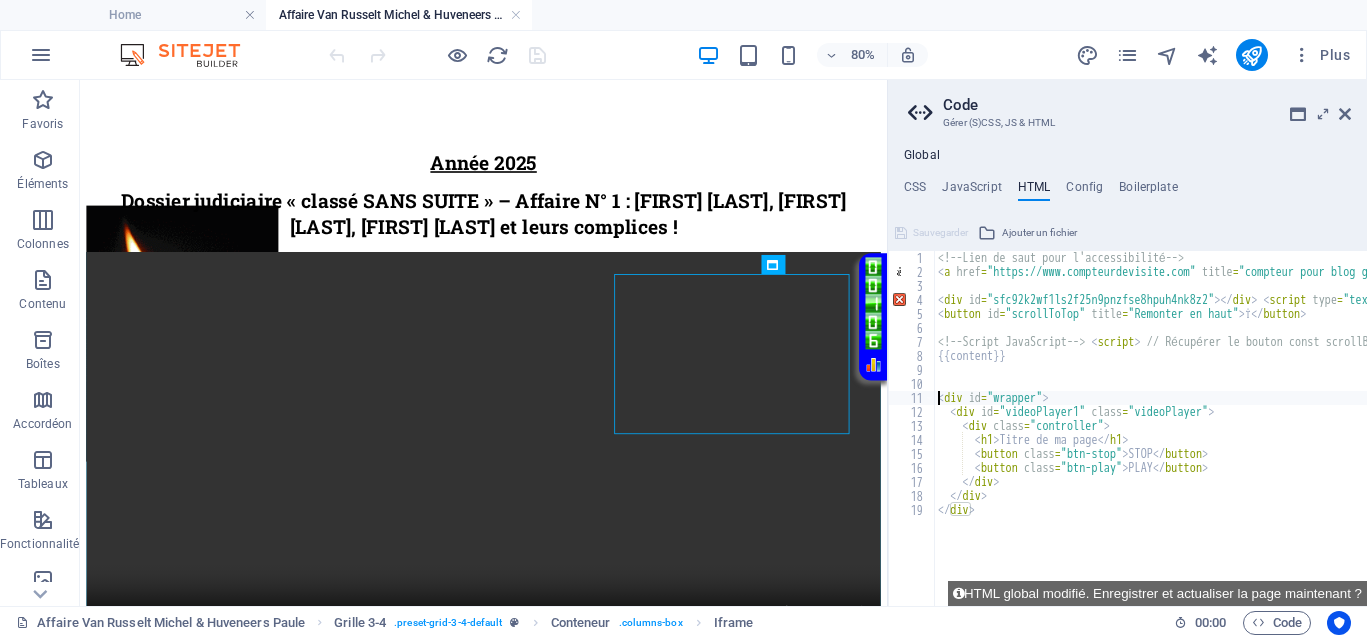 scroll, scrollTop: 0, scrollLeft: 1, axis: horizontal 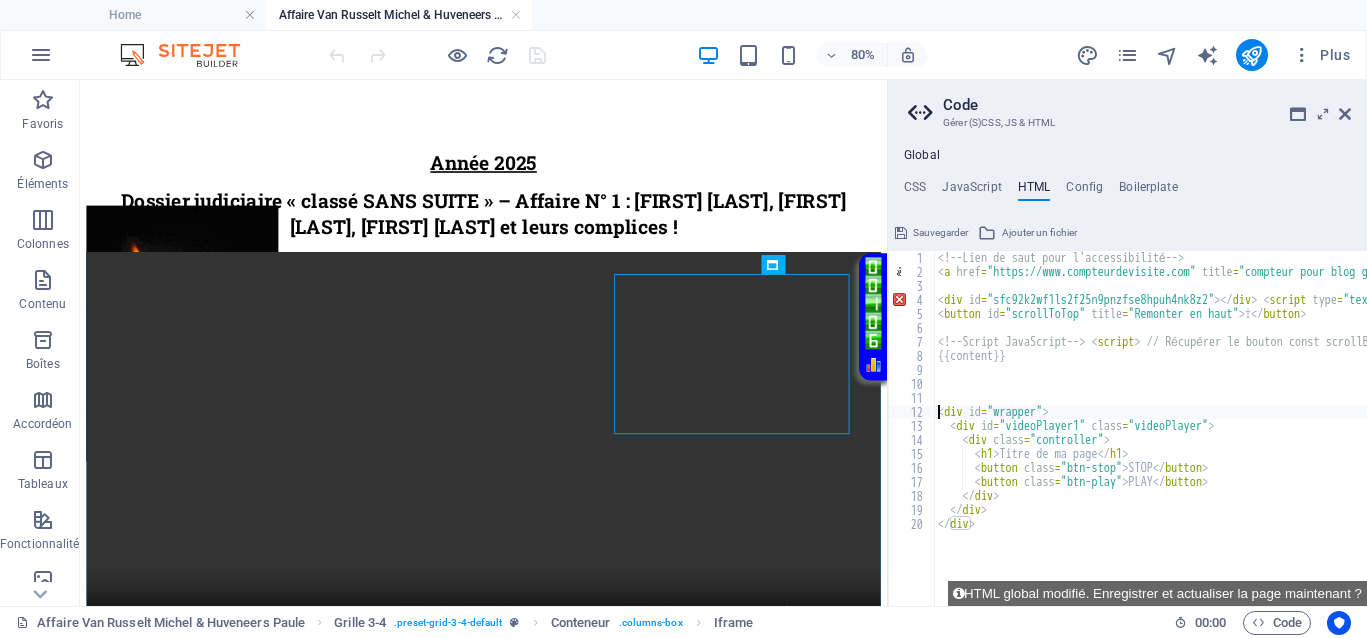click on "<!--  Lien de saut pour l'accessibilité  --> < a   href = "https://www.compteurdevisite.com"   title = "compteur pour blog gratuit" > < img   src = "https://counter1.optistats.ovh/private/compteurdevisite.php?c=yc1lhhu13s7gpnkp3lu1qmn6lgny6bth"   border = "0"   title = "compteur pour blog gratuit"   alt = "compteur pour blog gratuit" > </ a > < div   id = "sfc92k2wf1ls2f25n9pnzfse8hpuh4nk8z2" > </ div >   < script   type = "text/javascript"   src = "https://counter1.optistats.ovh/private/counter.js?c=92k2wf1ls2f25n9pnzfse8hpuh4nk8z2&down=async"   async > </ script >   < br > < a   href = "https://www.assoclub.fr" > </ a > < noscript > < a   href = "https://www.compteurdevisite.com"   title = "compteur de visites html" > < img   src = "https://counter1.optistats.ovh/private/compteurdevisite.php?c=92k2wf1ls2f25n9pnzfse8hpuh4nk8z2"   border = "0"   title = "compteur de visites html"   alt = "compteur de visites html" > </ a > </ noscript >   <!-- -->   <!--  Bouton Flèche Verte Fluo  -->   < style >       {" at bounding box center (5179, 432) 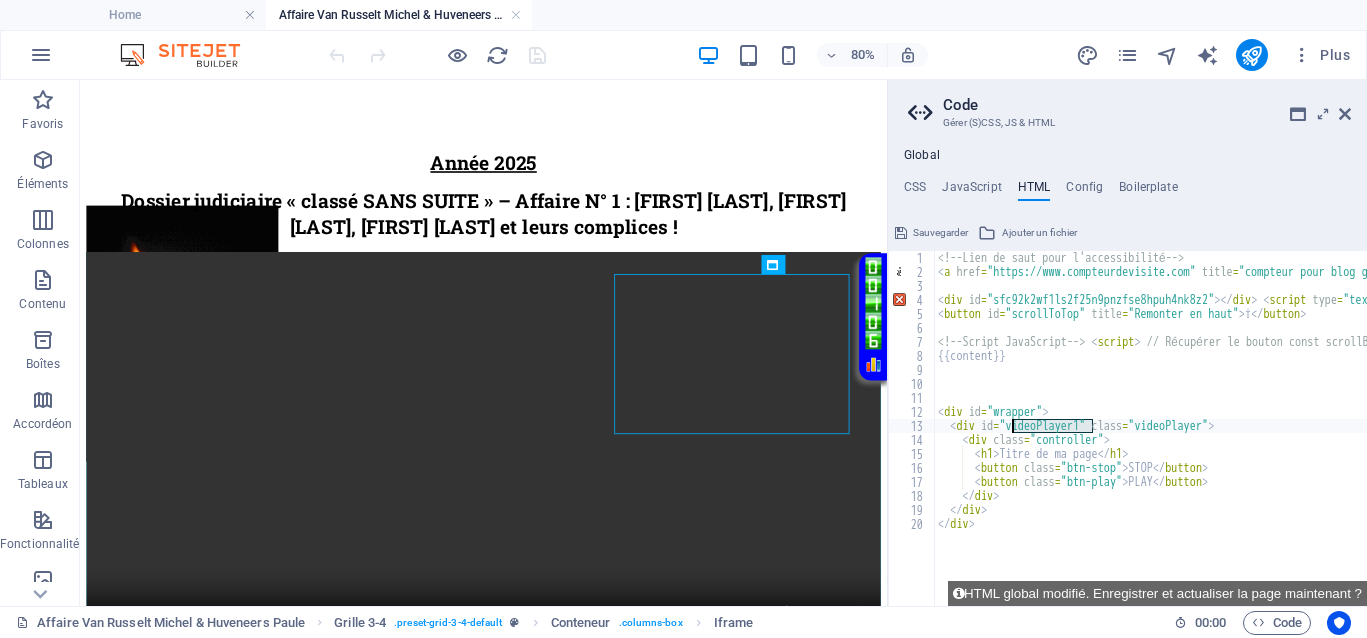 drag, startPoint x: 1093, startPoint y: 424, endPoint x: 1013, endPoint y: 428, distance: 80.09994 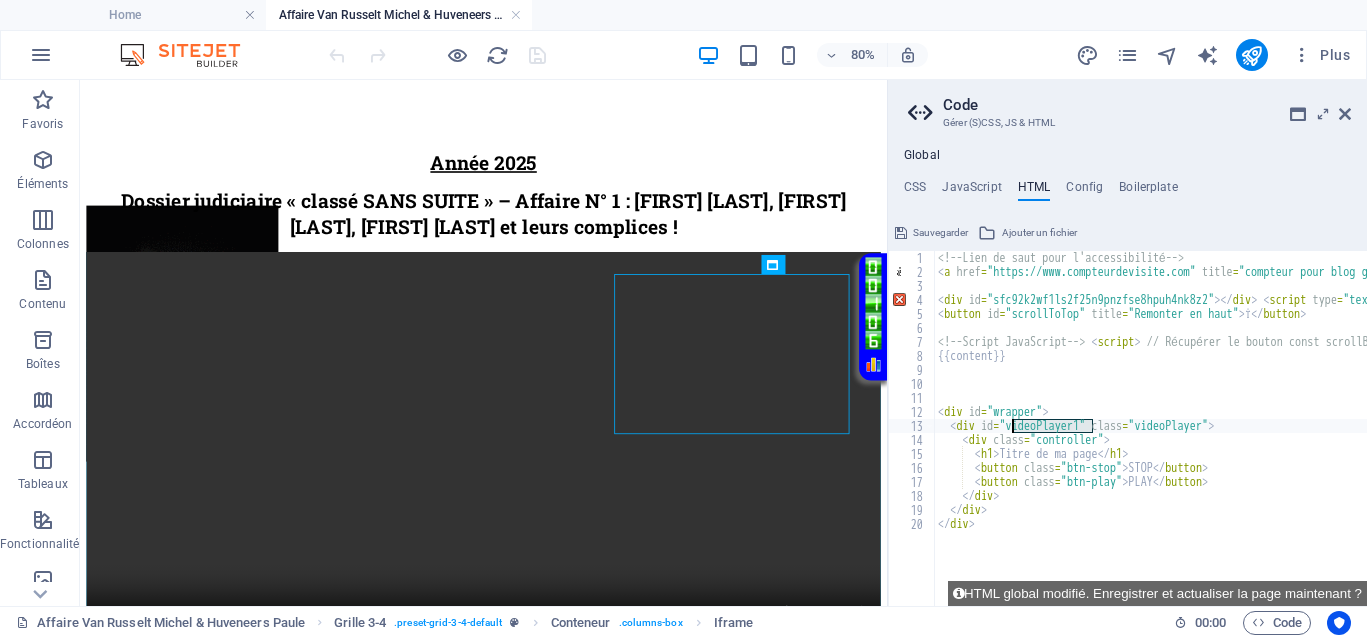 click on "<!--  Lien de saut pour l'accessibilité  --> < a   href = "https://www.compteurdevisite.com"   title = "compteur pour blog gratuit" > < img   src = "https://counter1.optistats.ovh/private/compteurdevisite.php?c=yc1lhhu13s7gpnkp3lu1qmn6lgny6bth"   border = "0"   title = "compteur pour blog gratuit"   alt = "compteur pour blog gratuit" > </ a > < div   id = "sfc92k2wf1ls2f25n9pnzfse8hpuh4nk8z2" > </ div >   < script   type = "text/javascript"   src = "https://counter1.optistats.ovh/private/counter.js?c=92k2wf1ls2f25n9pnzfse8hpuh4nk8z2&down=async"   async > </ script >   < br > < a   href = "https://www.assoclub.fr" > </ a > < noscript > < a   href = "https://www.compteurdevisite.com"   title = "compteur de visites html" > < img   src = "https://counter1.optistats.ovh/private/compteurdevisite.php?c=92k2wf1ls2f25n9pnzfse8hpuh4nk8z2"   border = "0"   title = "compteur de visites html"   alt = "compteur de visites html" > </ a > </ noscript >   <!-- -->   <!--  Bouton Flèche Verte Fluo  -->   < style >       {" at bounding box center [5179, 432] 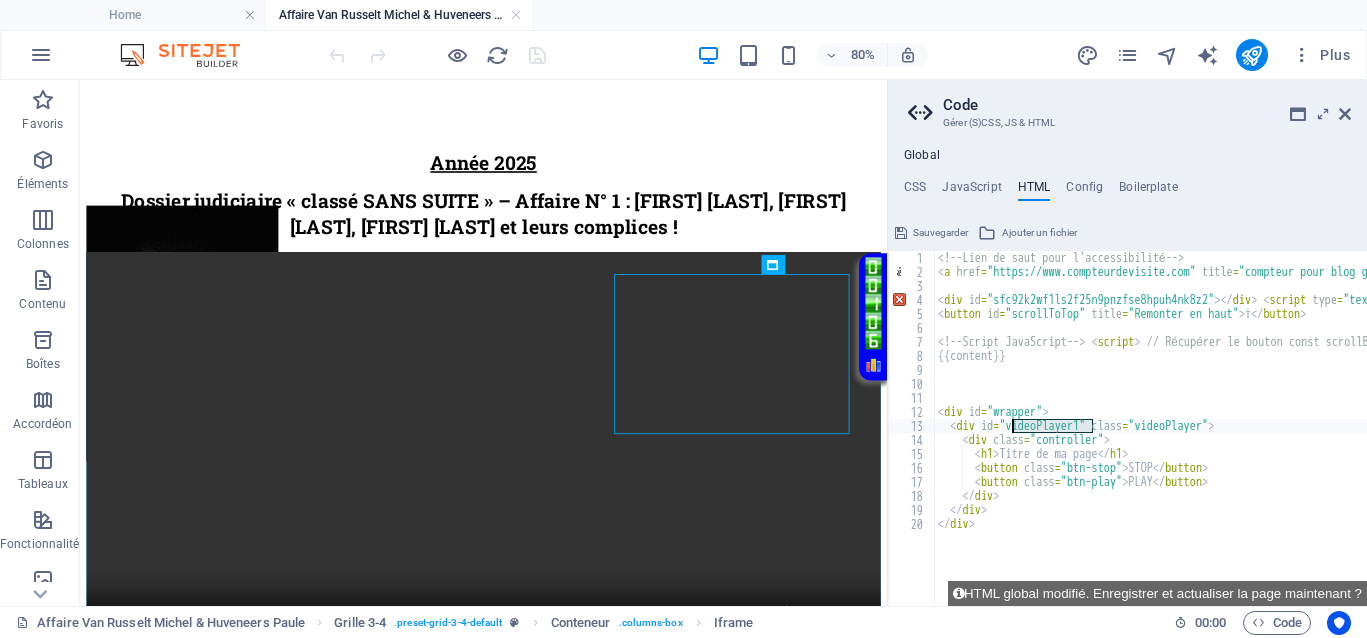 paste on "https://democrazisme.com/JusticeVanrusselthuveneers/Pharaon II.mp4" 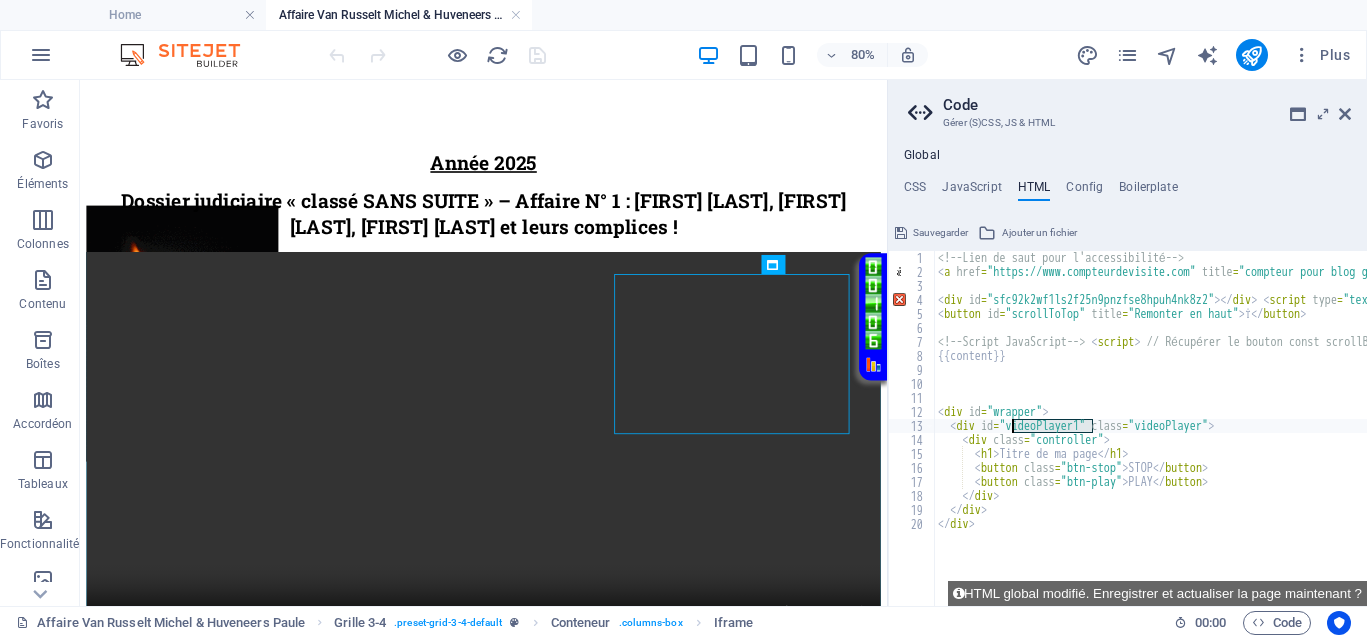 type on "<div id="https://democrazisme.com/JusticeVanrusselthuveneers/Pharaon II.mp4" class="videoPlayer">" 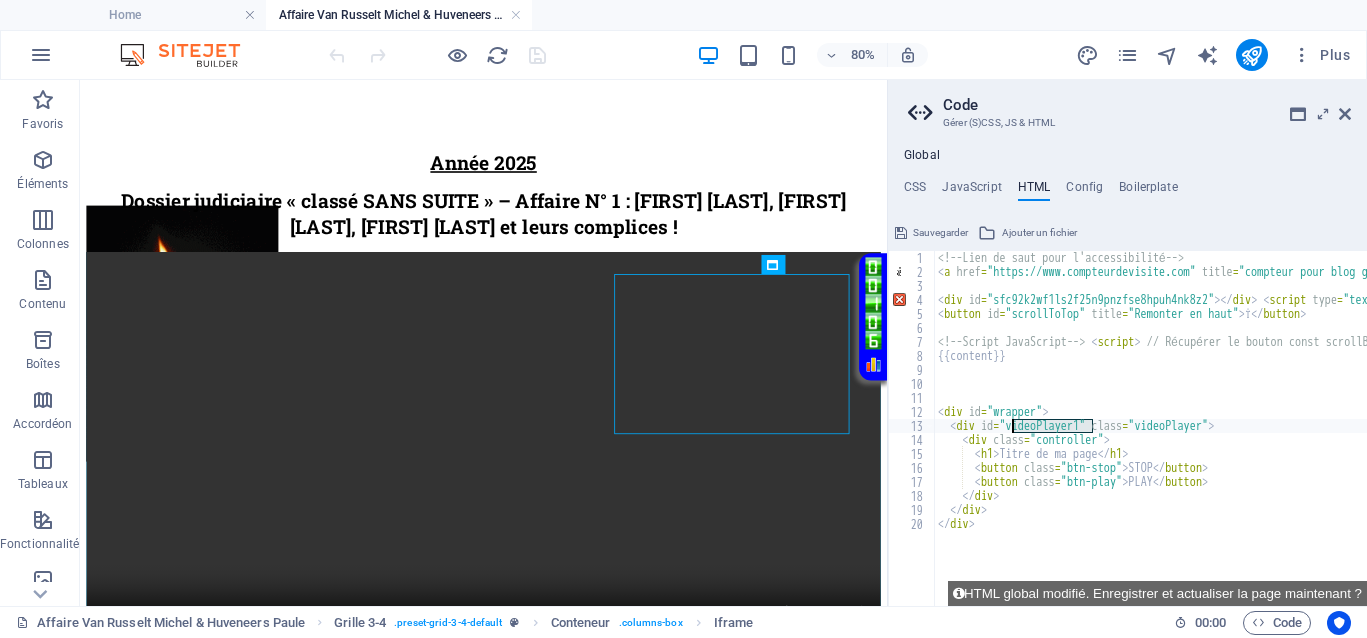 scroll, scrollTop: 0, scrollLeft: 97, axis: horizontal 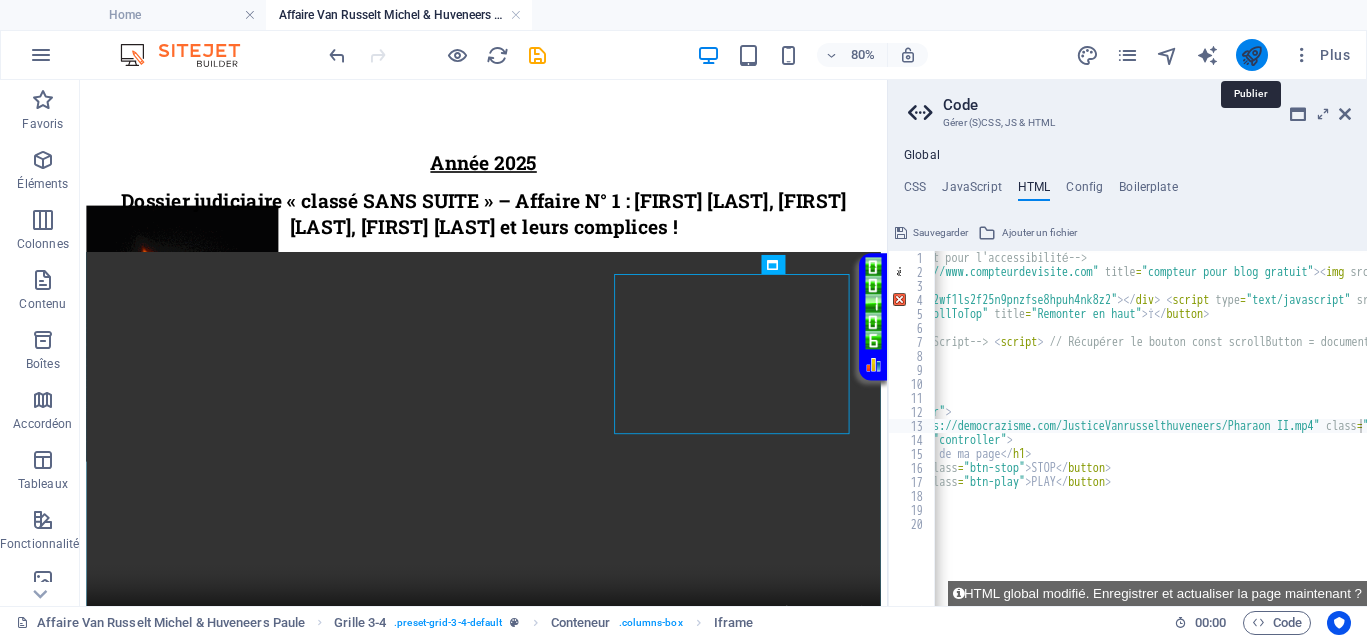 click at bounding box center (1251, 55) 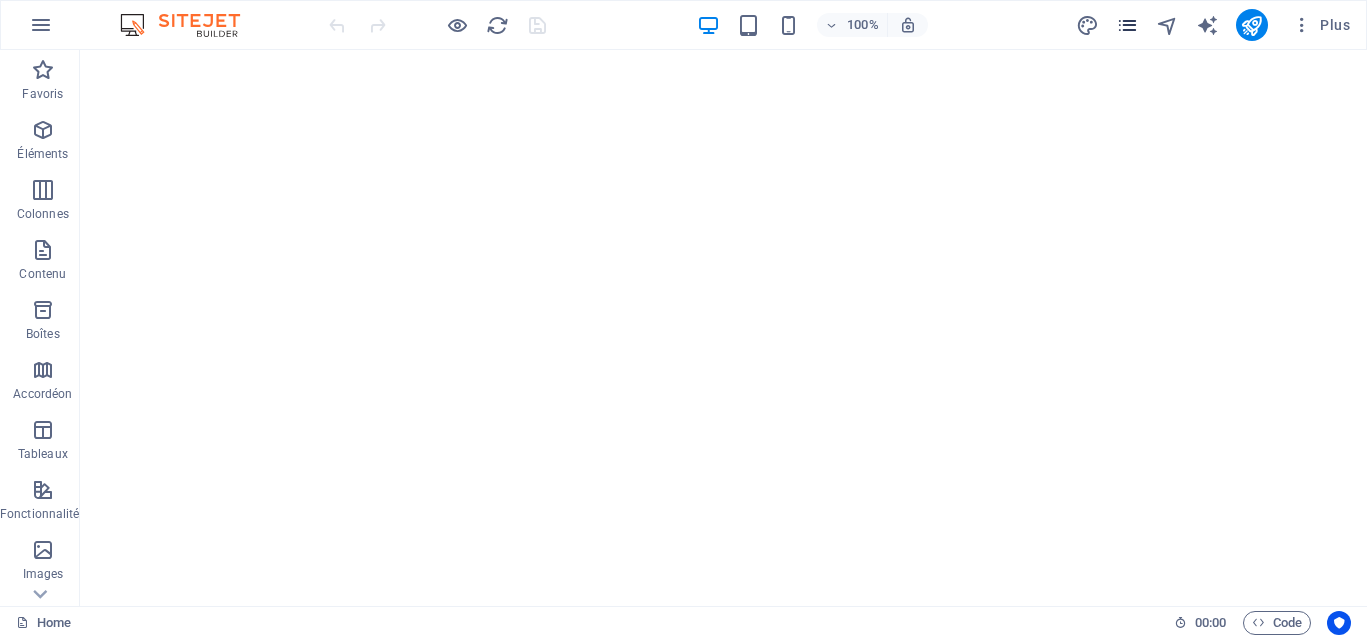 scroll, scrollTop: 0, scrollLeft: 0, axis: both 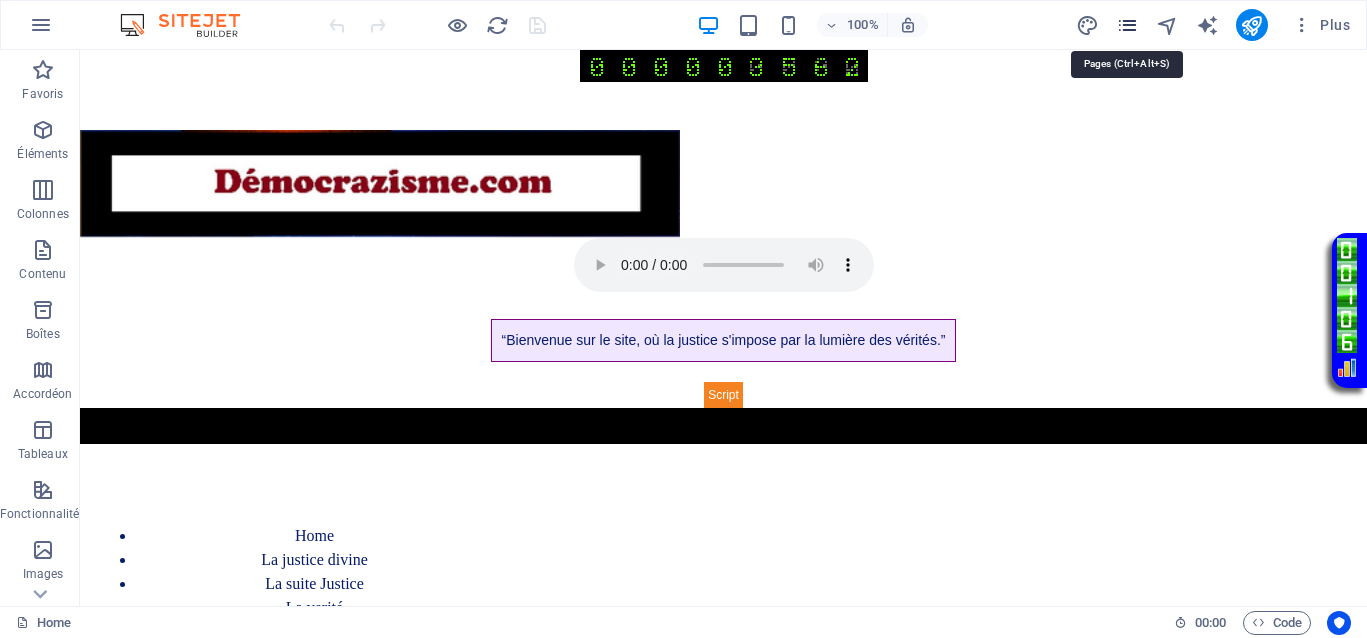 click at bounding box center [1127, 25] 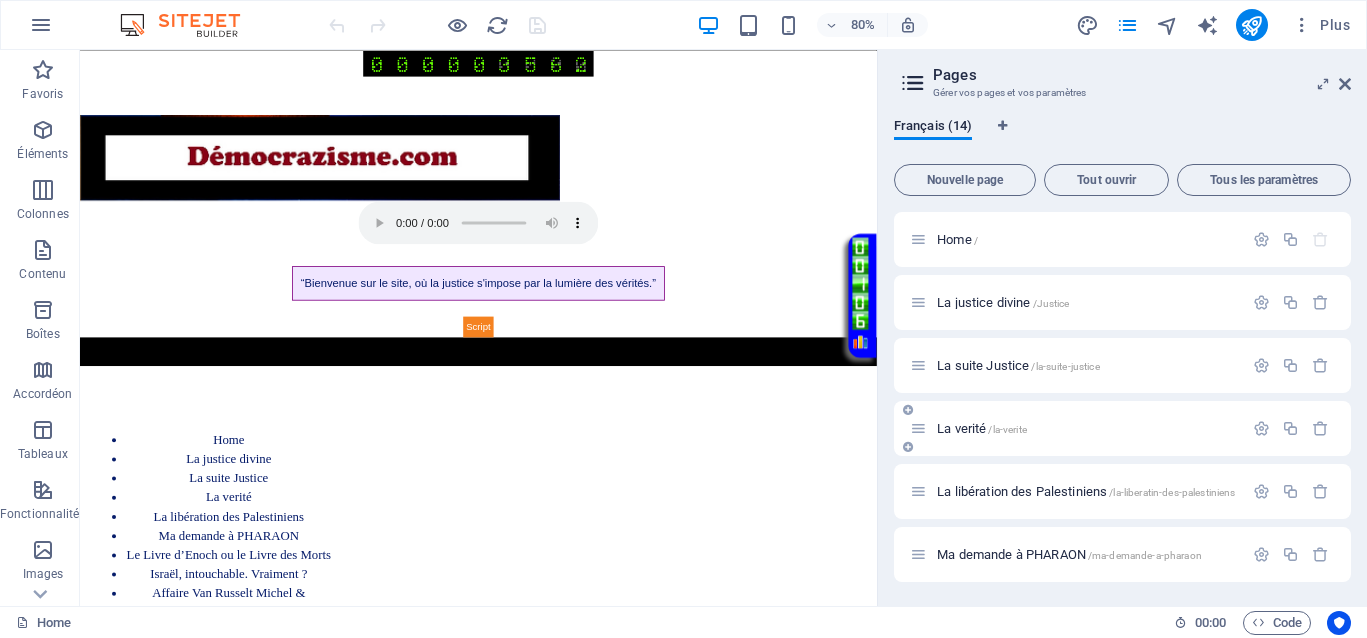 scroll, scrollTop: 250, scrollLeft: 0, axis: vertical 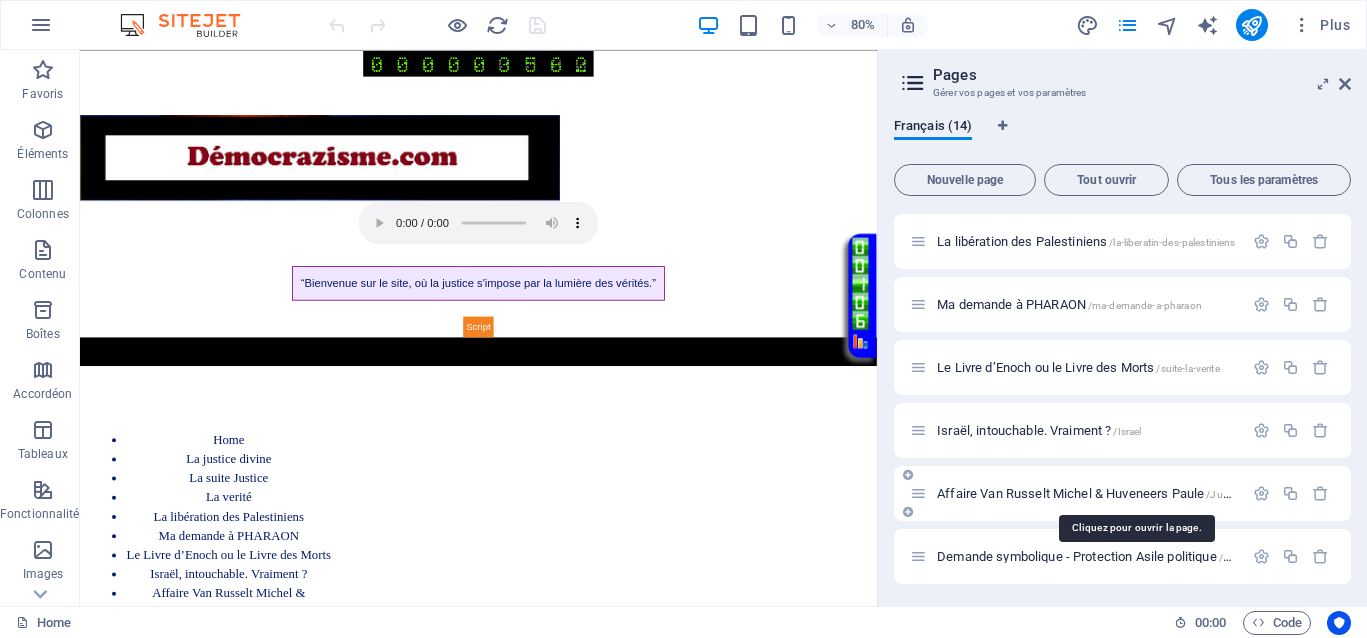 click on "Affaire Van Russelt Michel & Huveneers Paule /JusticeVanrusselthuveneers" at bounding box center [1137, 493] 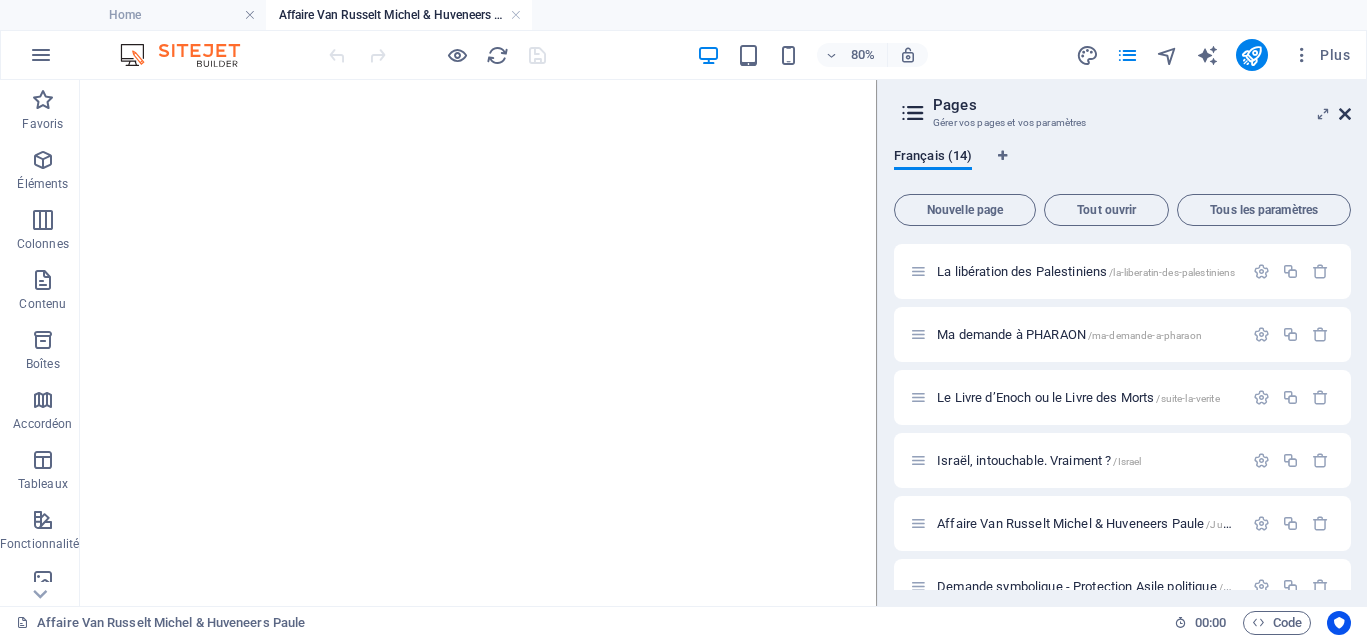 click at bounding box center (1345, 114) 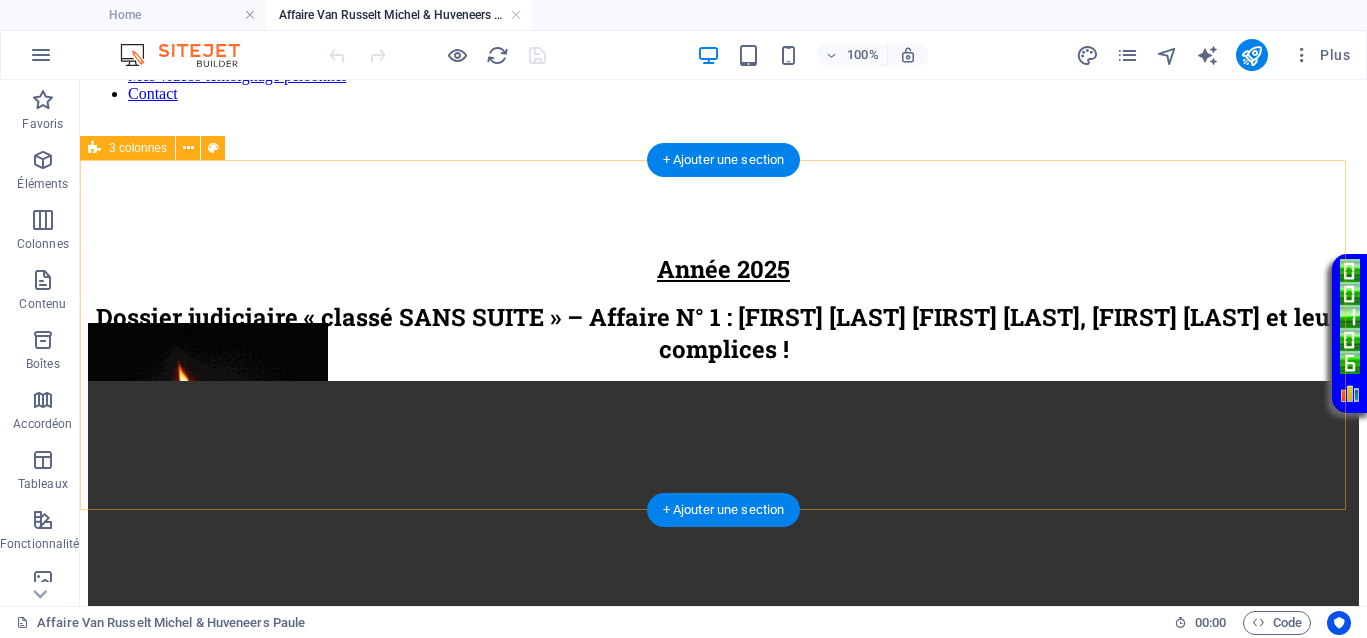 scroll, scrollTop: 375, scrollLeft: 0, axis: vertical 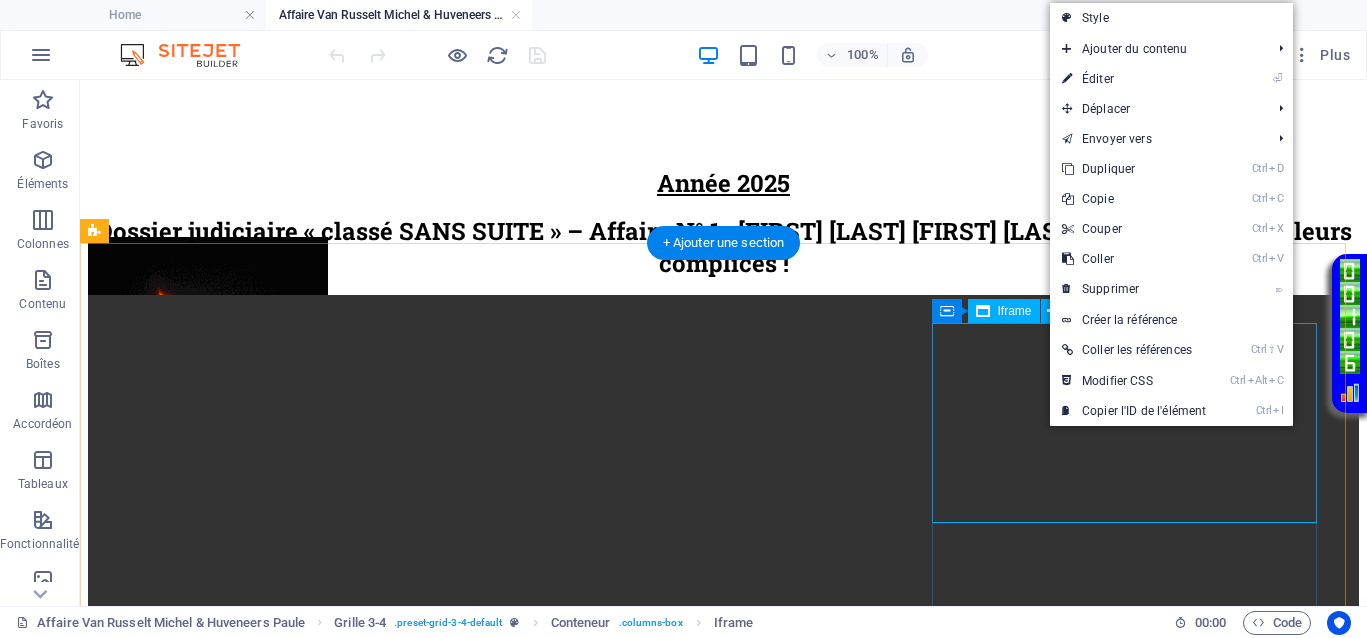 click on "</div>" at bounding box center (723, 1676) 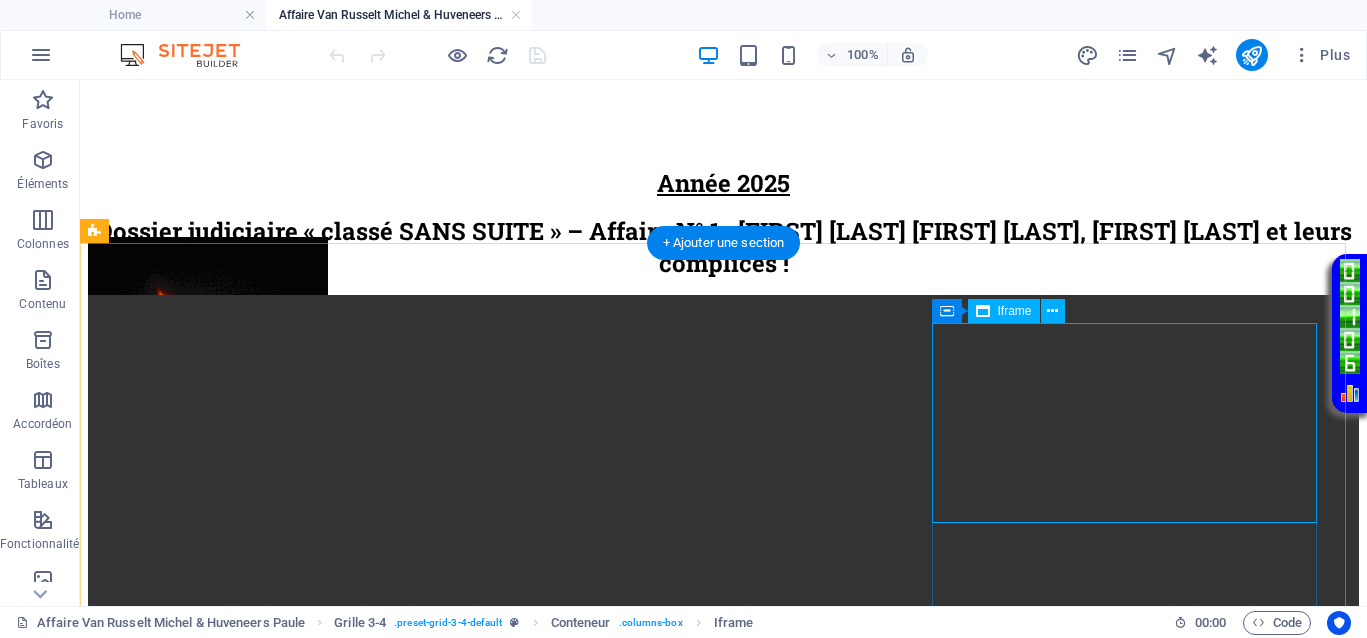 click on "</div>" at bounding box center [723, 1676] 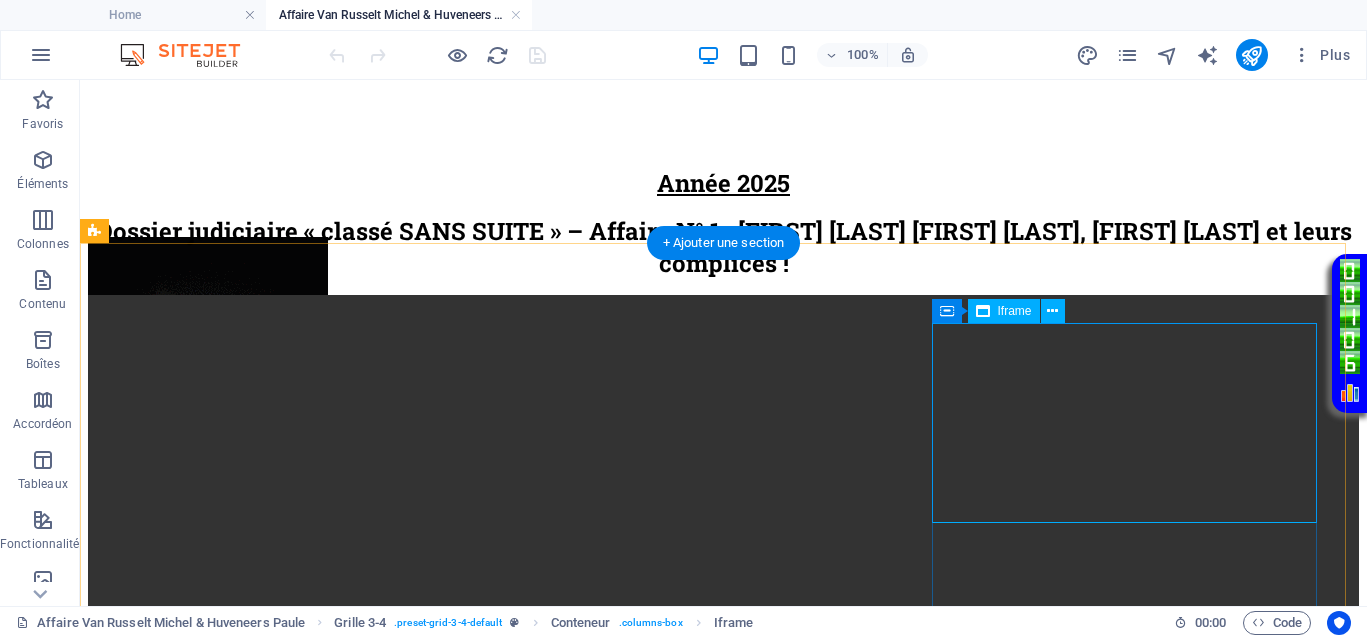 select on "%" 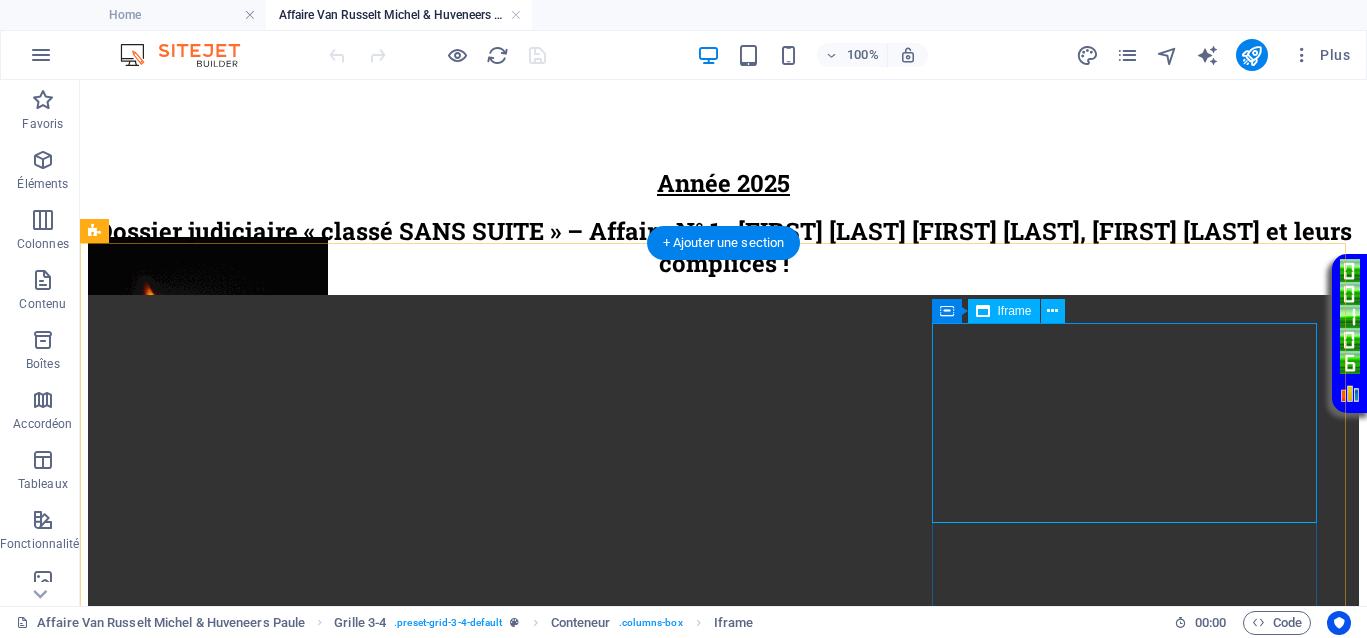 select on "px" 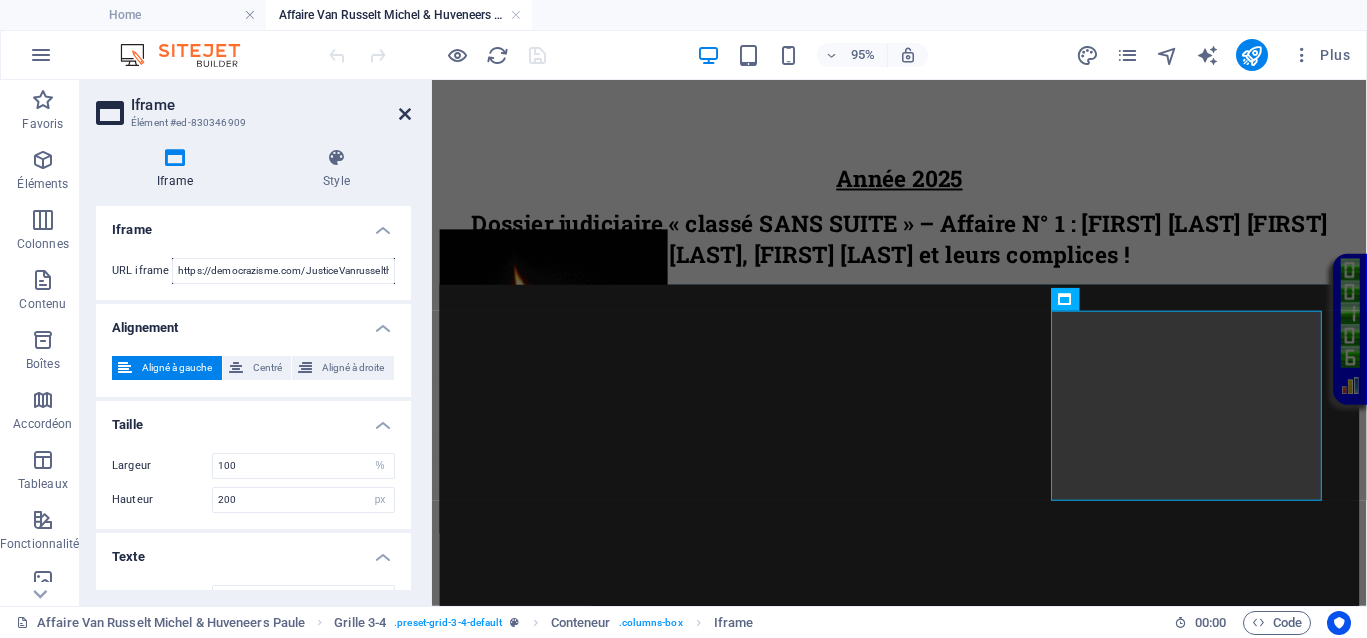 click at bounding box center (405, 114) 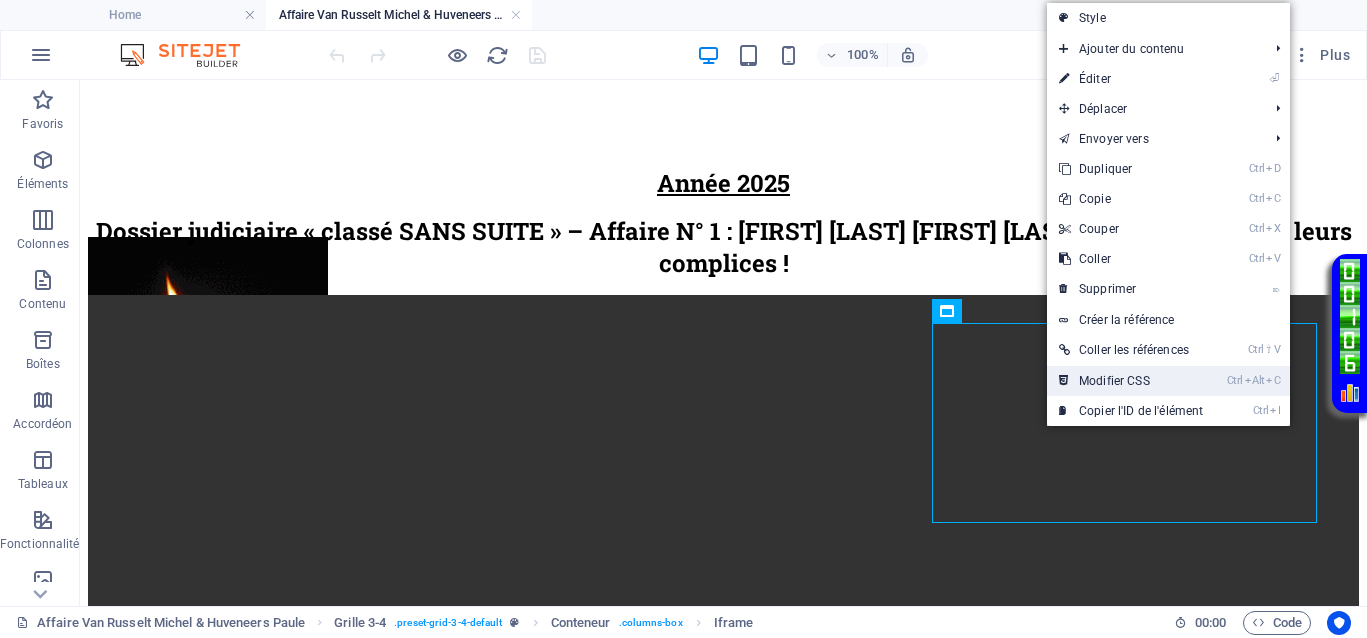 click on "Ctrl Alt C  Modifier CSS" at bounding box center (1131, 381) 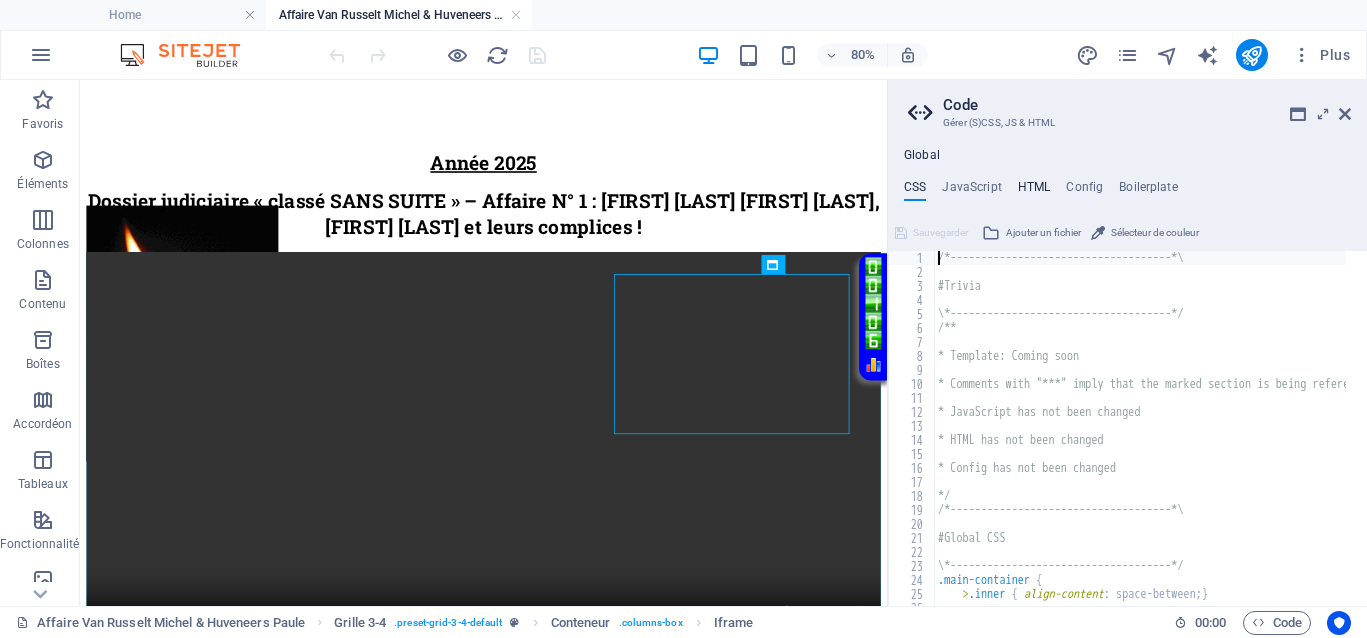click on "HTML" at bounding box center (1034, 191) 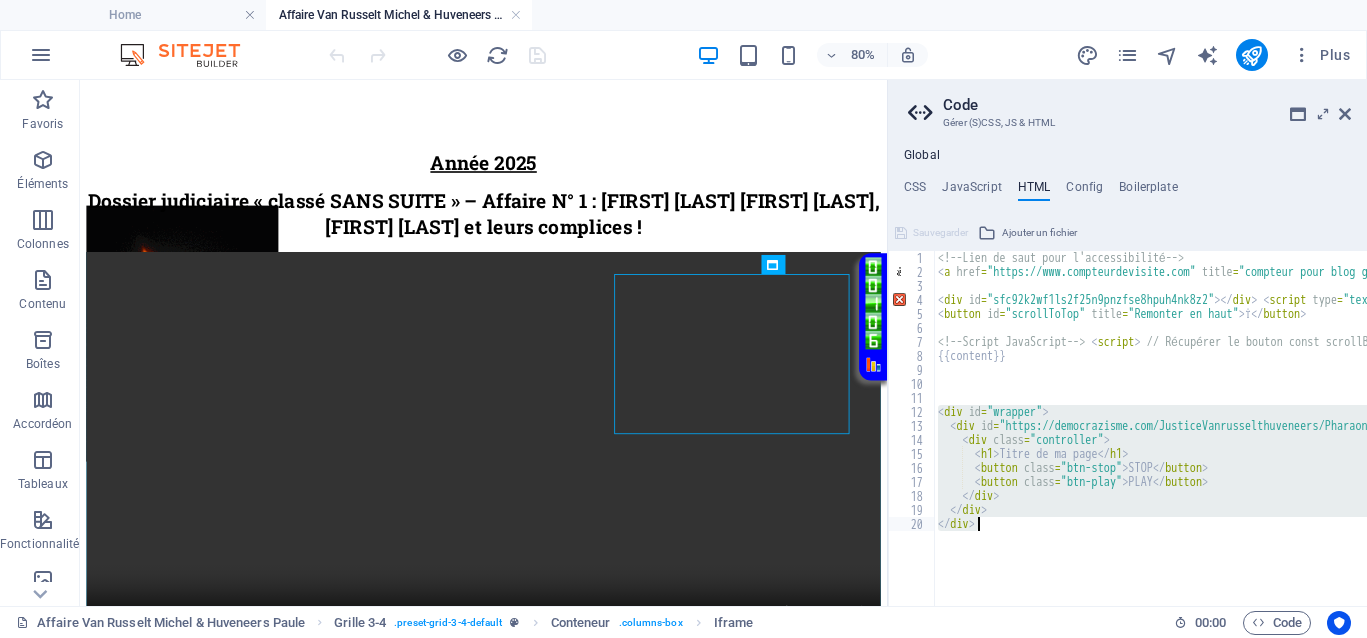 drag, startPoint x: 939, startPoint y: 412, endPoint x: 998, endPoint y: 552, distance: 151.92432 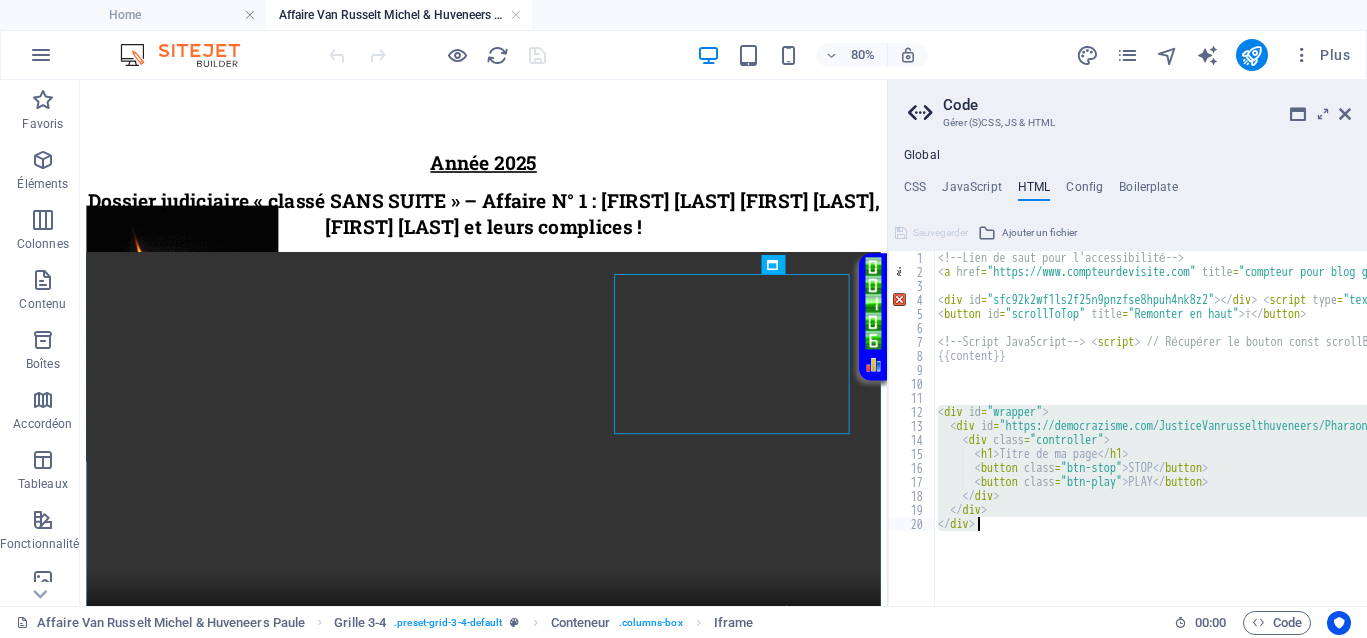 click on "<!--  Lien de saut pour l'accessibilité  --> < a   href = "https://www.compteurdevisite.com"   title = "compteur pour blog gratuit" > < img   src = "https://counter1.optistats.ovh/private/compteurdevisite.php?c=yc1lhhu13s7gpnkp3lu1qmn6lgny6bth"   border = "0"   title = "compteur pour blog gratuit"   alt = "compteur pour blog gratuit" > </ a > < div   id = "sfc92k2wf1ls2f25n9pnzfse8hpuh4nk8z2" > </ div >   < script   type = "text/javascript"   src = "https://counter1.optistats.ovh/private/counter.js?c=92k2wf1ls2f25n9pnzfse8hpuh4nk8z2&down=async"   async > </ script >   < br > < a   href = "https://www.assoclub.fr" > </ a > < noscript > < a   href = "https://www.compteurdevisite.com"   title = "compteur de visites html" > < img   src = "https://counter1.optistats.ovh/private/compteurdevisite.php?c=92k2wf1ls2f25n9pnzfse8hpuh4nk8z2"   border = "0"   title = "compteur de visites html"   alt = "compteur de visites html" > </ a > </ noscript >   <!-- -->   <!--  Bouton Flèche Verte Fluo  -->   < style >       {" at bounding box center [5179, 432] 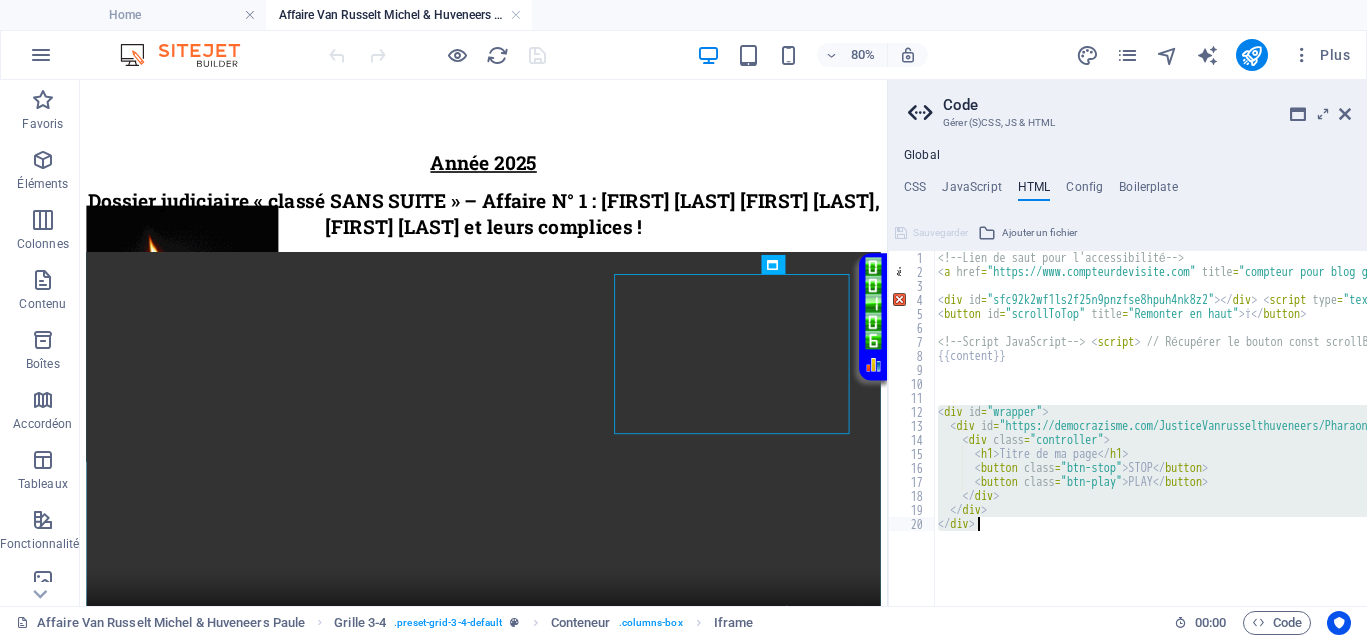 type on "</div>
</div>" 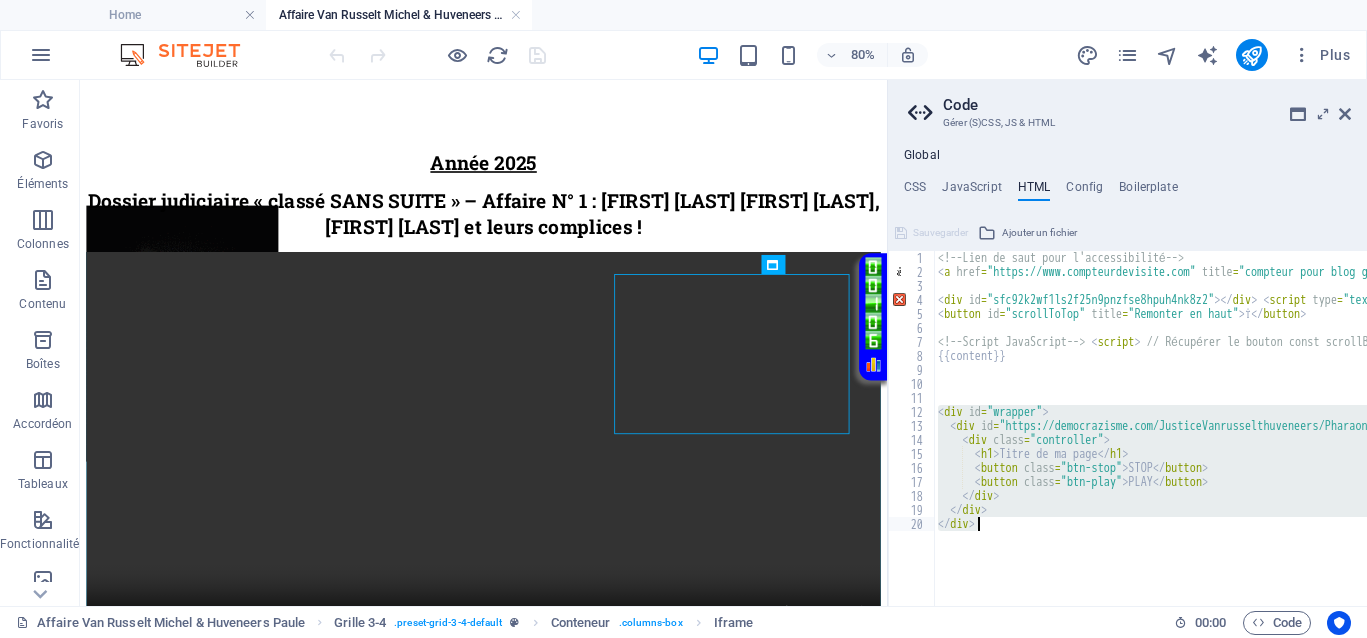 paste 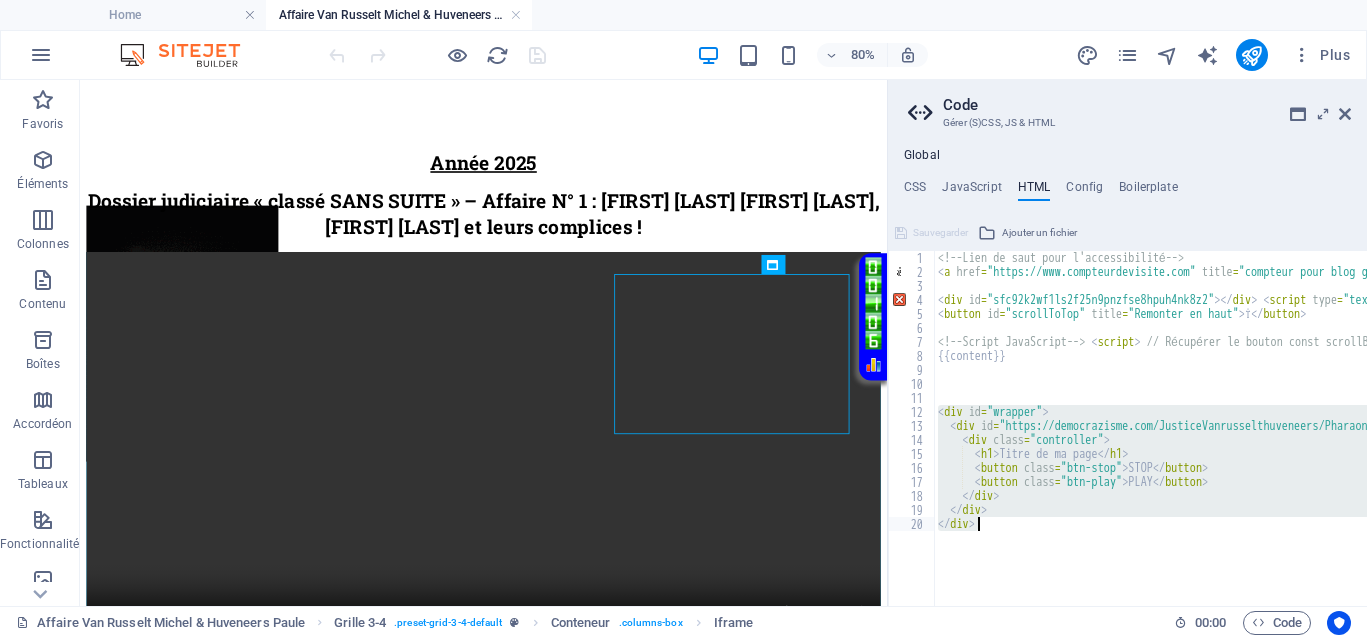type 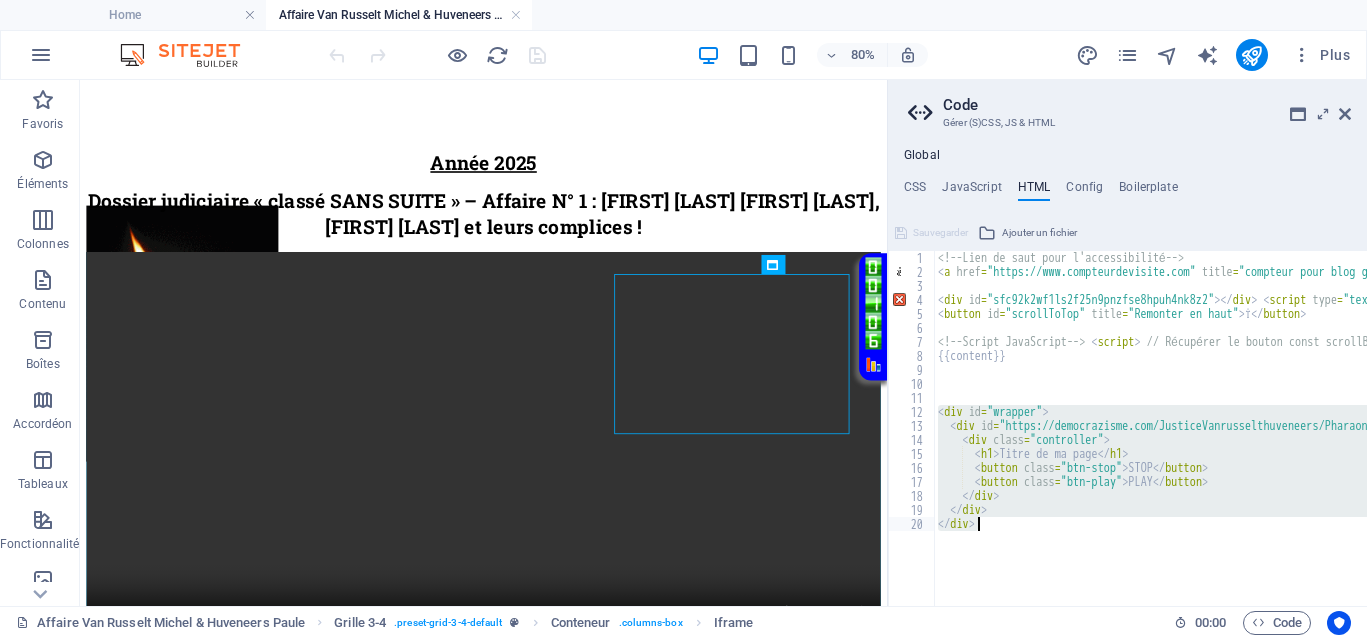 scroll, scrollTop: 114, scrollLeft: 0, axis: vertical 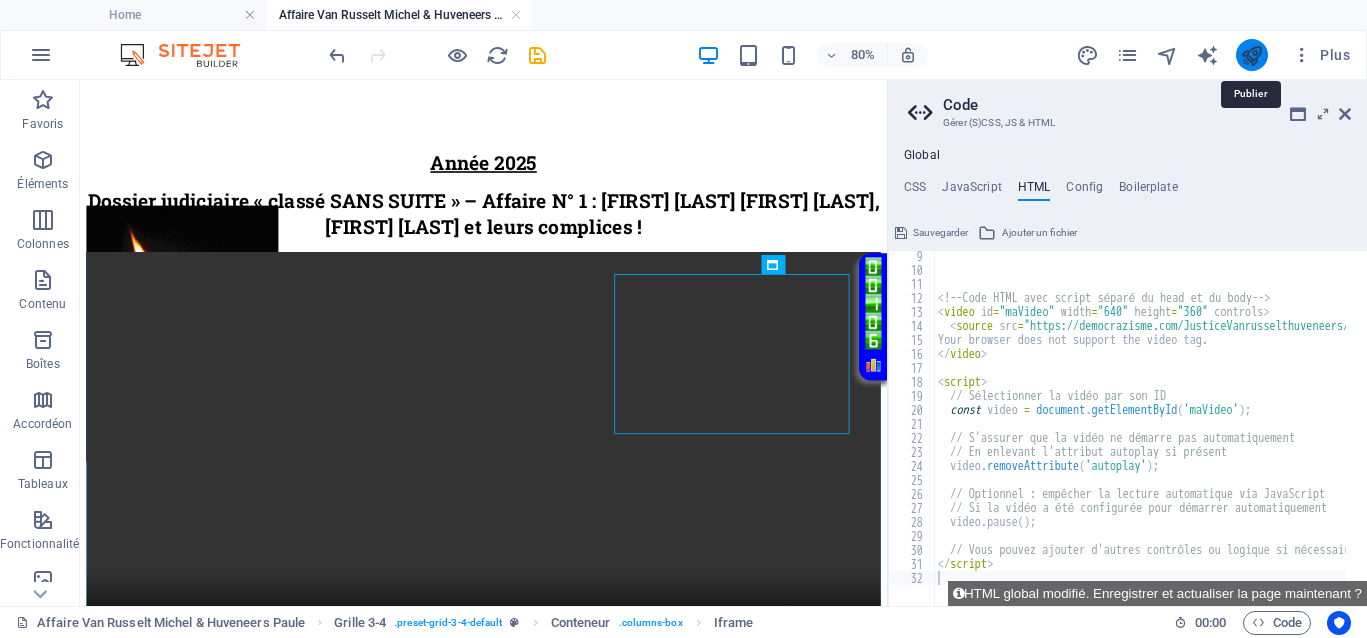 drag, startPoint x: 1244, startPoint y: 50, endPoint x: 1146, endPoint y: 6, distance: 107.42439 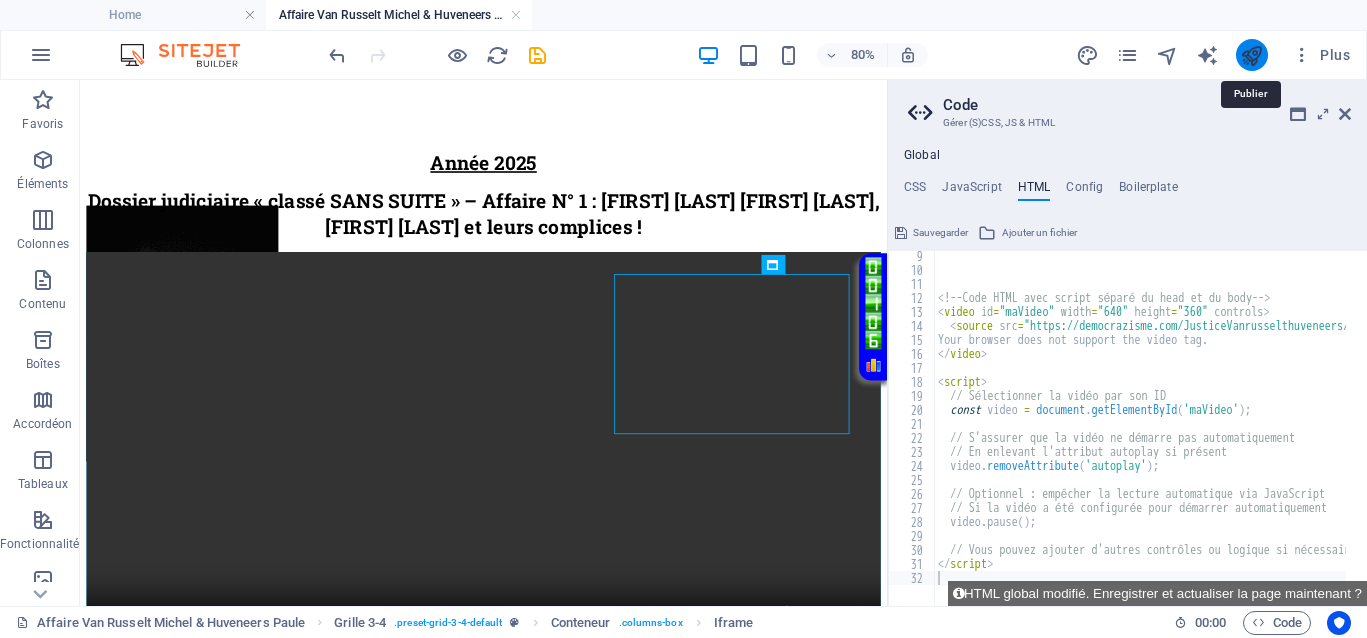 click at bounding box center [1251, 55] 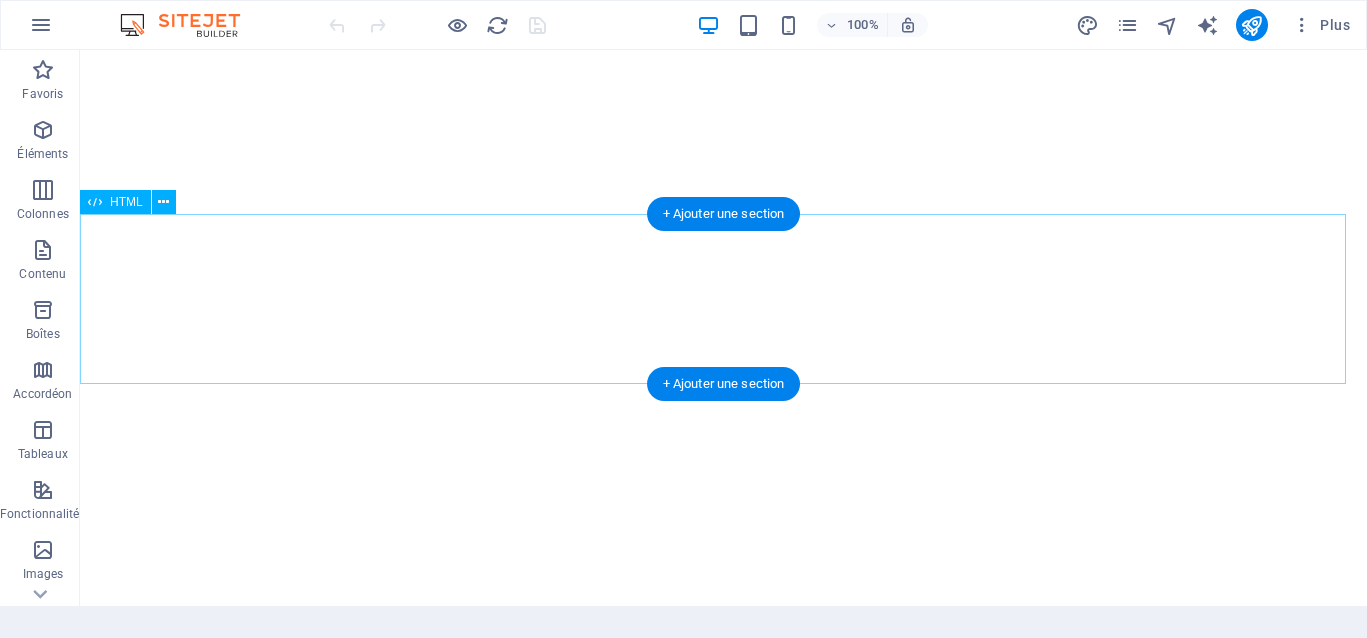 scroll, scrollTop: 0, scrollLeft: 0, axis: both 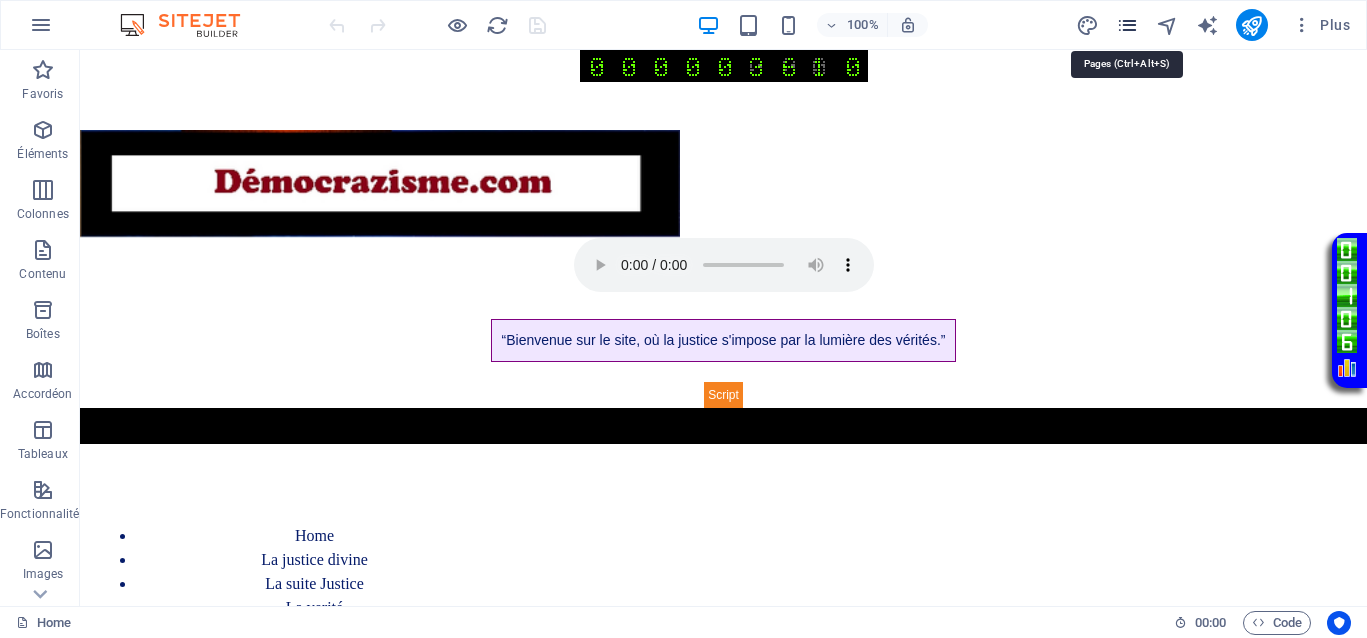 click at bounding box center [1127, 25] 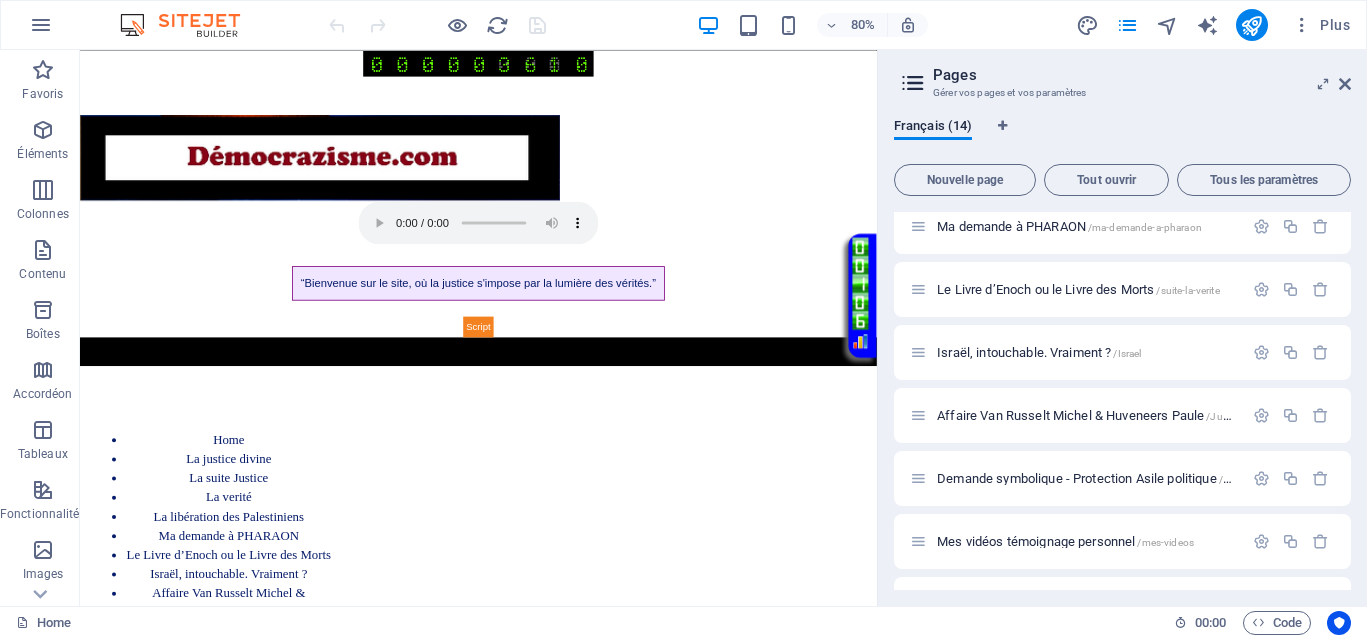 scroll, scrollTop: 375, scrollLeft: 0, axis: vertical 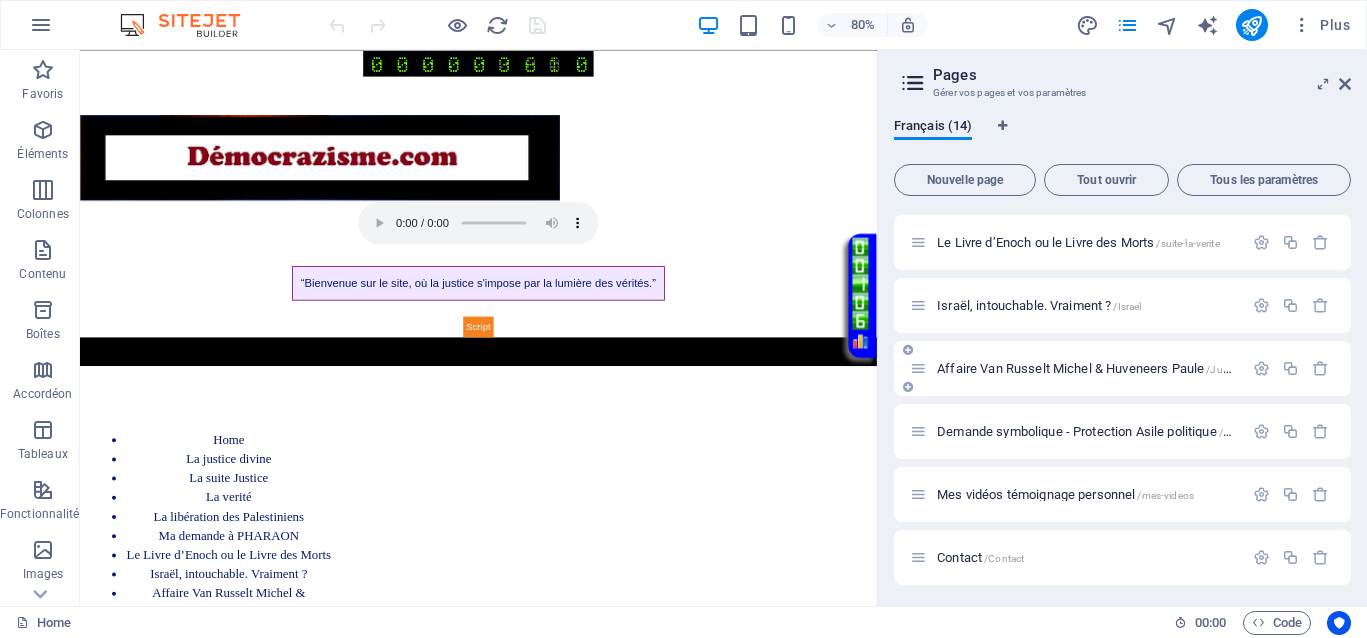 click on "Affaire Van Russelt Michel & Huveneers Paule /JusticeVanrusselthuveneers" at bounding box center (1137, 368) 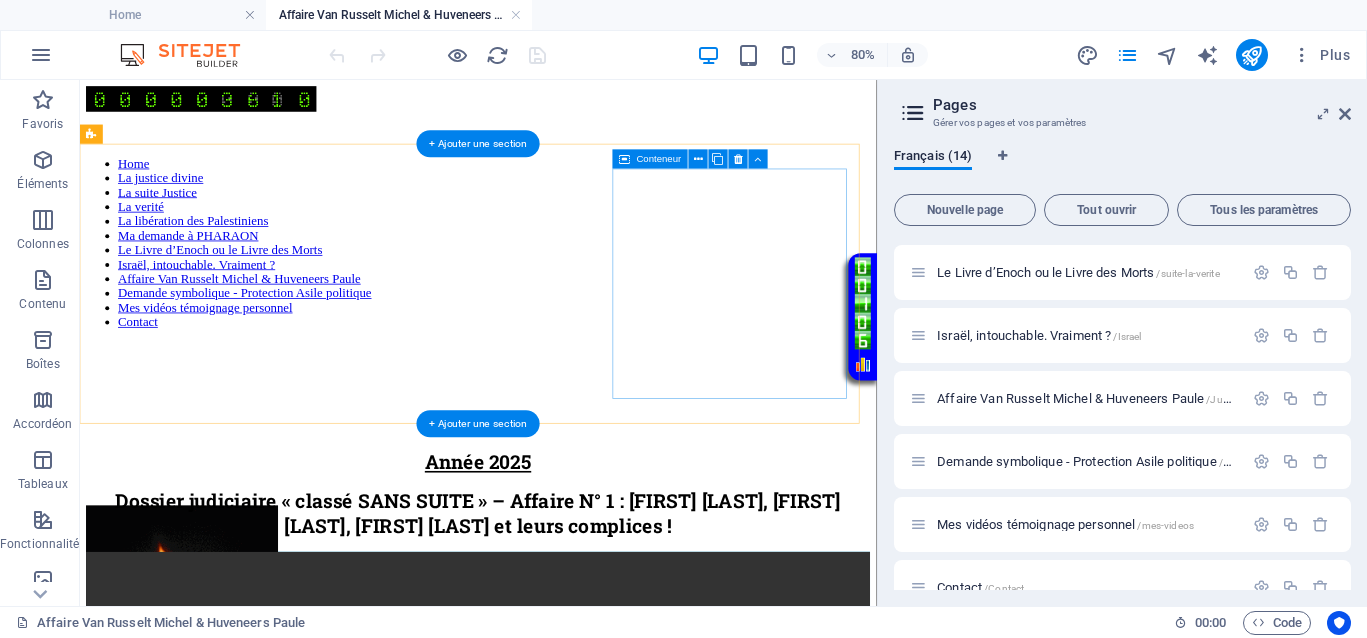 scroll, scrollTop: 0, scrollLeft: 0, axis: both 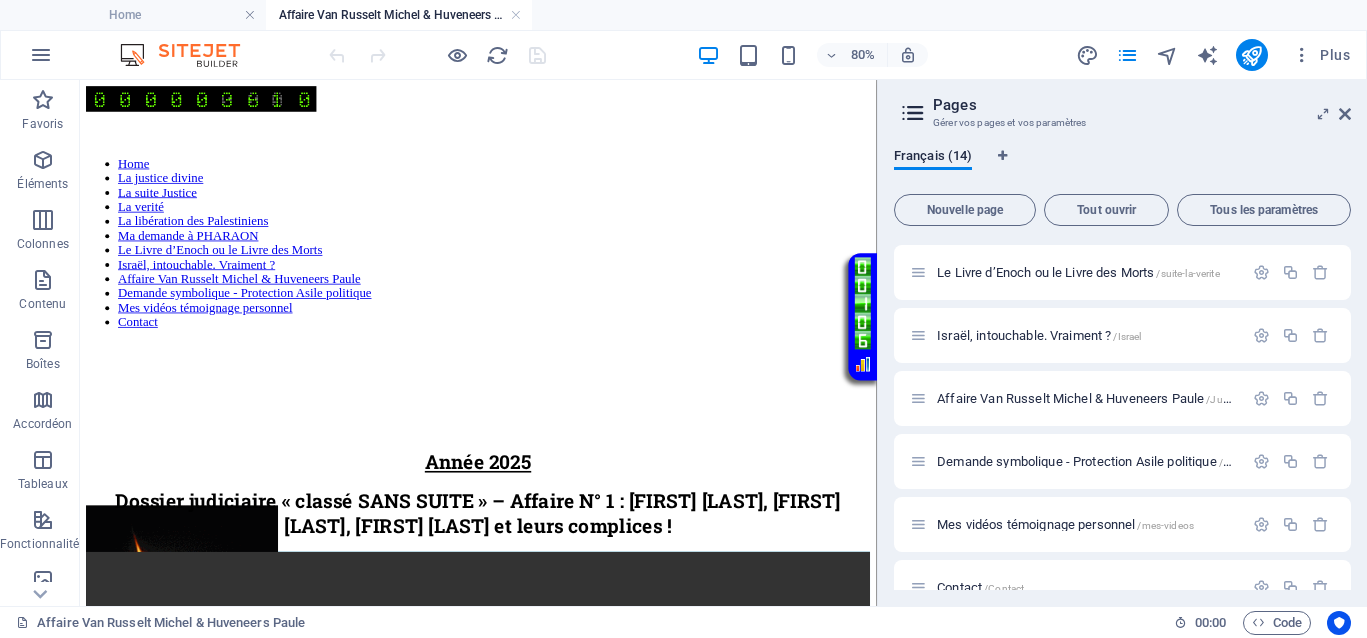 drag, startPoint x: 1337, startPoint y: 111, endPoint x: 1138, endPoint y: 158, distance: 204.47493 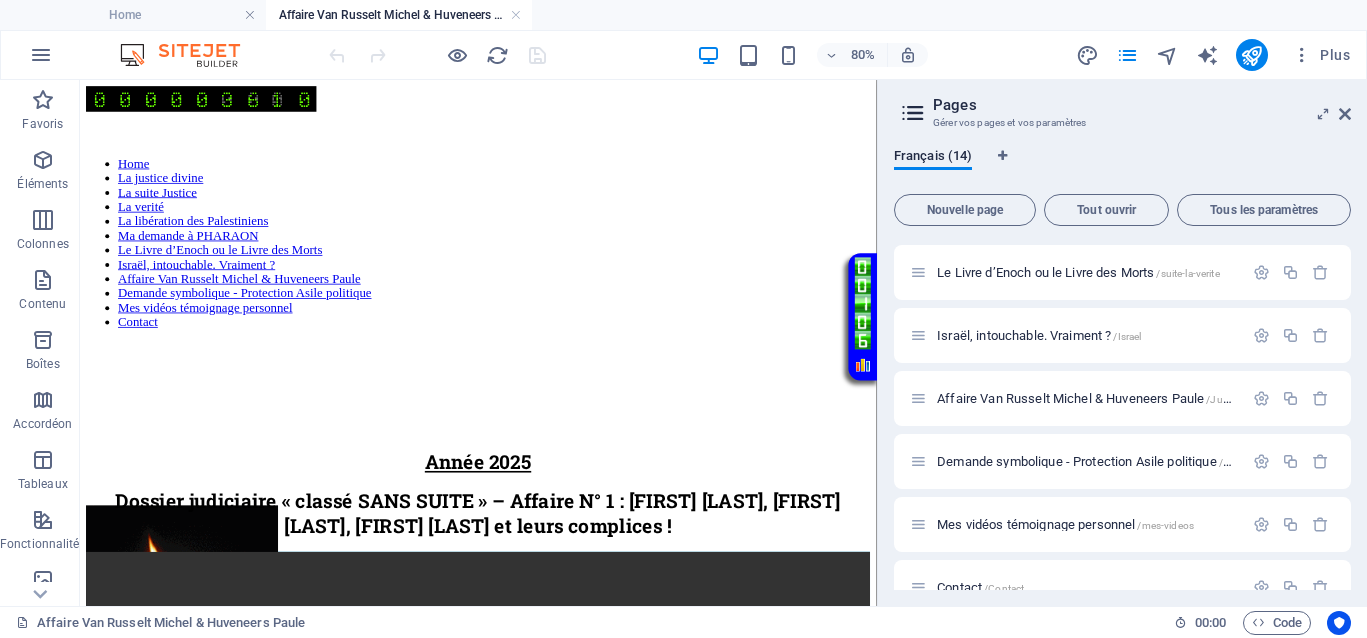 click on "Pages Gérer vos pages et vos paramètres" at bounding box center [1124, 106] 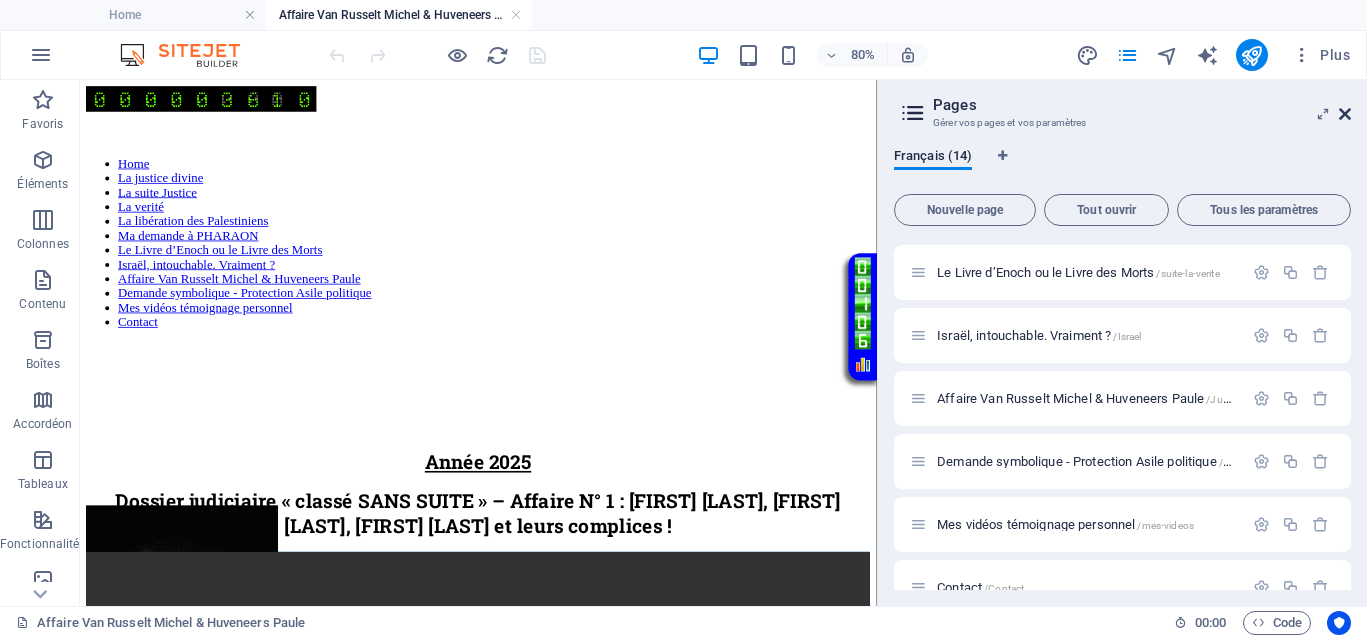 click at bounding box center (1345, 114) 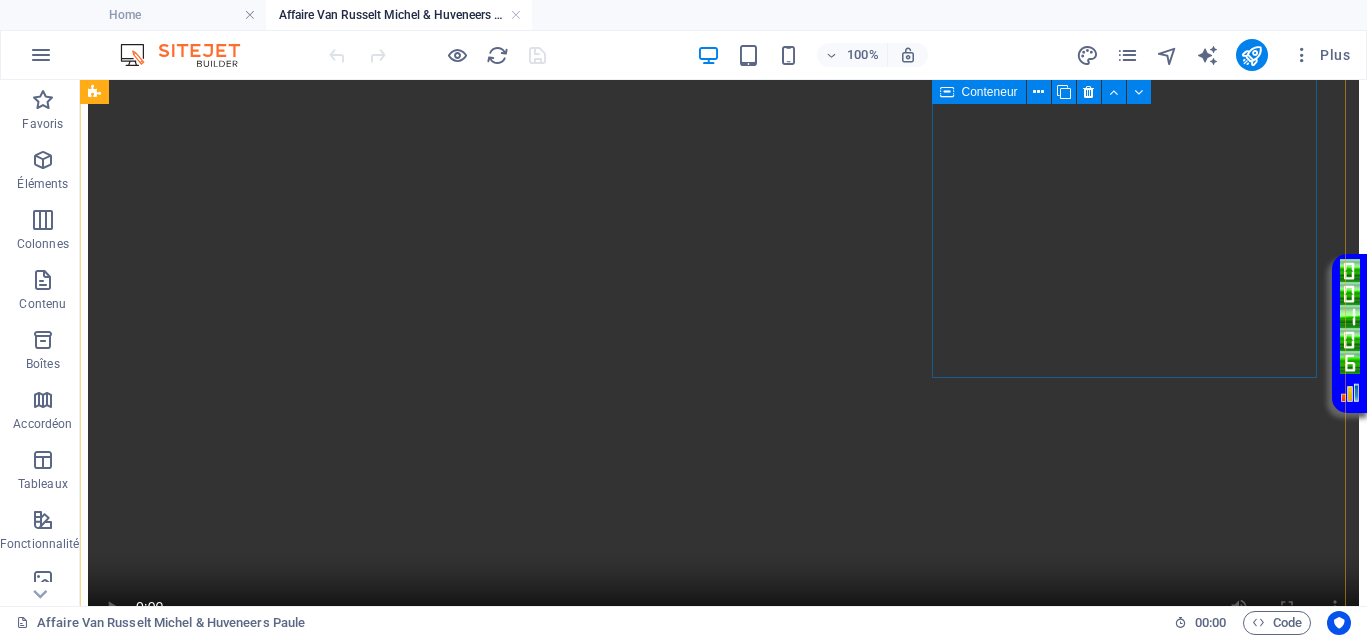 scroll, scrollTop: 500, scrollLeft: 0, axis: vertical 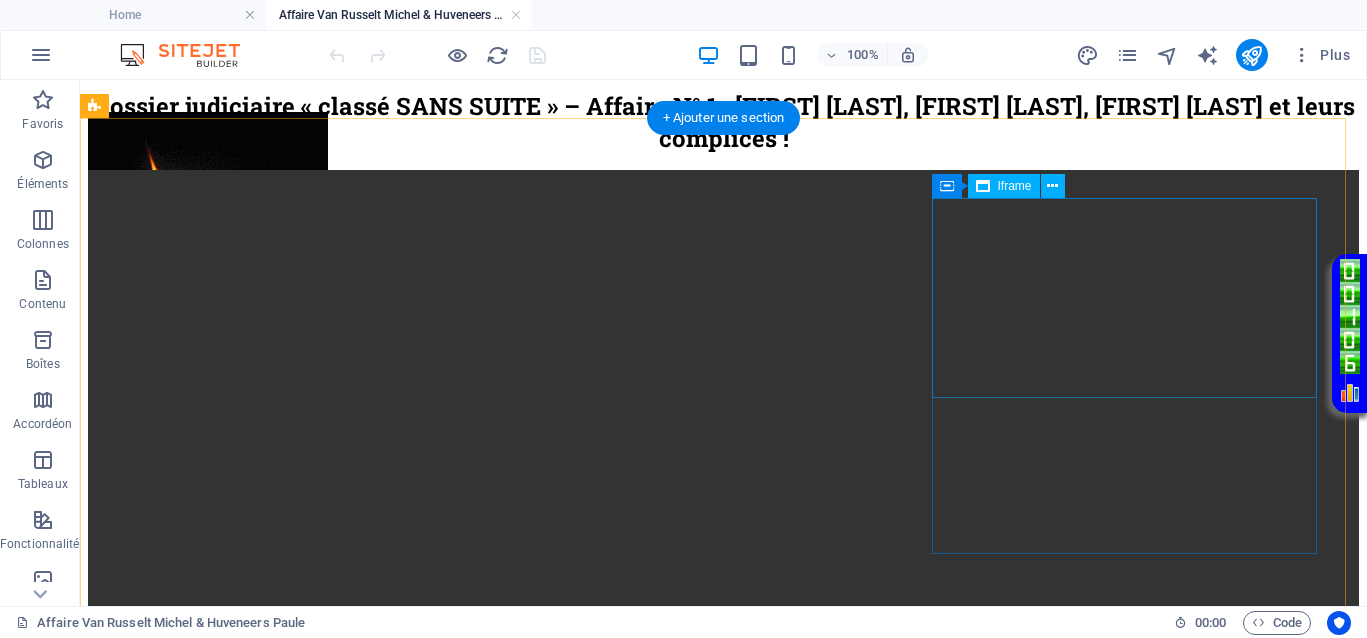 click on "</div>" at bounding box center (723, 1551) 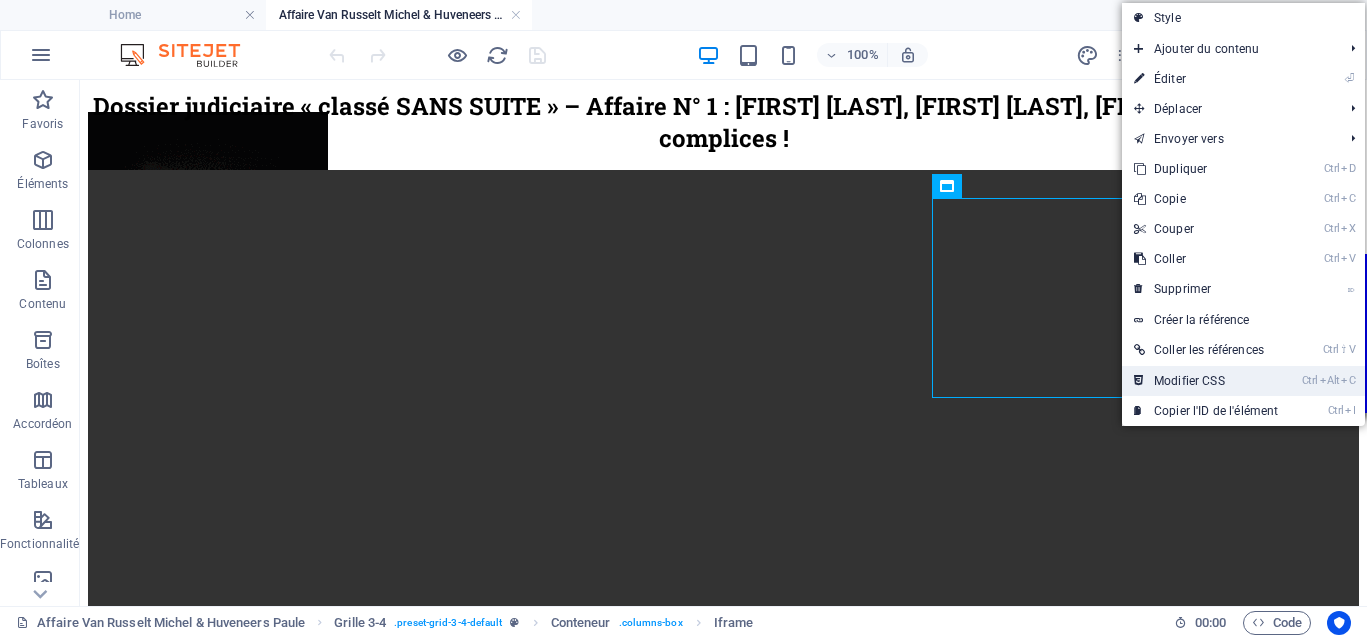 click on "Ctrl Alt C  Modifier CSS" at bounding box center [1206, 381] 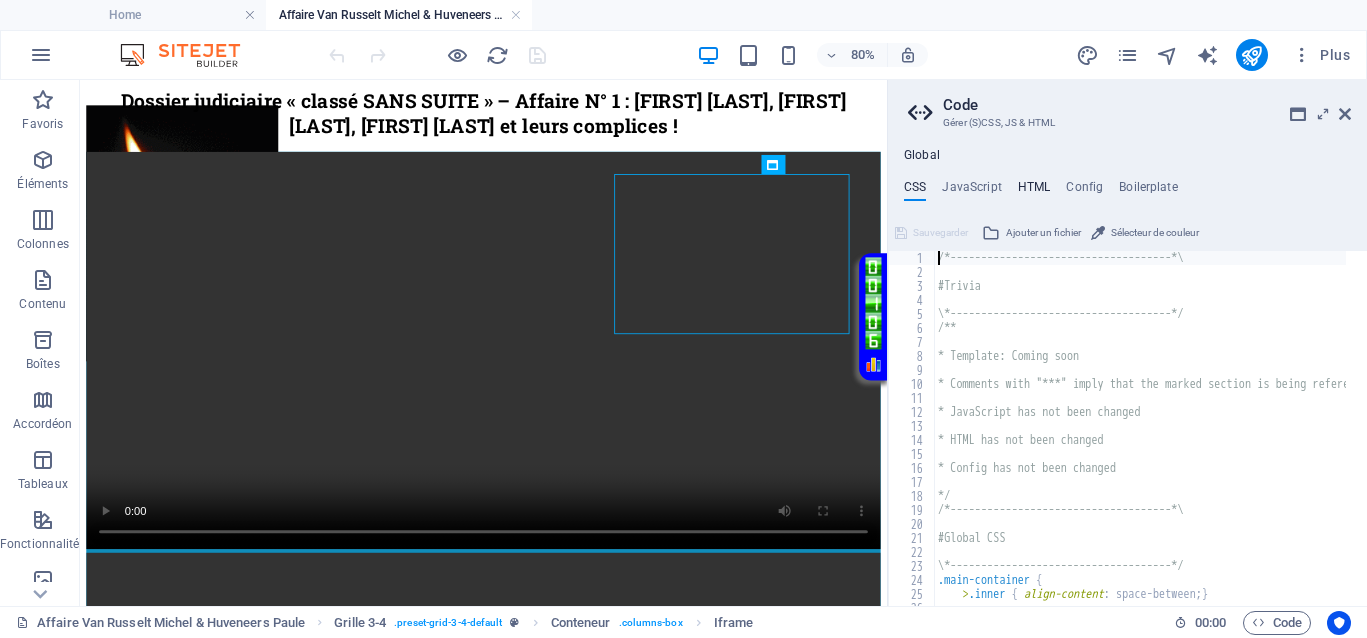click on "HTML" at bounding box center [1034, 191] 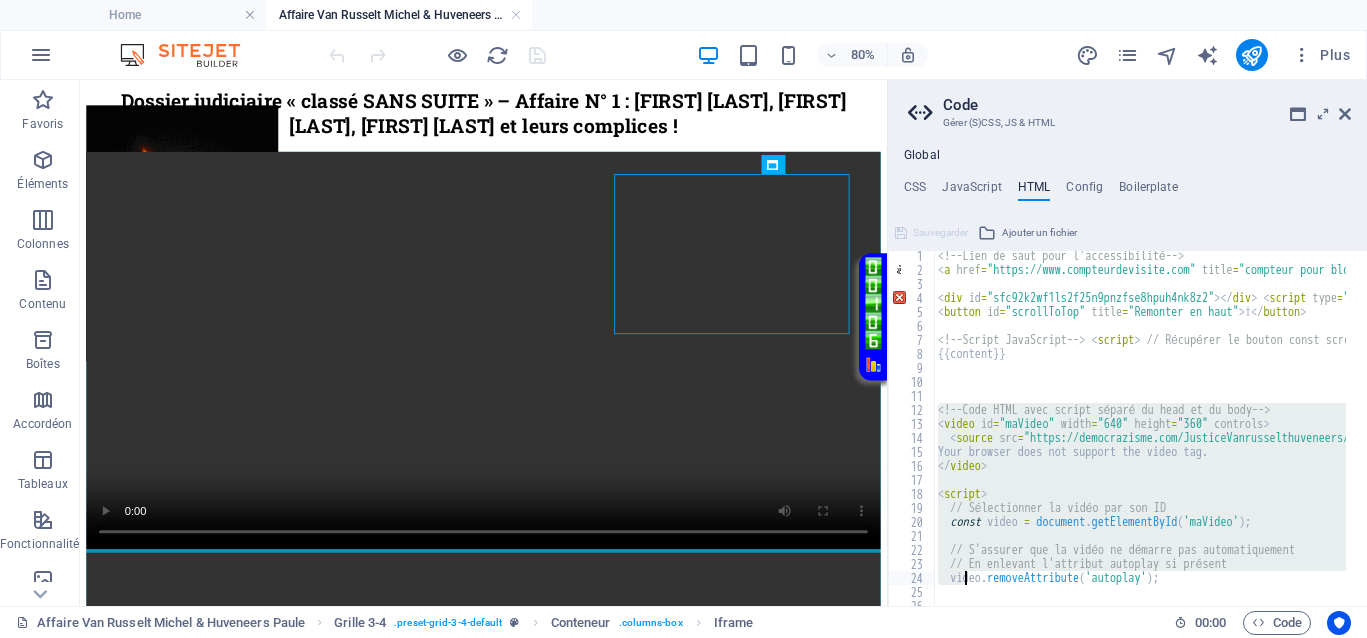 scroll, scrollTop: 100, scrollLeft: 0, axis: vertical 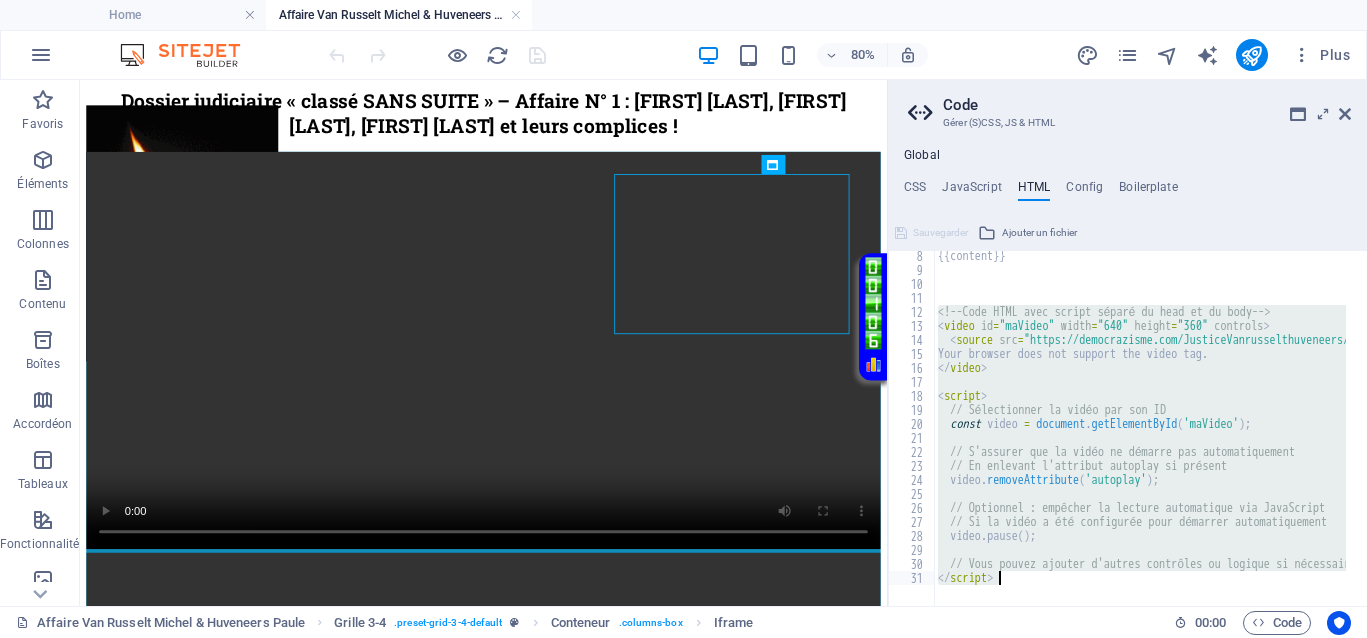drag, startPoint x: 938, startPoint y: 407, endPoint x: 976, endPoint y: 638, distance: 234.10468 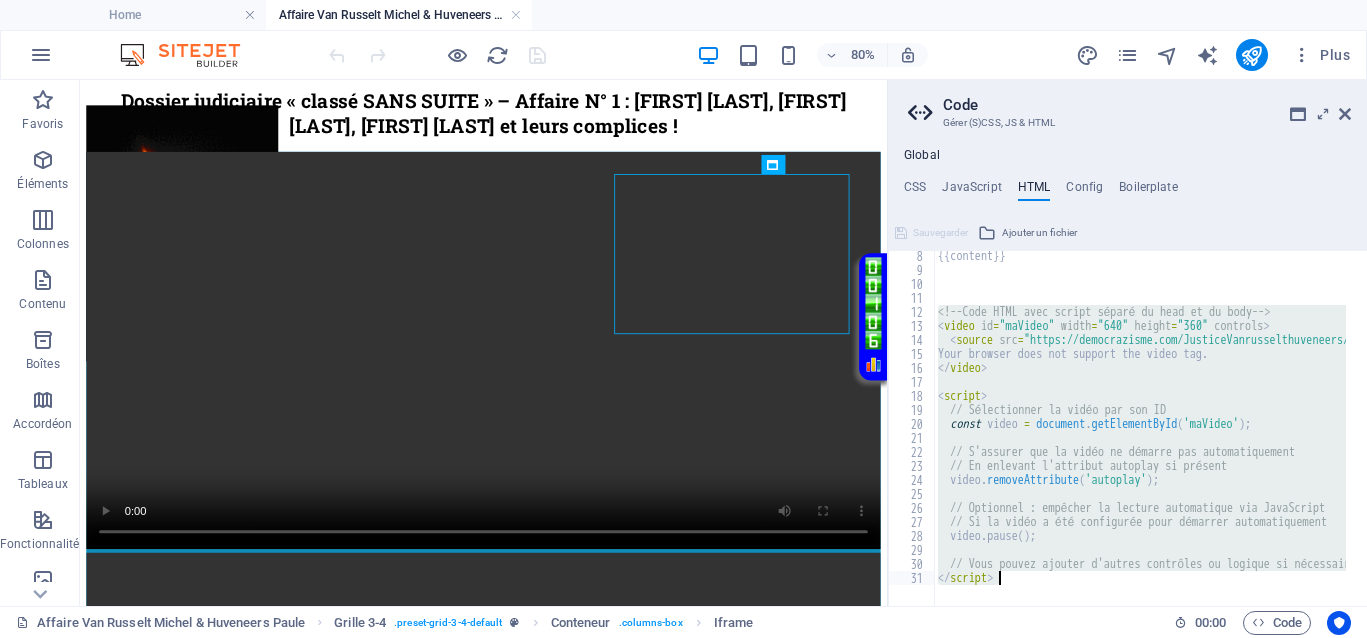 click on "Democrazisme.com@2025 Home Affaire [FIRST] [LAST] & [FIRST] [LAST] Favoris Éléments Colonnes Contenu Boîtes Accordéon Tableaux Fonctionnalités Images Slider En-tête Pied de page Formulaires Marketing Collections
Glissez et déposez l'élément de votre choix pour remplacer le contenu existant. Appuyez sur "Ctrl" si vous voulez créer un nouvel élément.
HTML   HTML   Image 80% Plus Home Grille 3-4 . preset-grid-3-4-default Conteneur . columns-box Iframe 00 : 00 Code Favoris Éléments Colonnes Contenu Boîtes Accordéon Tableaux Fonctionnalités Images Slider En-tête Pied de page Formulaires Marketing Collections
Glissez et déposez l'élément de votre choix pour remplacer le contenu existant. Appuyez sur "Ctrl" si vous voulez créer un nouvel élément.
Texte   Conteneur   3 colonnes   Conteneur   Image   Grille 3-4   Conteneur   Iframe   Conteneur" at bounding box center [683, 319] 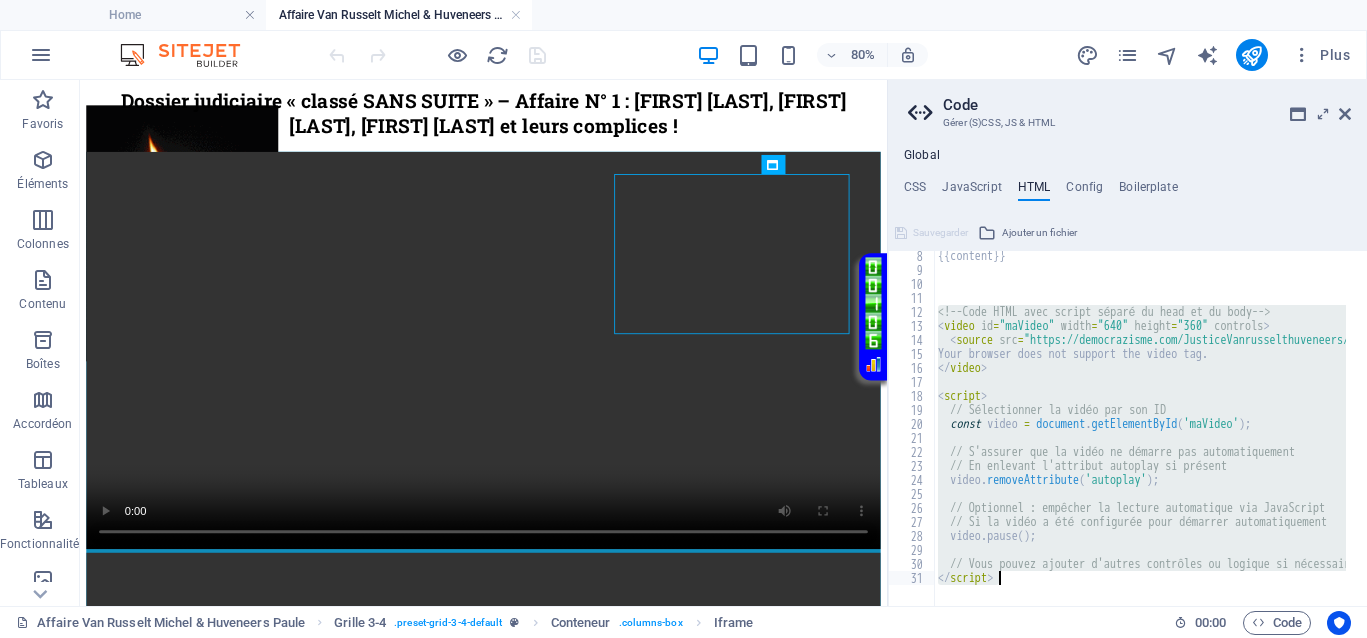 type on "// Vous pouvez ajouter d'autres contrôles ou logique si nécessaire
</script>" 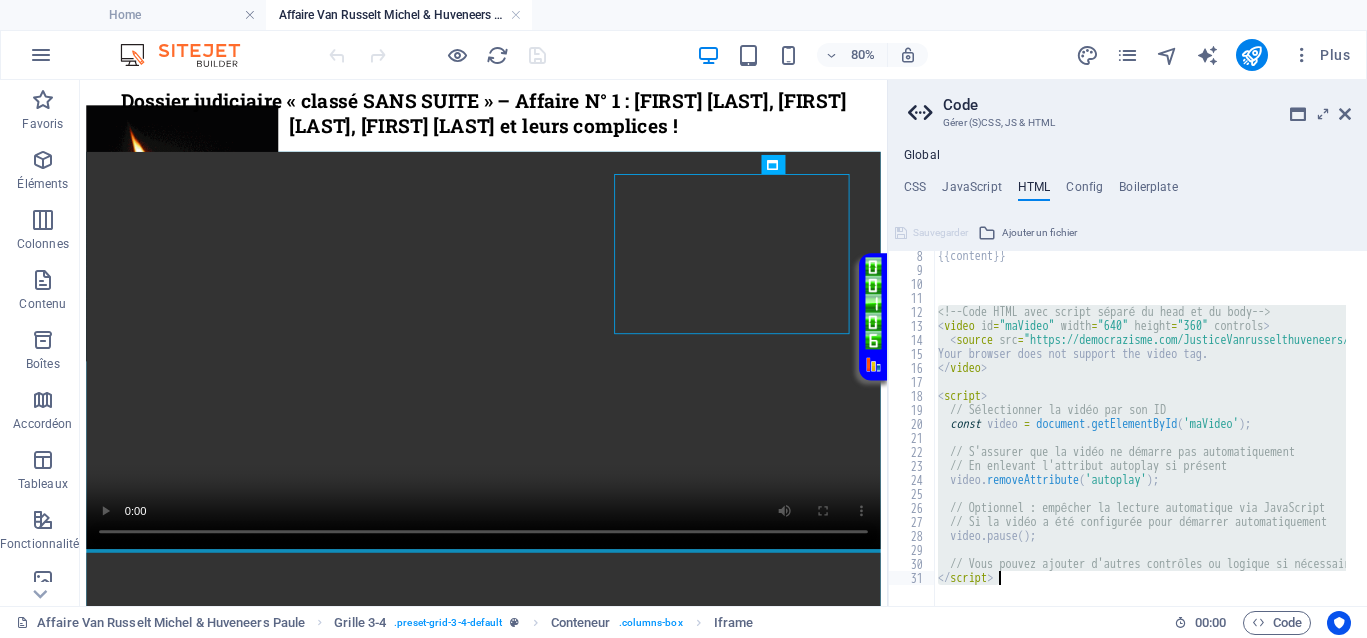 type 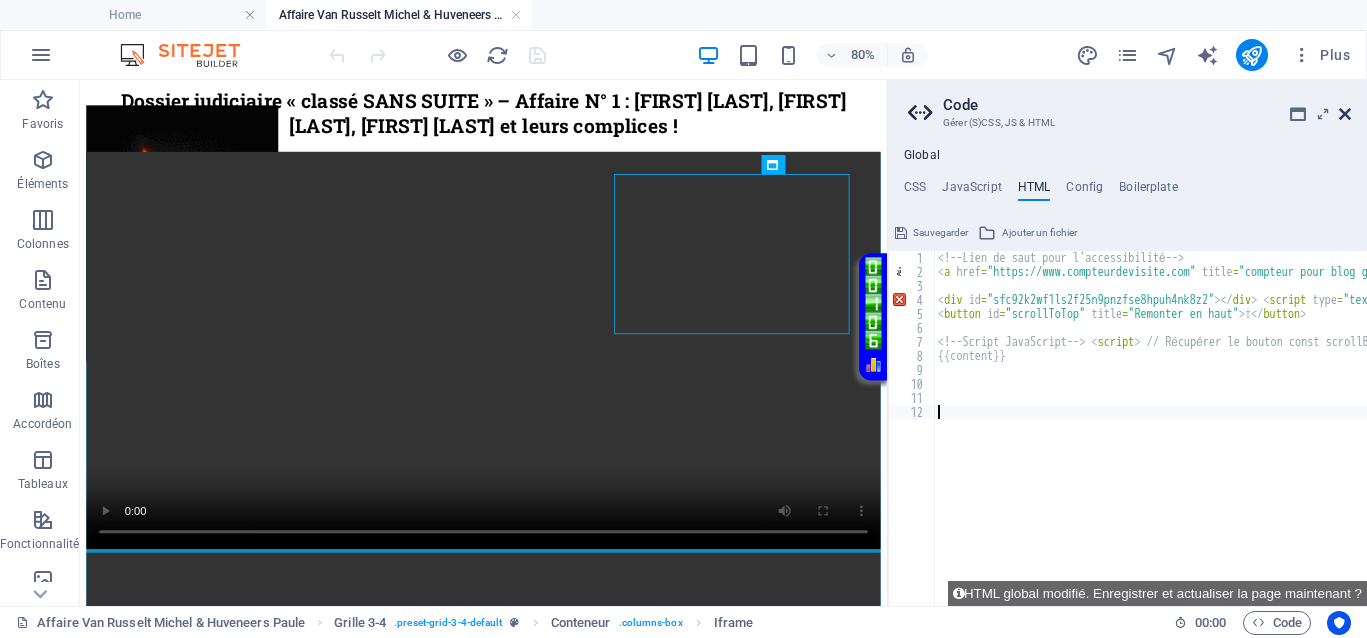 click at bounding box center (1345, 114) 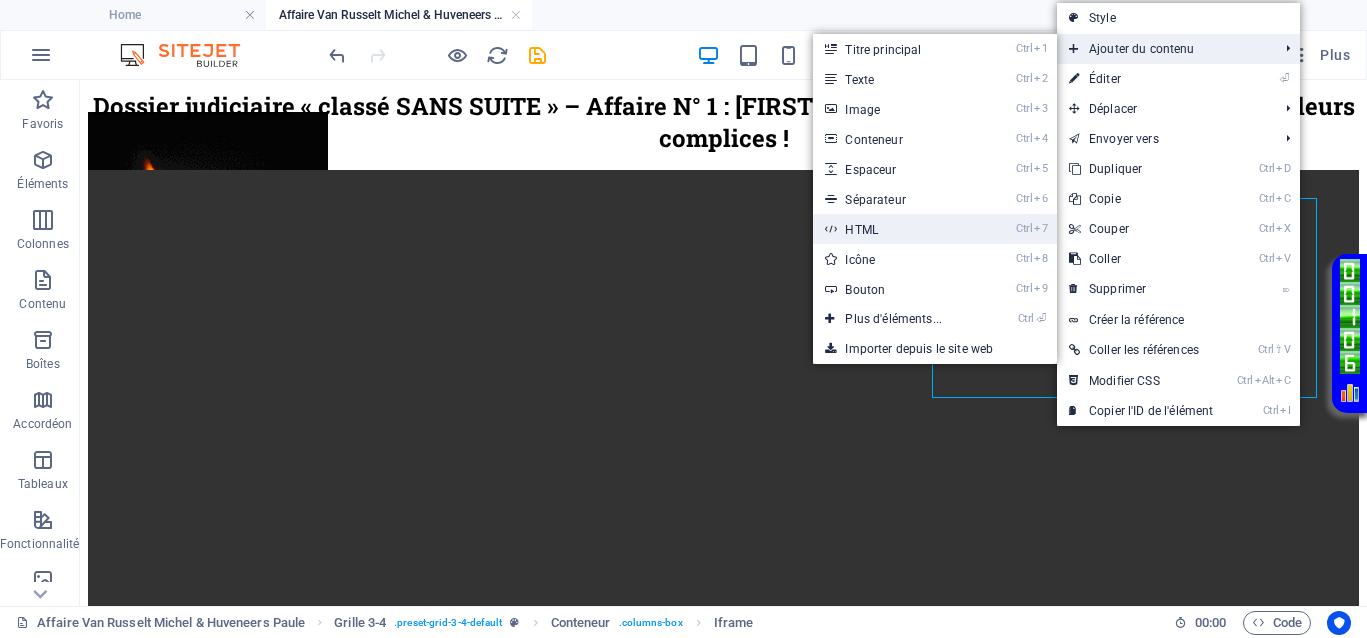 click on "Ctrl 7  HTML" at bounding box center (897, 229) 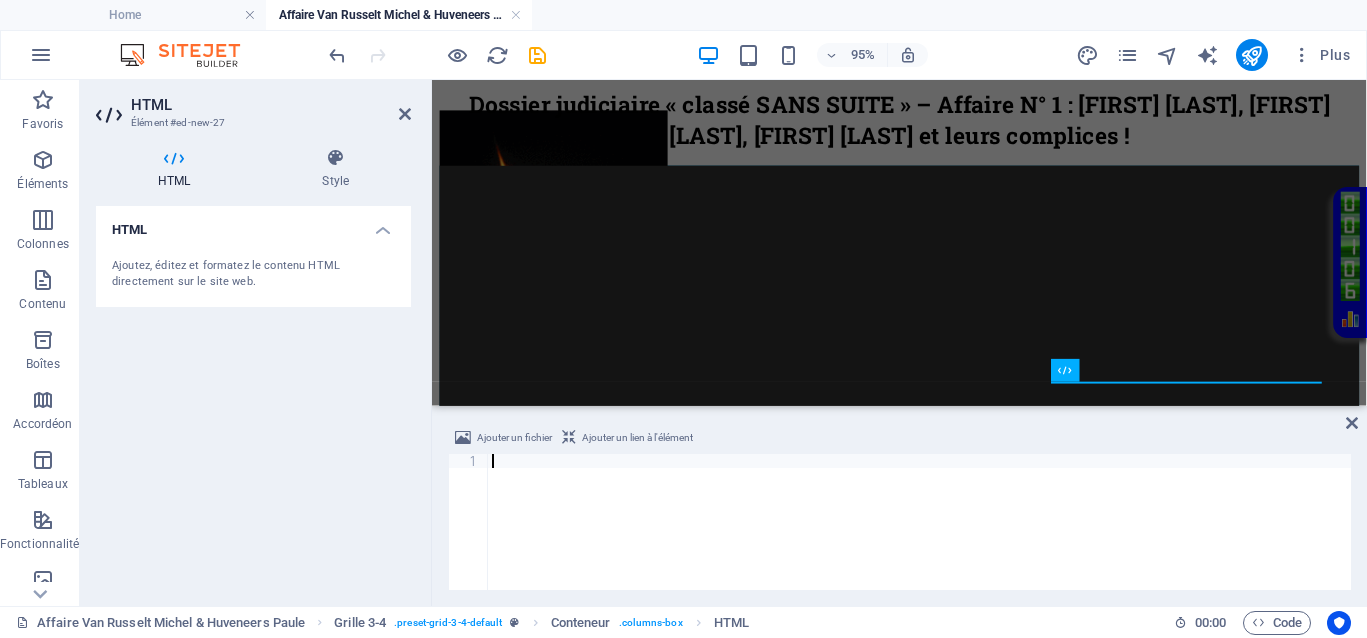 type on "</script>" 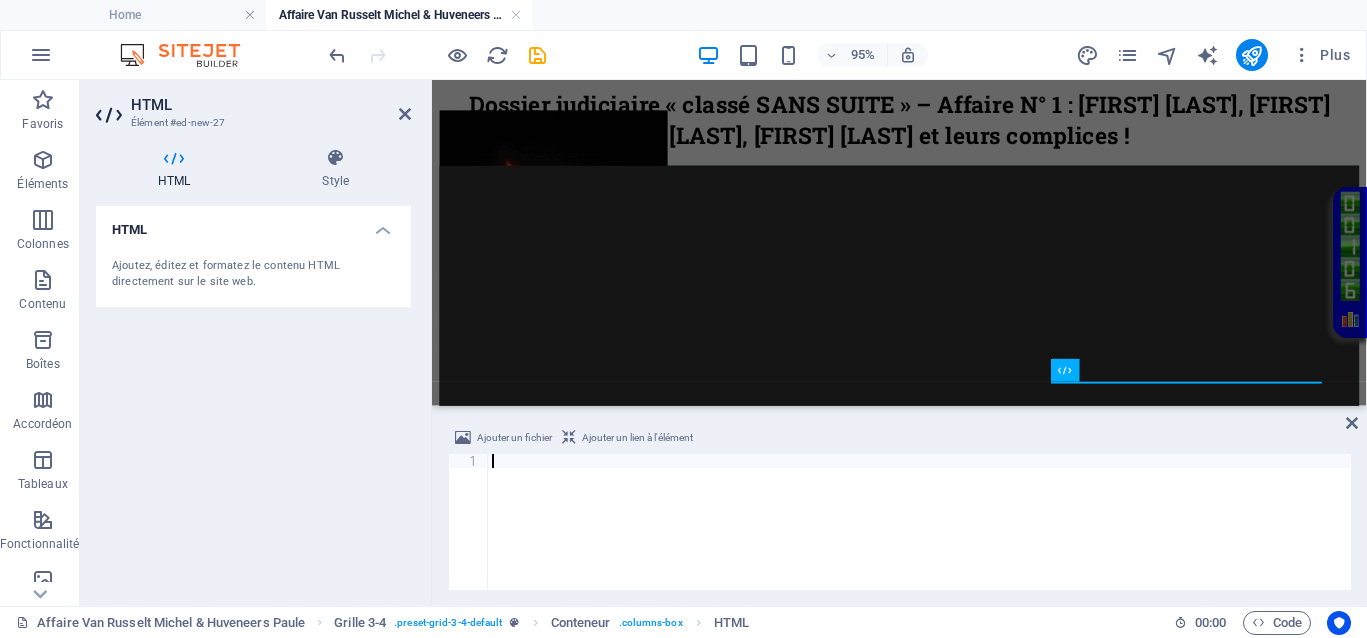 scroll, scrollTop: 144, scrollLeft: 0, axis: vertical 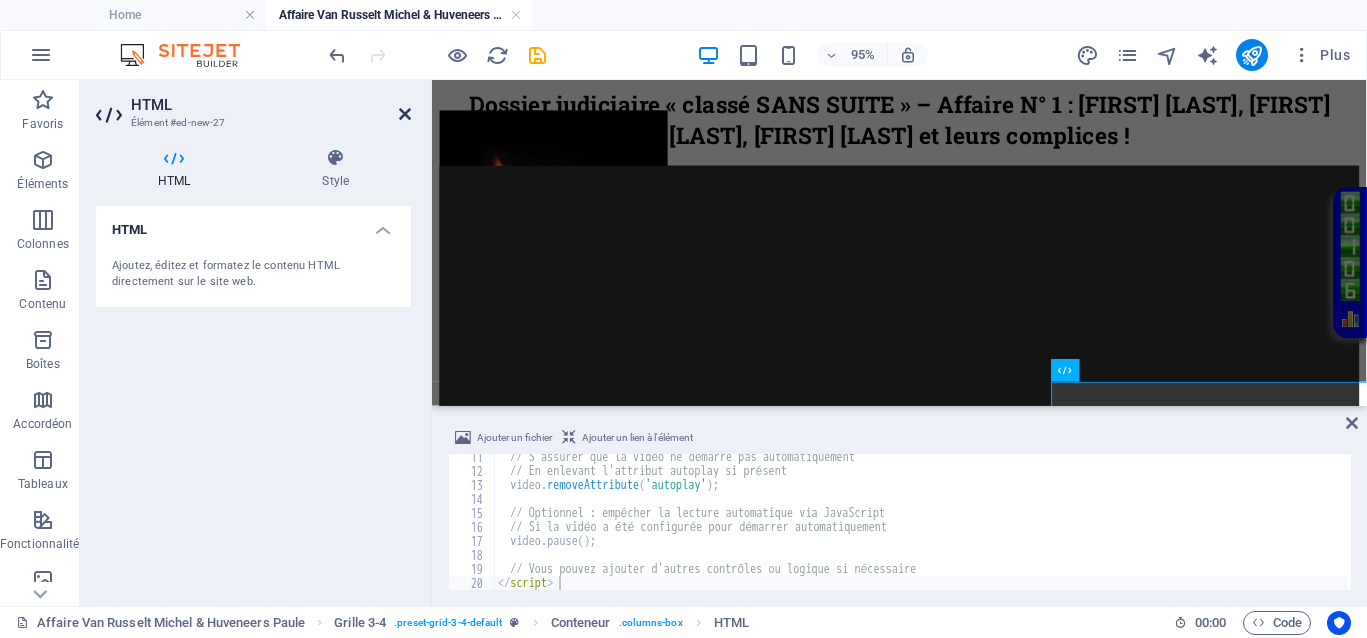 click at bounding box center (405, 114) 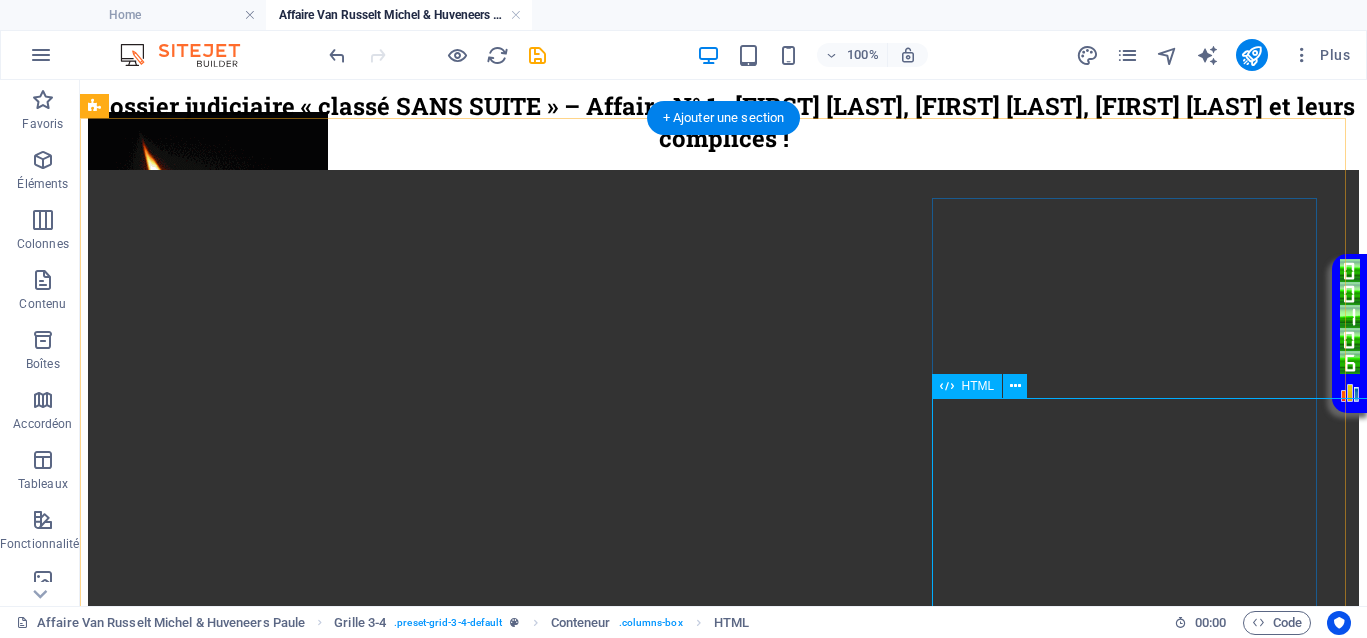 click on "Your browser does not support the video tag." at bounding box center (723, 1835) 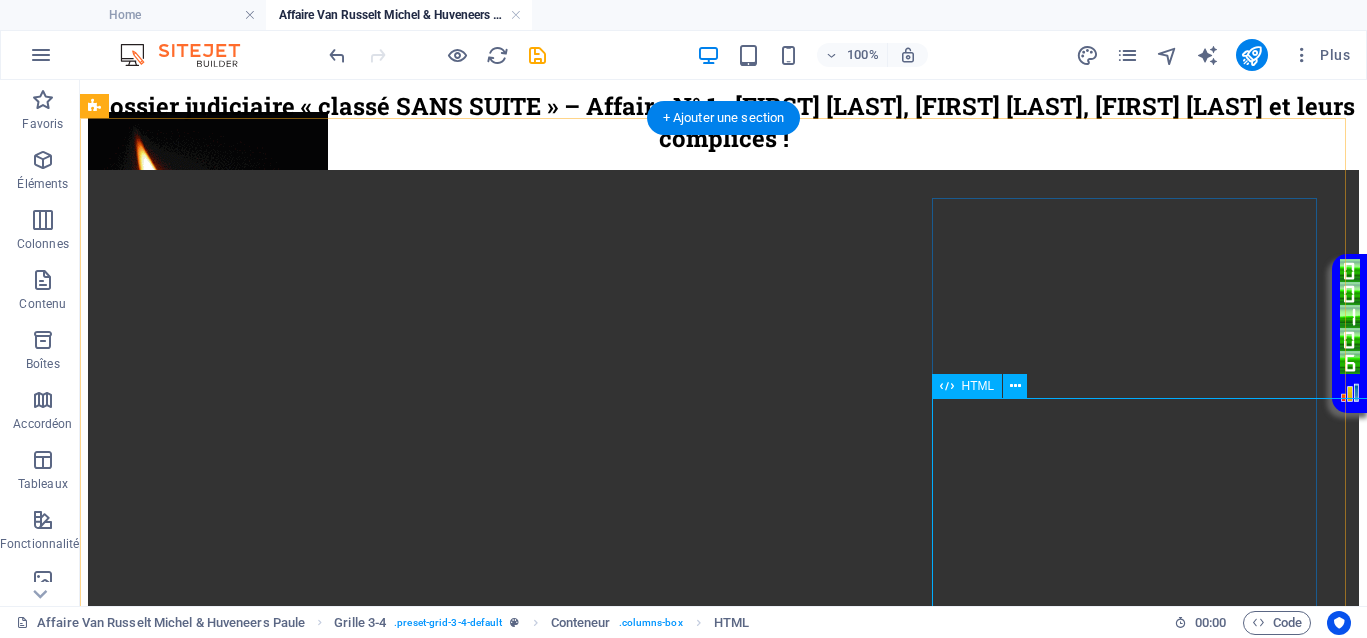 click on "Your browser does not support the video tag." at bounding box center [723, 1835] 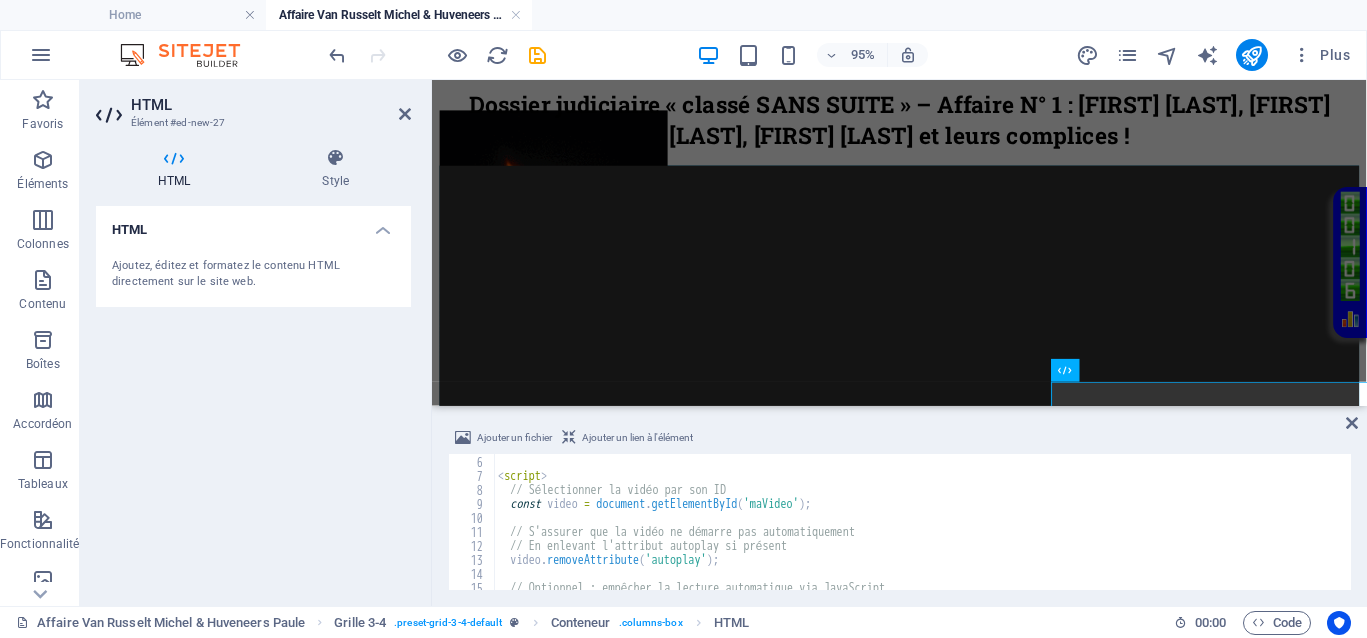 scroll, scrollTop: 0, scrollLeft: 0, axis: both 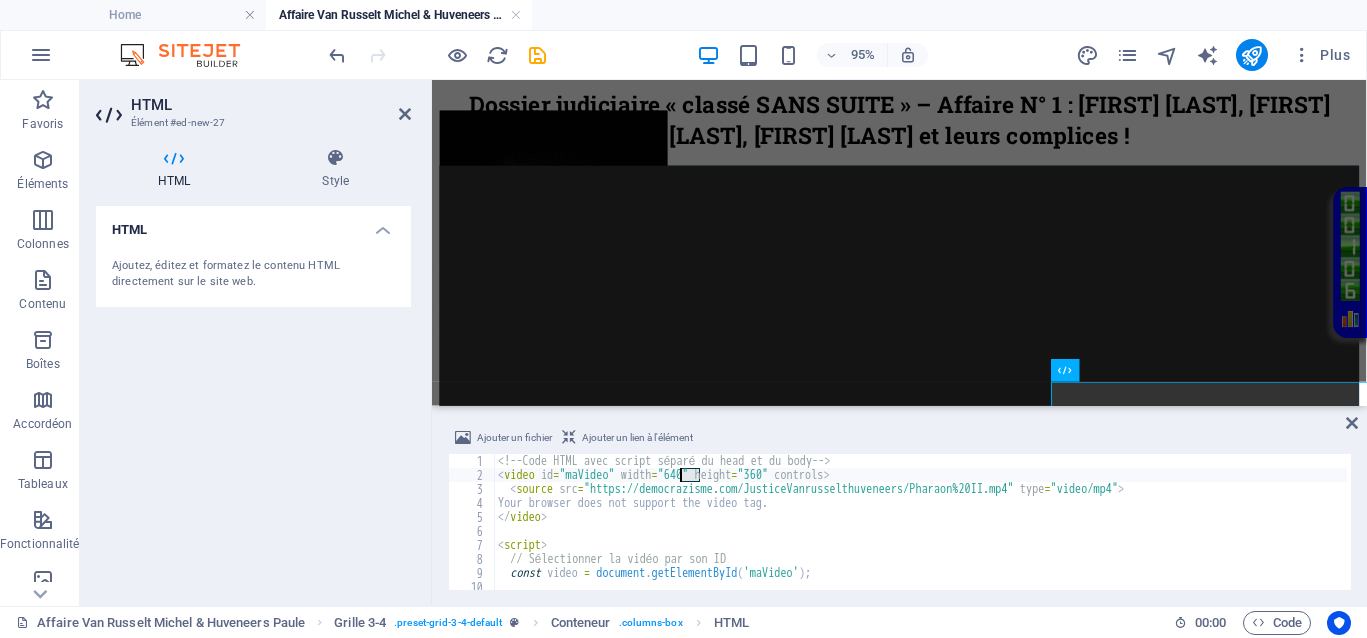 drag, startPoint x: 699, startPoint y: 472, endPoint x: 682, endPoint y: 471, distance: 17.029387 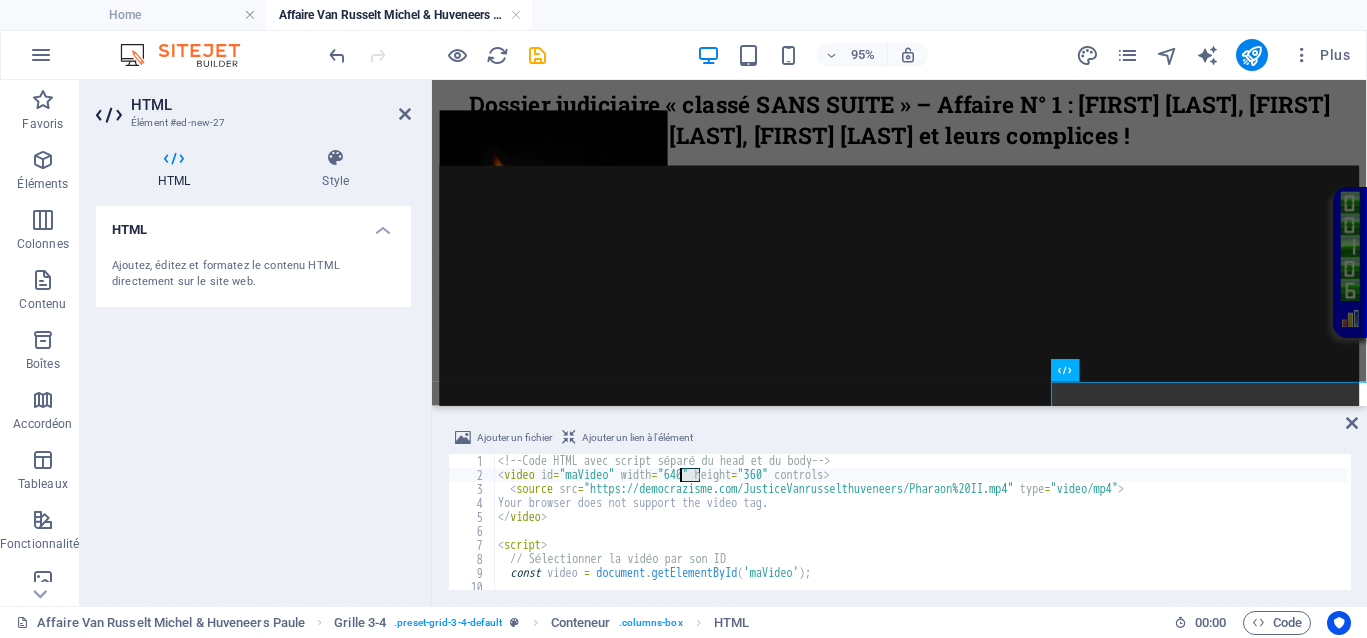 click on "<!--  Code HTML avec script séparé du head et du body  --> < video   id = "maVideo"   width = "640"   height = "360"   controls >    < source   src = "https://democrazisme.com/JusticeVanrusselthuveneers/Pharaon%20II.mp4"   type = "video/mp4" >   Your browser does not support the video tag. </ video > < script >    // Sélectionner la vidéo par son ID    const   video   =   document . getElementById ( 'maVideo' ) ;    // S'assurer que la vidéo ne démarre pas automatiquement" at bounding box center (920, 536) 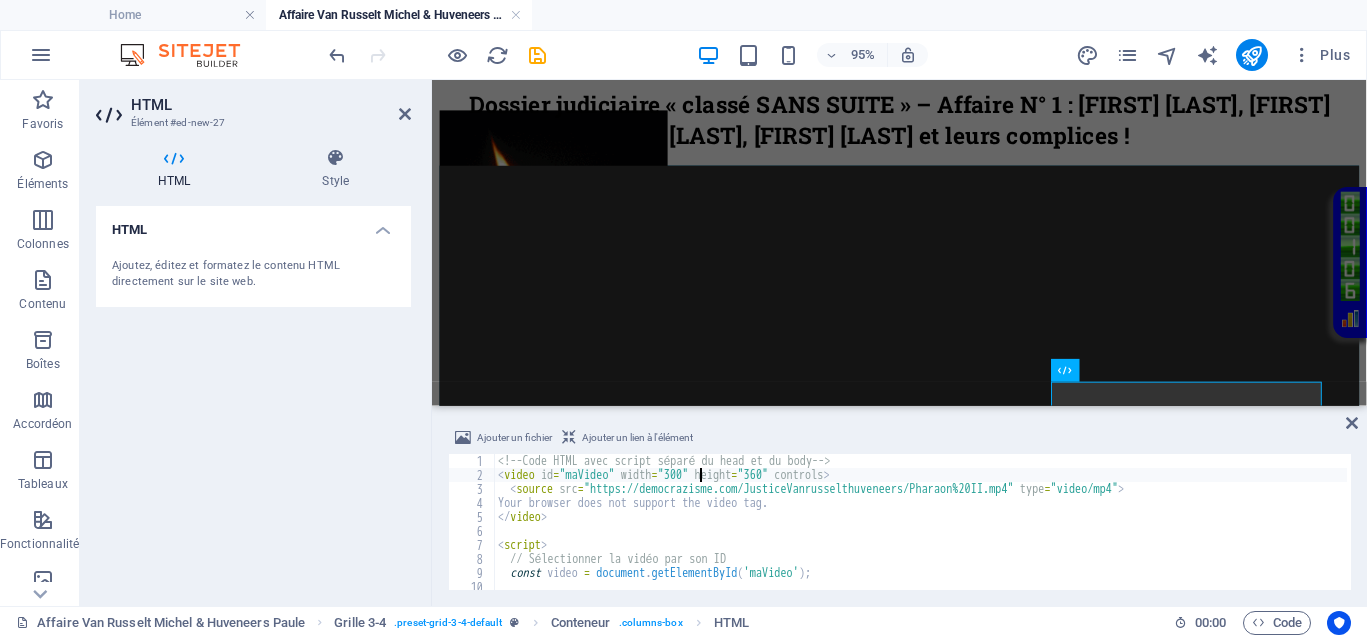 scroll, scrollTop: 0, scrollLeft: 17, axis: horizontal 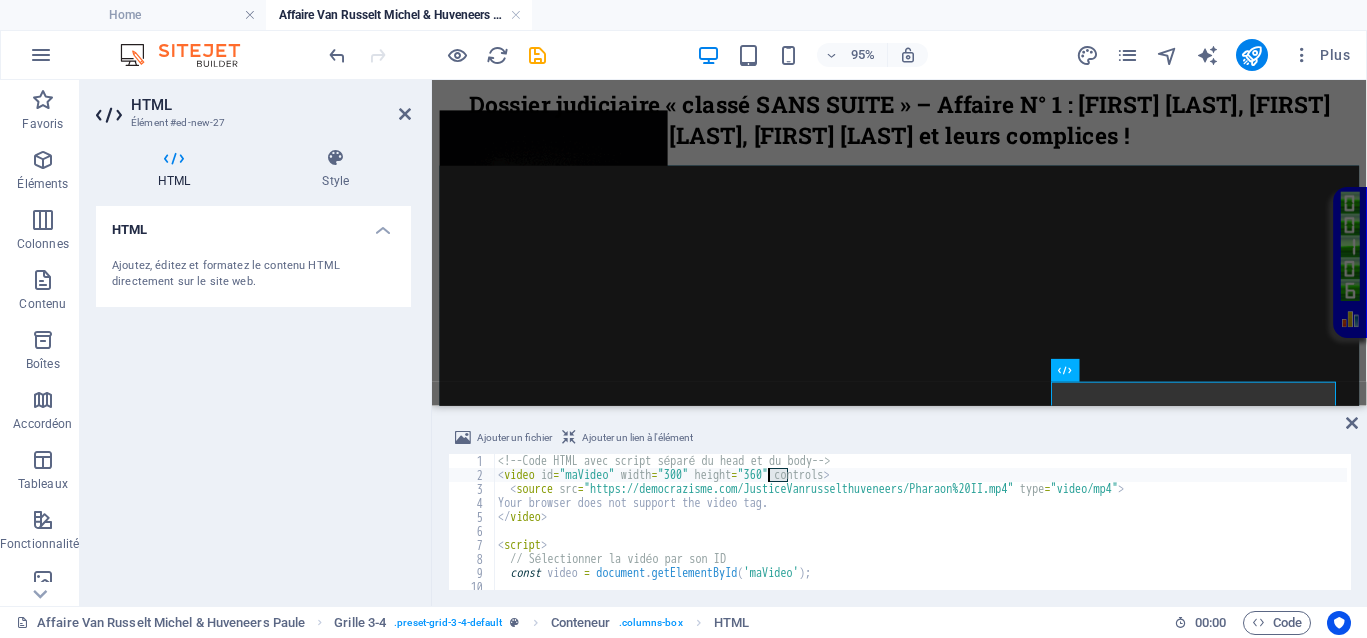 drag, startPoint x: 785, startPoint y: 468, endPoint x: 771, endPoint y: 473, distance: 14.866069 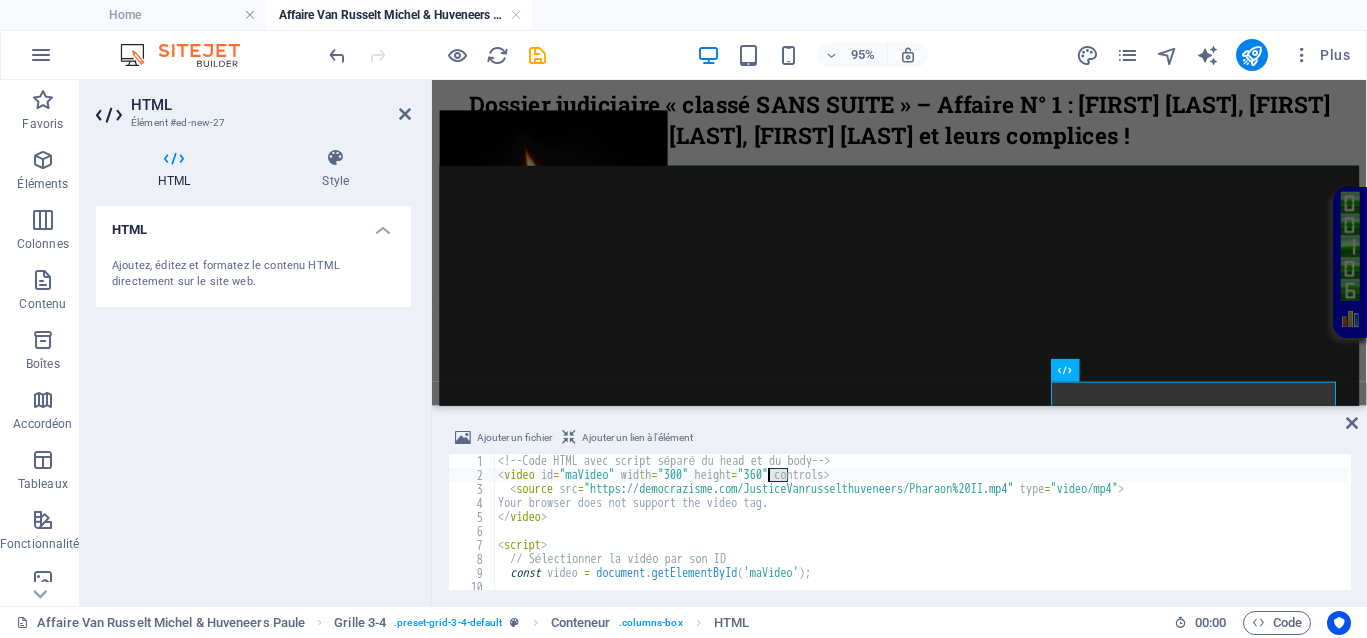 click on "<!--  Code HTML avec script séparé du head et du body  --> < video   id = "maVideo"   width = "300"   height = "360"   controls >    < source   src = "https://democrazisme.com/JusticeVanrusselthuveneers/Pharaon%20II.mp4"   type = "video/mp4" >   Your browser does not support the video tag. </ video > < script >    // Sélectionner la vidéo par son ID    const   video   =   document . getElementById ( 'maVideo' ) ;    // S'assurer que la vidéo ne démarre pas automatiquement" at bounding box center (920, 536) 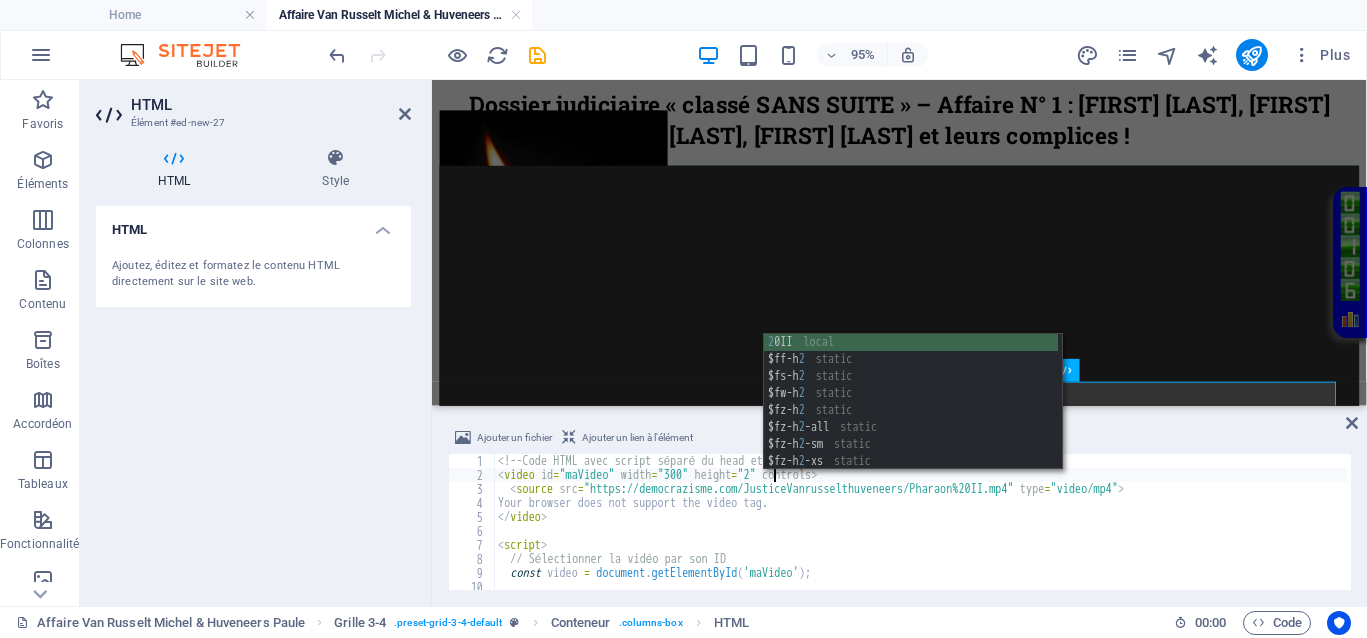 type on "<video id="maVideo" width="300" height="200" controls>" 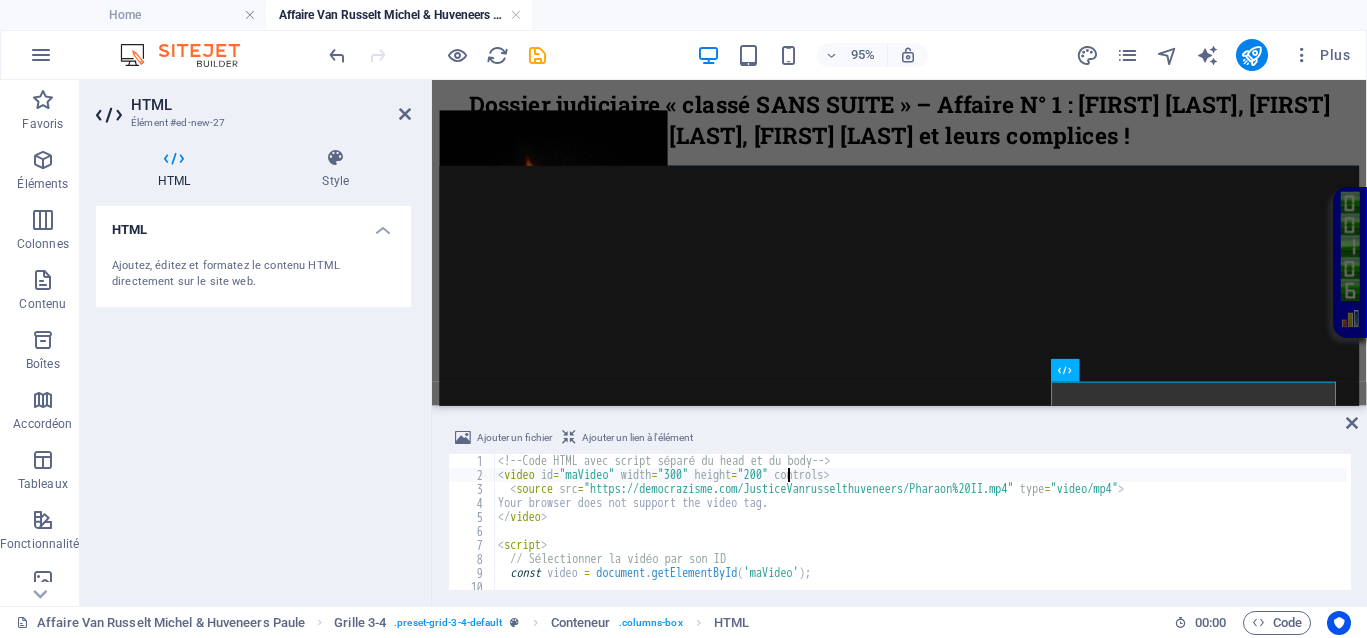 scroll, scrollTop: 0, scrollLeft: 24, axis: horizontal 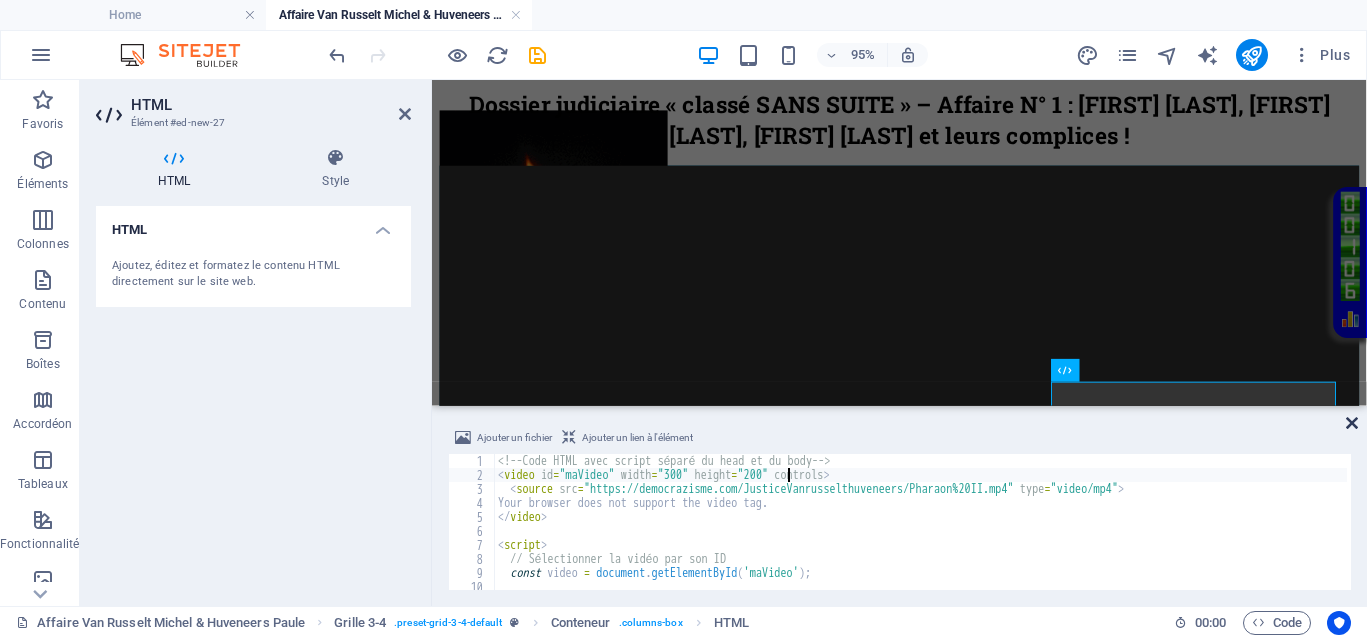 click at bounding box center [1352, 423] 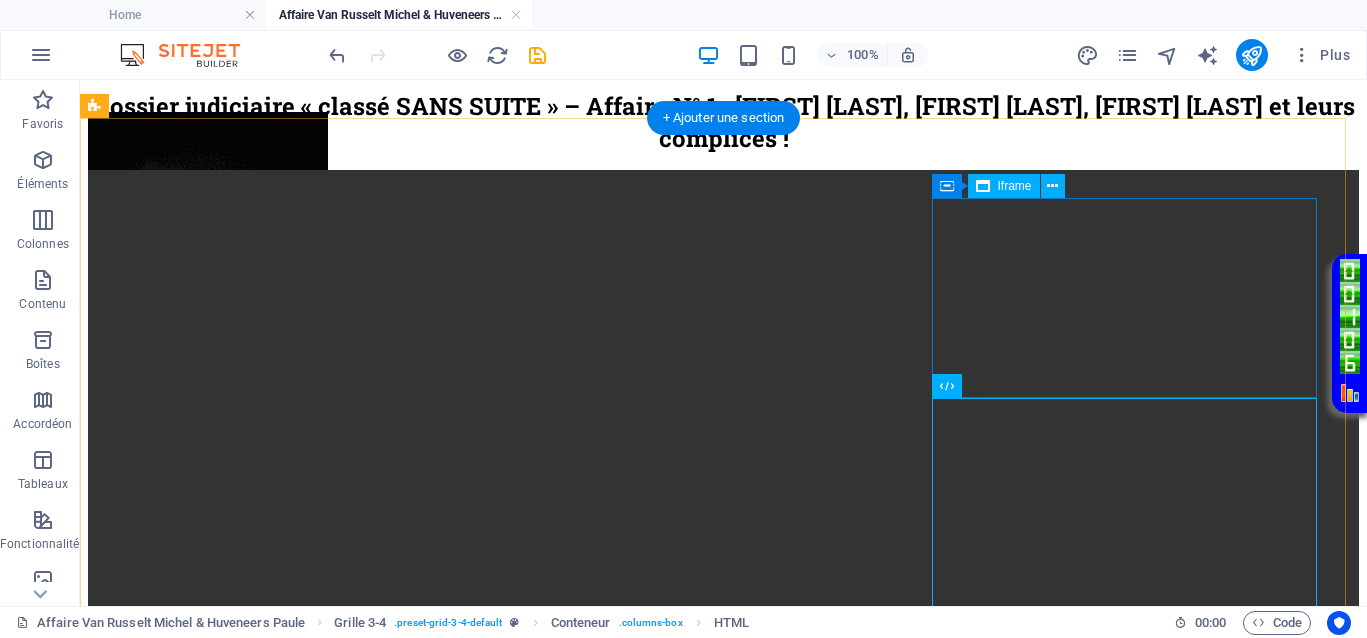 click on "</div>" at bounding box center (723, 1551) 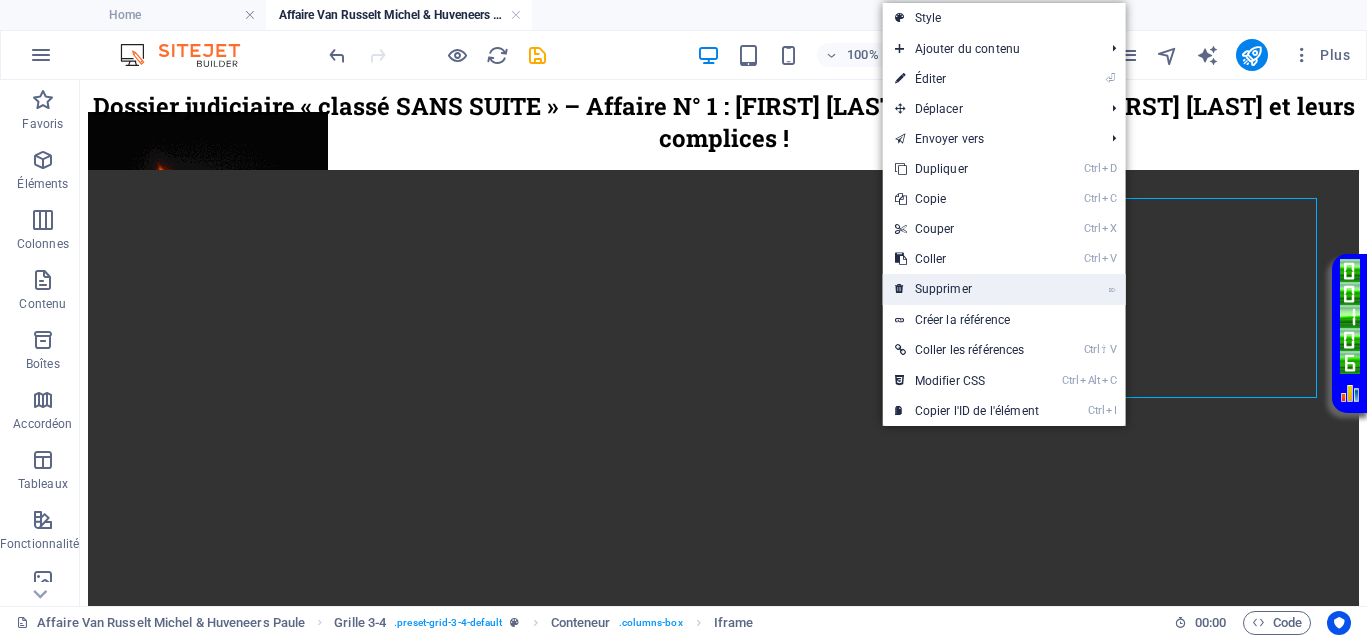click on "⌦  Supprimer" at bounding box center (967, 289) 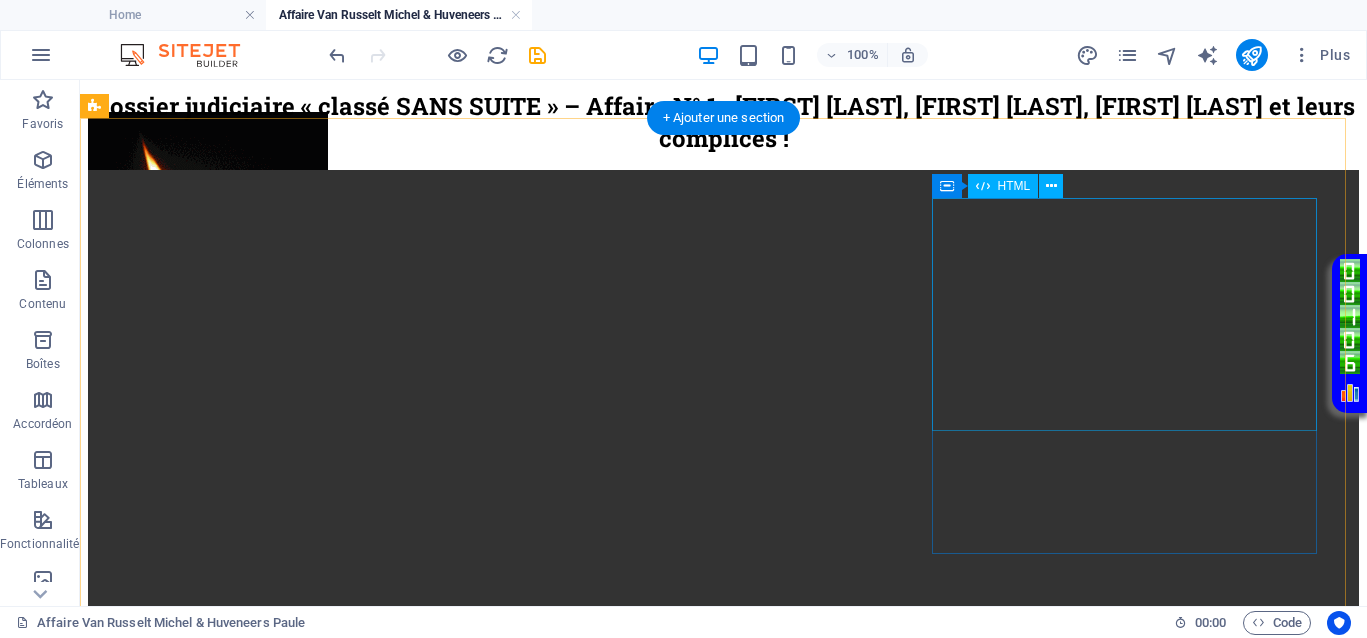 click on "Your browser does not support the video tag." at bounding box center (723, 1551) 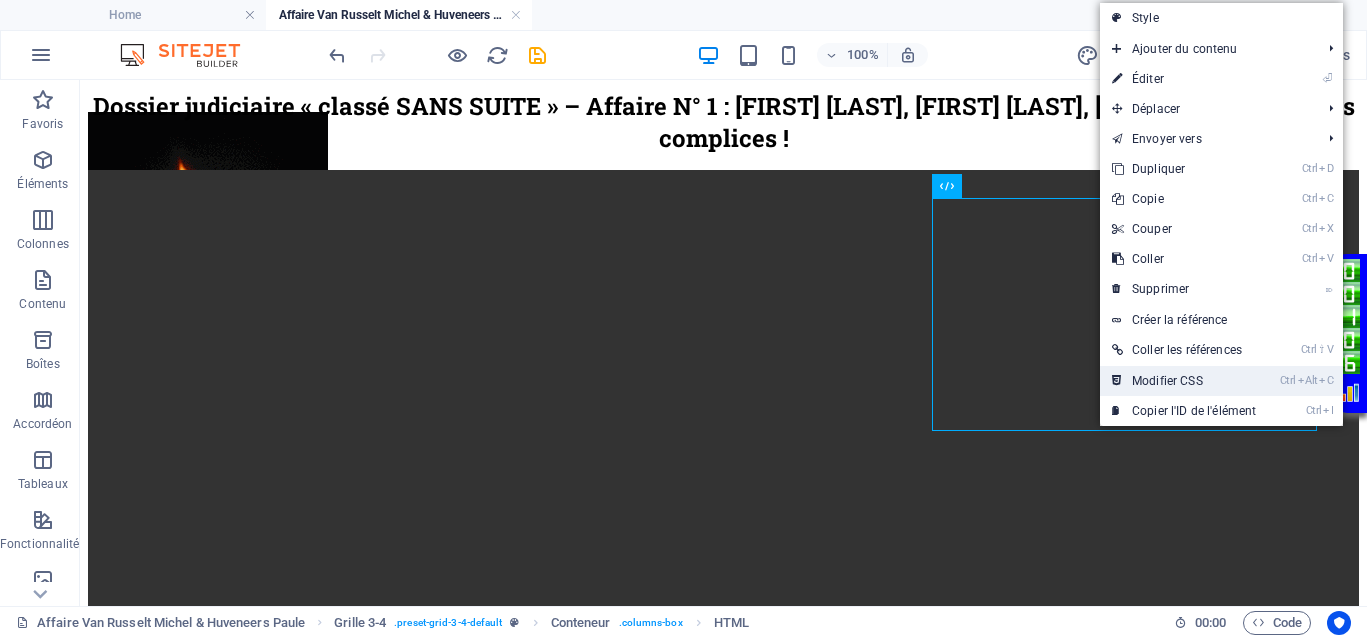 click on "Ctrl Alt C  Modifier CSS" at bounding box center (1184, 381) 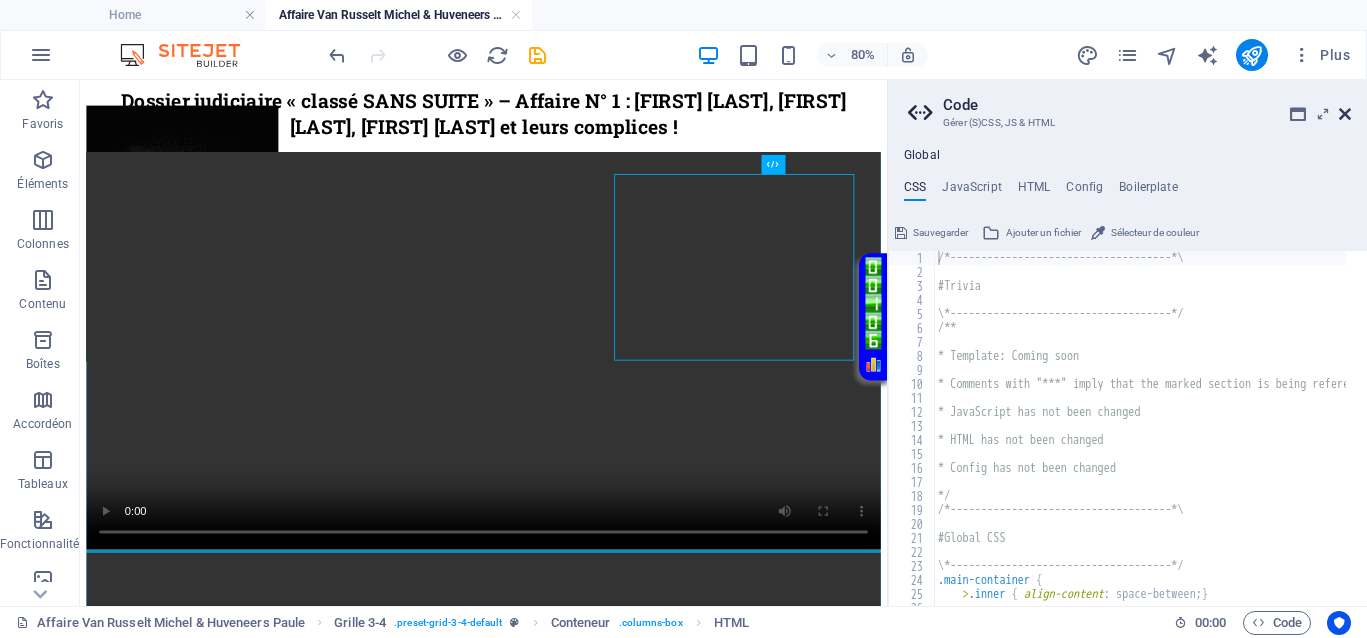 click at bounding box center [1345, 114] 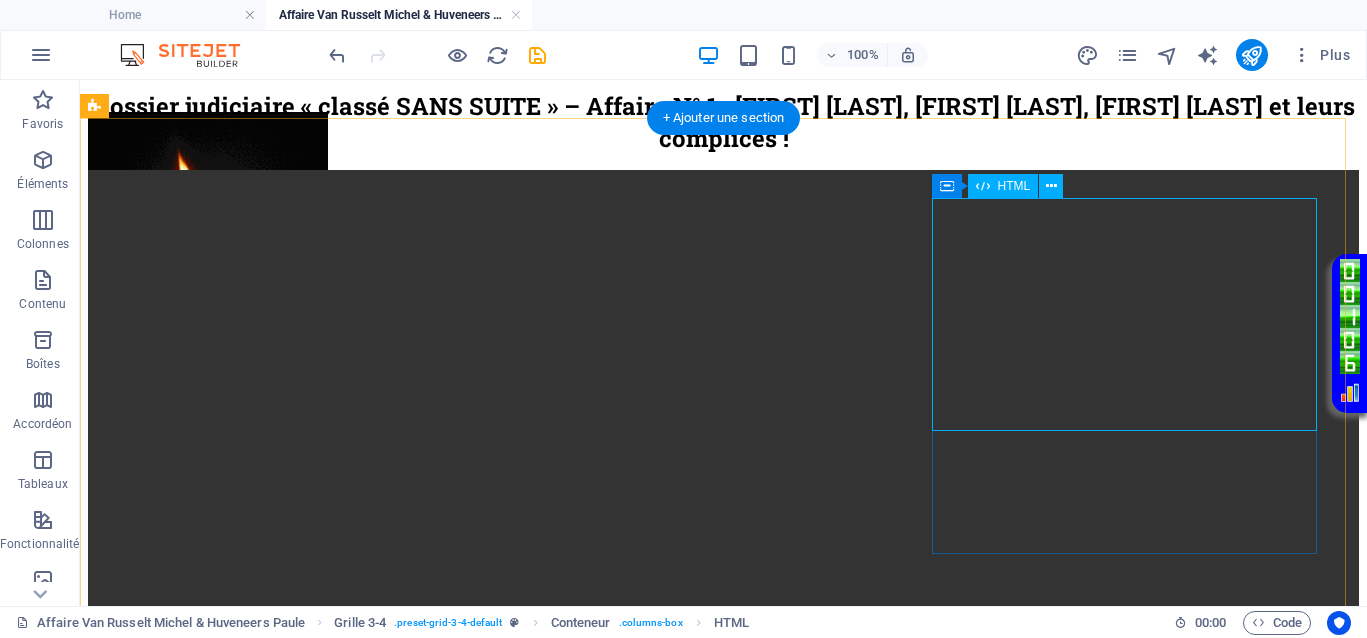 click on "Your browser does not support the video tag." at bounding box center (723, 1551) 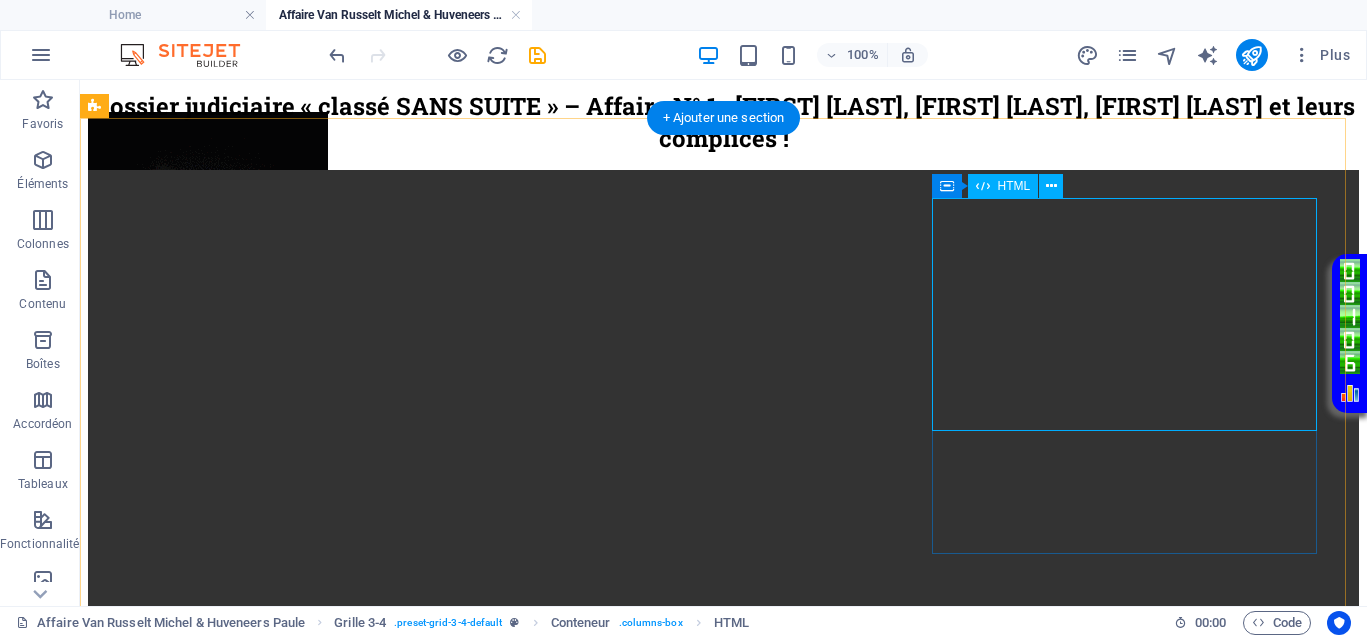 click on "Your browser does not support the video tag." at bounding box center (723, 1551) 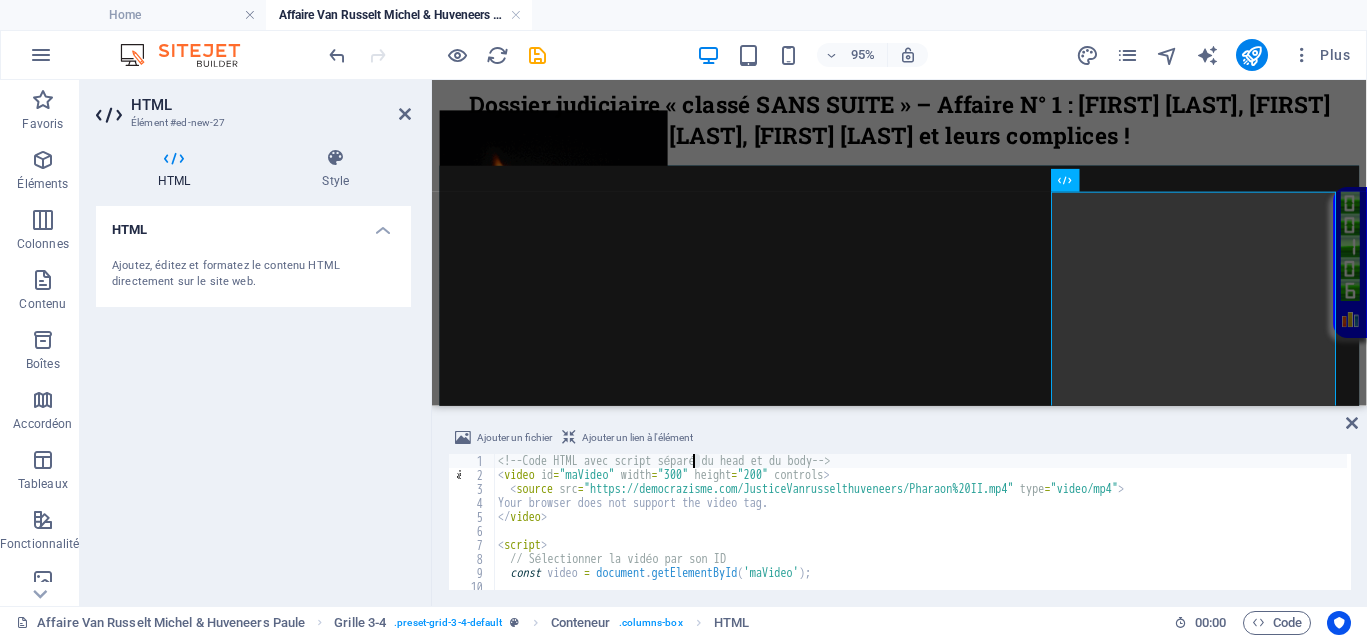 click on "<!--  Code HTML avec script séparé du head et du body  --> < video   id = "maVideo"   width = "300"   height = "200"   controls >    < source   src = "https://democrazisme.com/JusticeVanrusselthuveneers/Pharaon%20II.mp4"   type = "video/mp4" >   Your browser does not support the video tag. </ video > < script >    // Sélectionner la vidéo par son ID    const   video   =   document . getElementById ( 'maVideo' ) ;    // S'assurer que la vidéo ne démarre pas automatiquement" at bounding box center (920, 536) 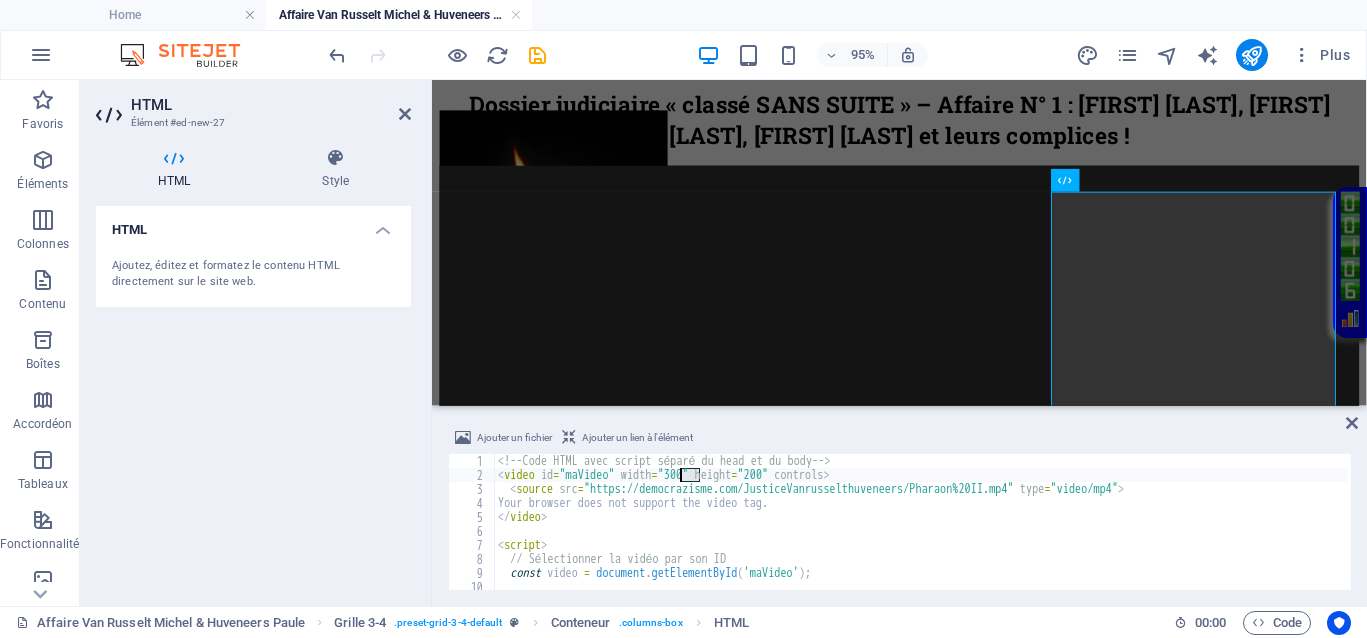 drag, startPoint x: 701, startPoint y: 474, endPoint x: 683, endPoint y: 476, distance: 18.110771 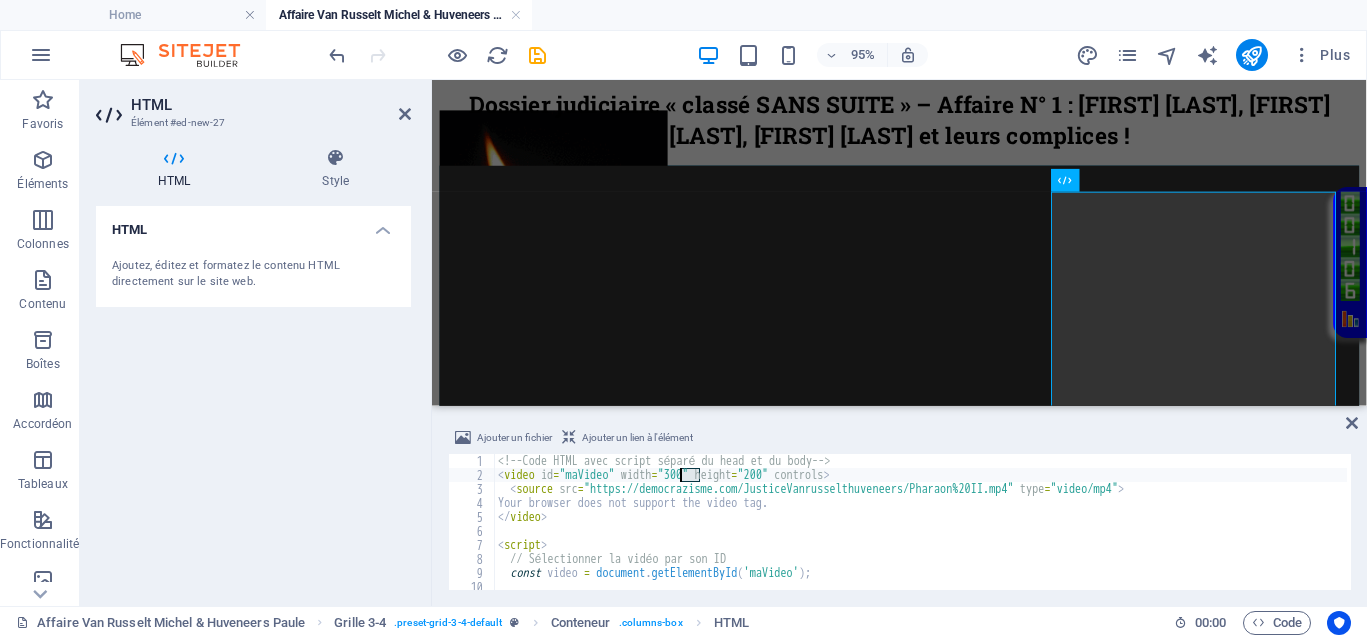 click on "<!--  Code HTML avec script séparé du head et du body  --> < video   id = "maVideo"   width = "300"   height = "200"   controls >    < source   src = "https://democrazisme.com/JusticeVanrusselthuveneers/Pharaon%20II.mp4"   type = "video/mp4" >   Your browser does not support the video tag. </ video > < script >    // Sélectionner la vidéo par son ID    const   video   =   document . getElementById ( 'maVideo' ) ;    // S'assurer que la vidéo ne démarre pas automatiquement" at bounding box center [920, 536] 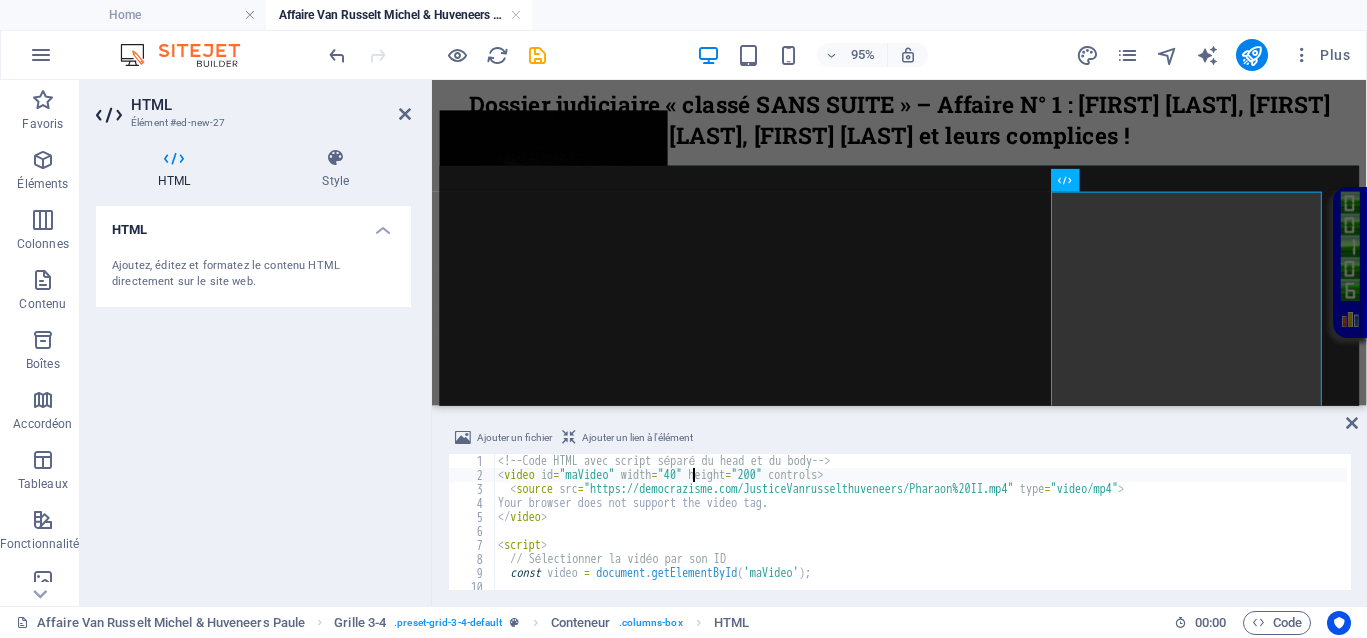 type on "<video id="maVideo" width="400" height="200" controls>" 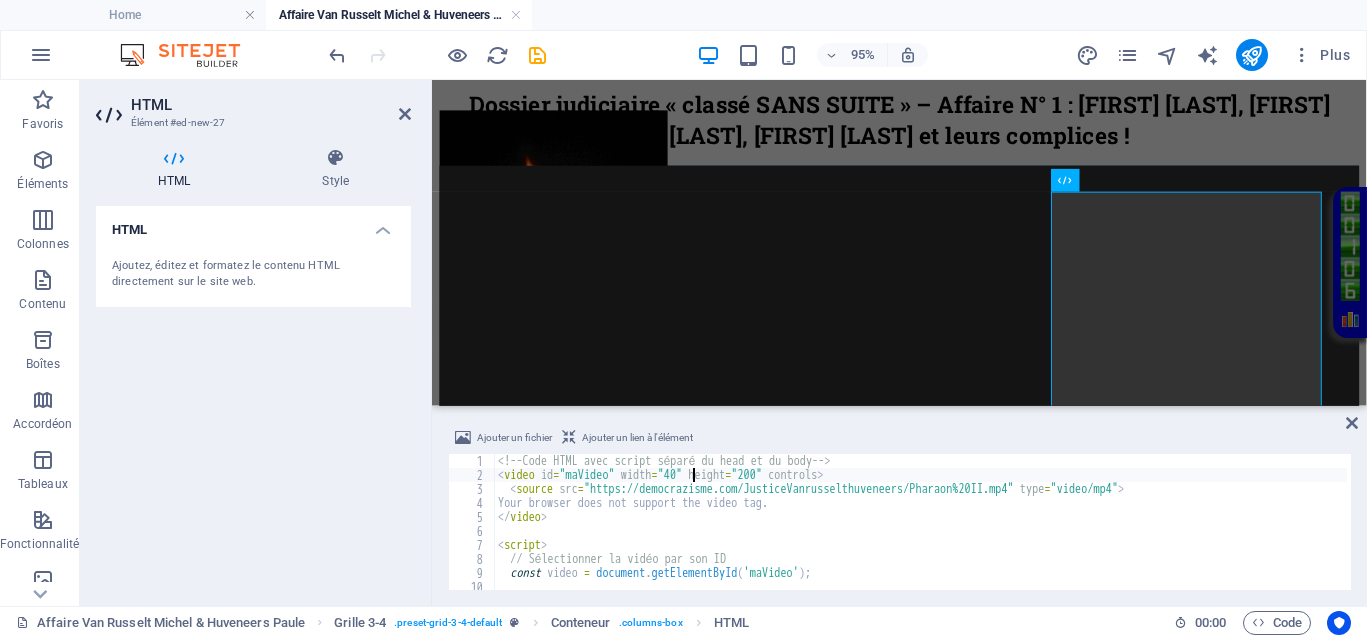 scroll, scrollTop: 0, scrollLeft: 17, axis: horizontal 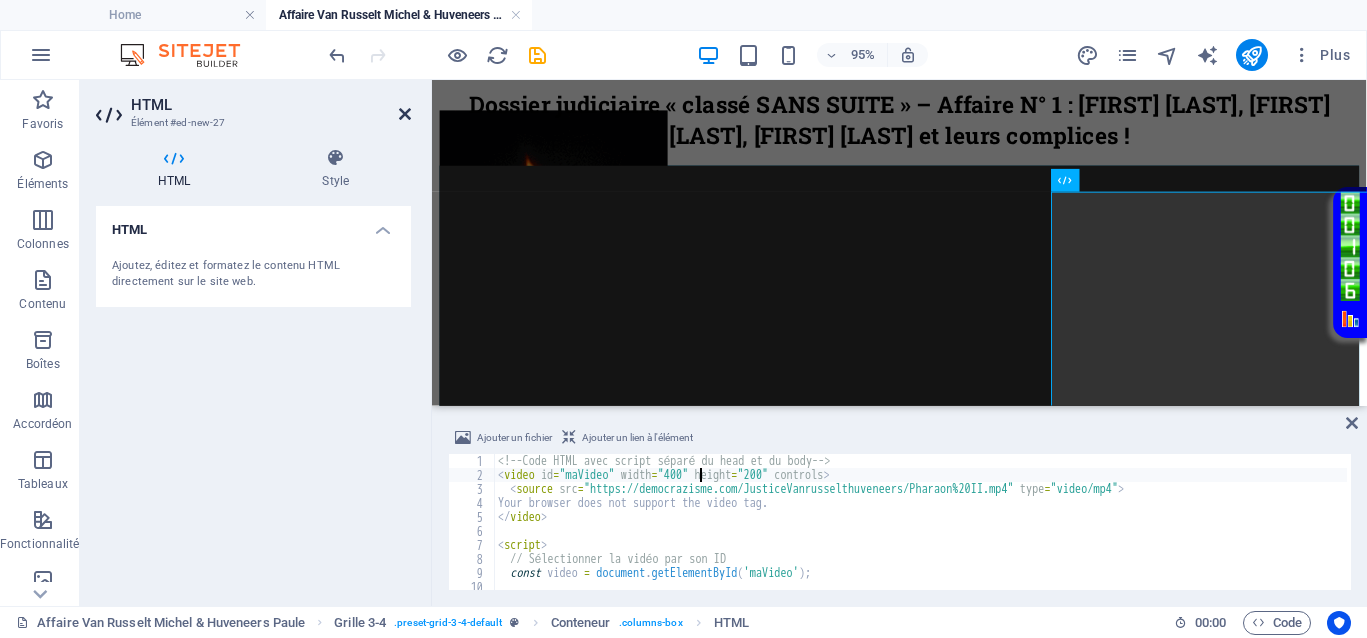 click at bounding box center (405, 114) 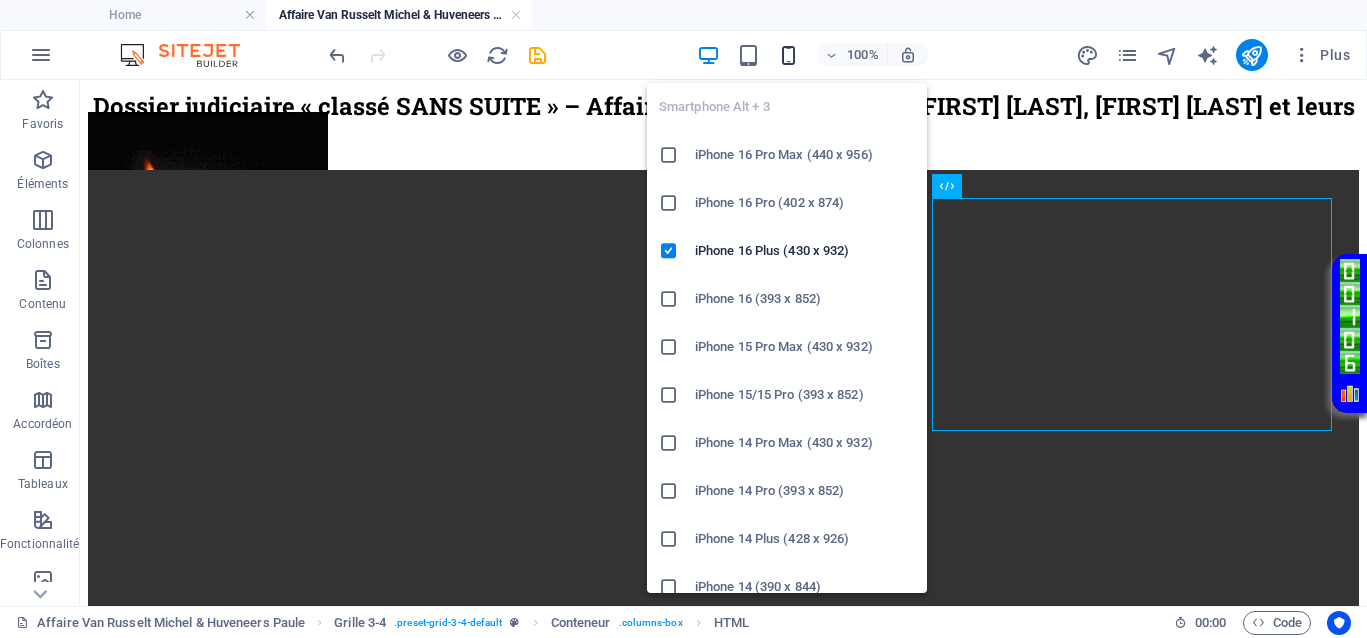 click at bounding box center (788, 55) 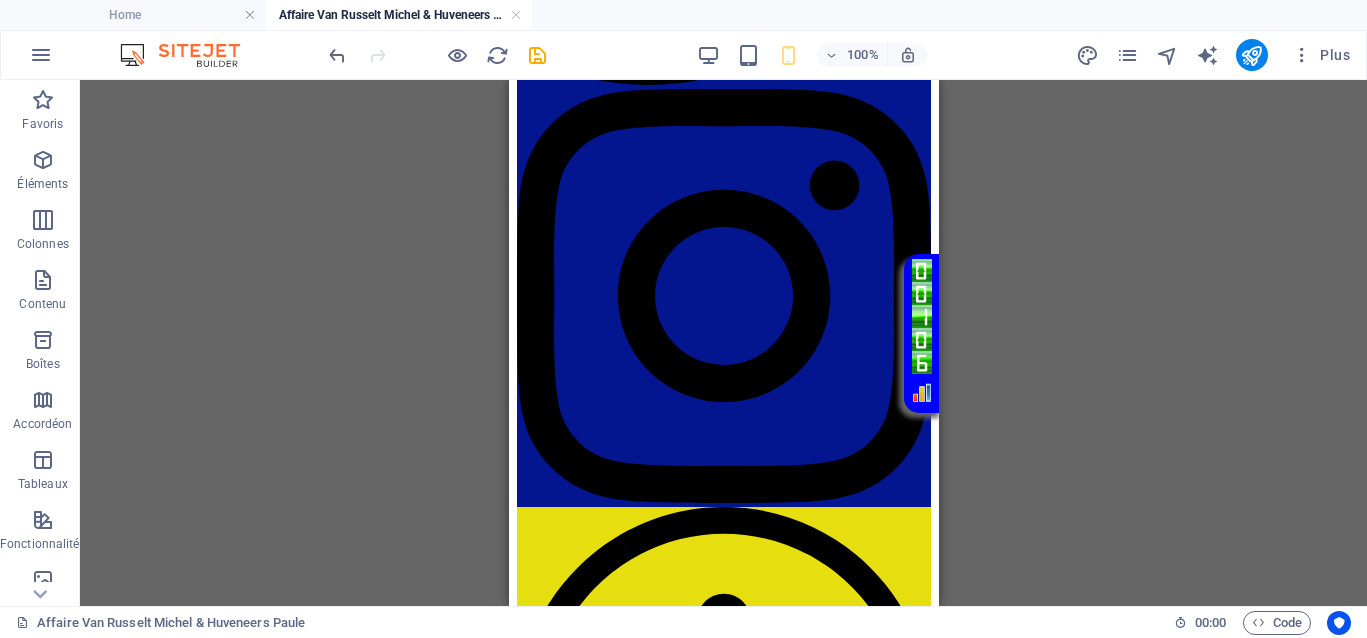 scroll, scrollTop: 4180, scrollLeft: 0, axis: vertical 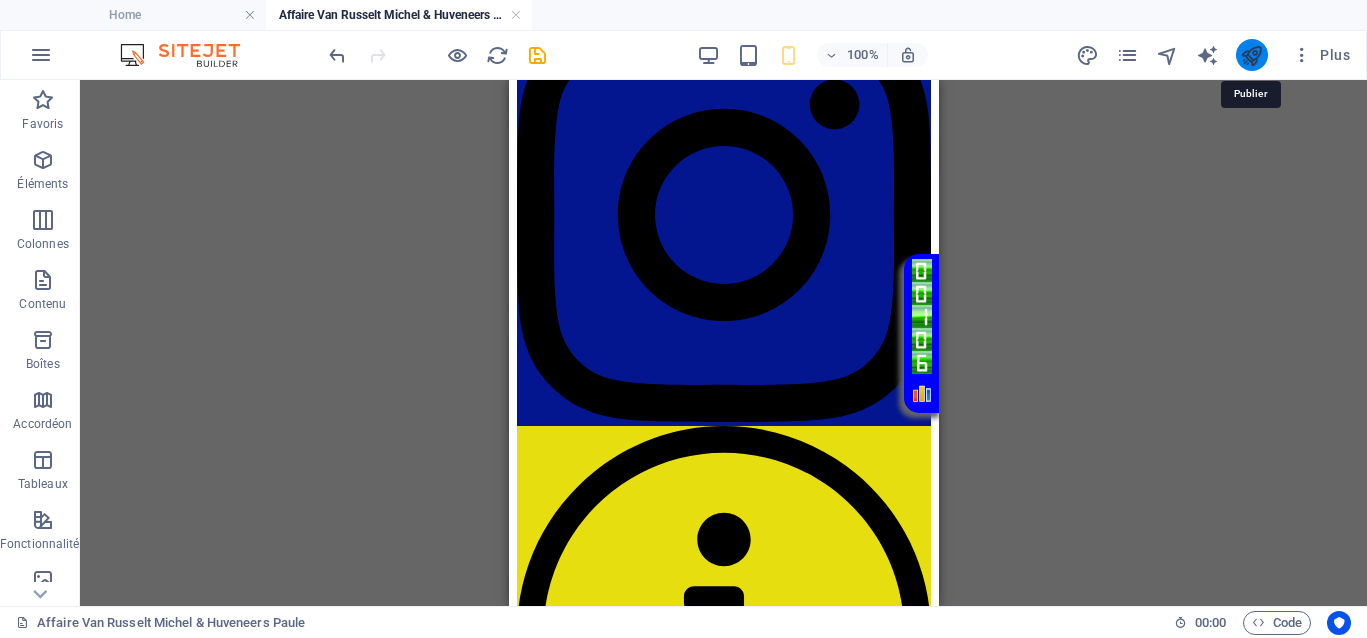 click at bounding box center [1251, 55] 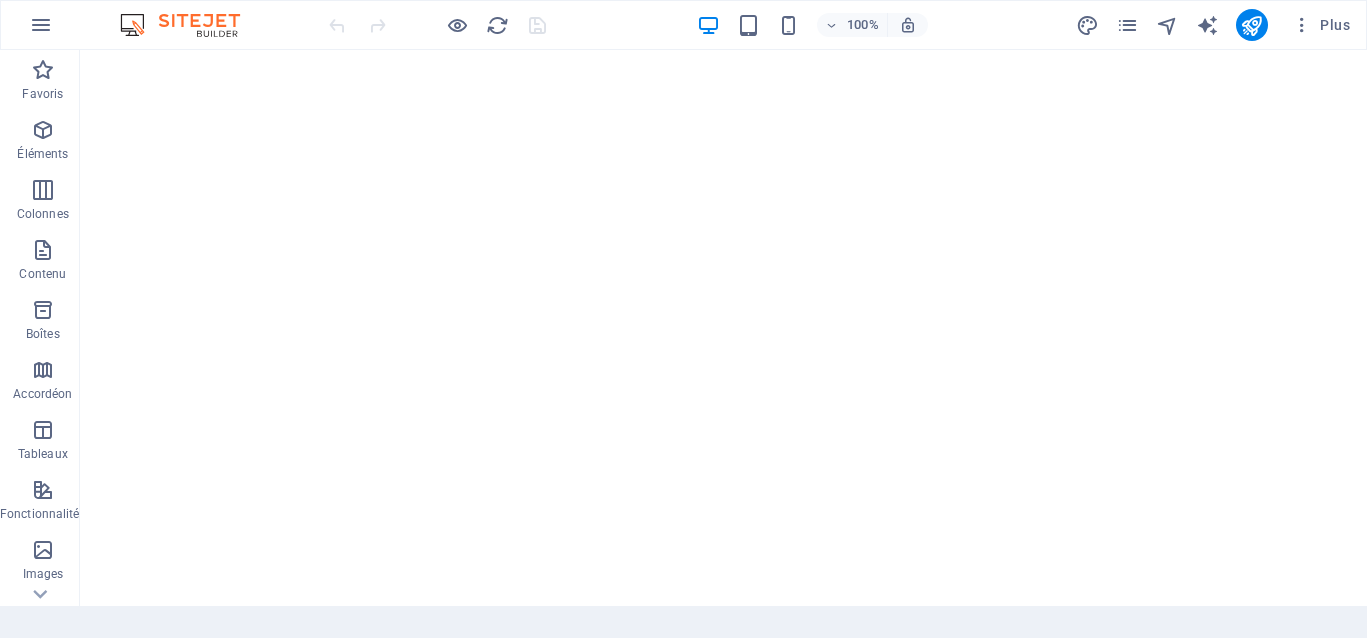 scroll, scrollTop: 0, scrollLeft: 0, axis: both 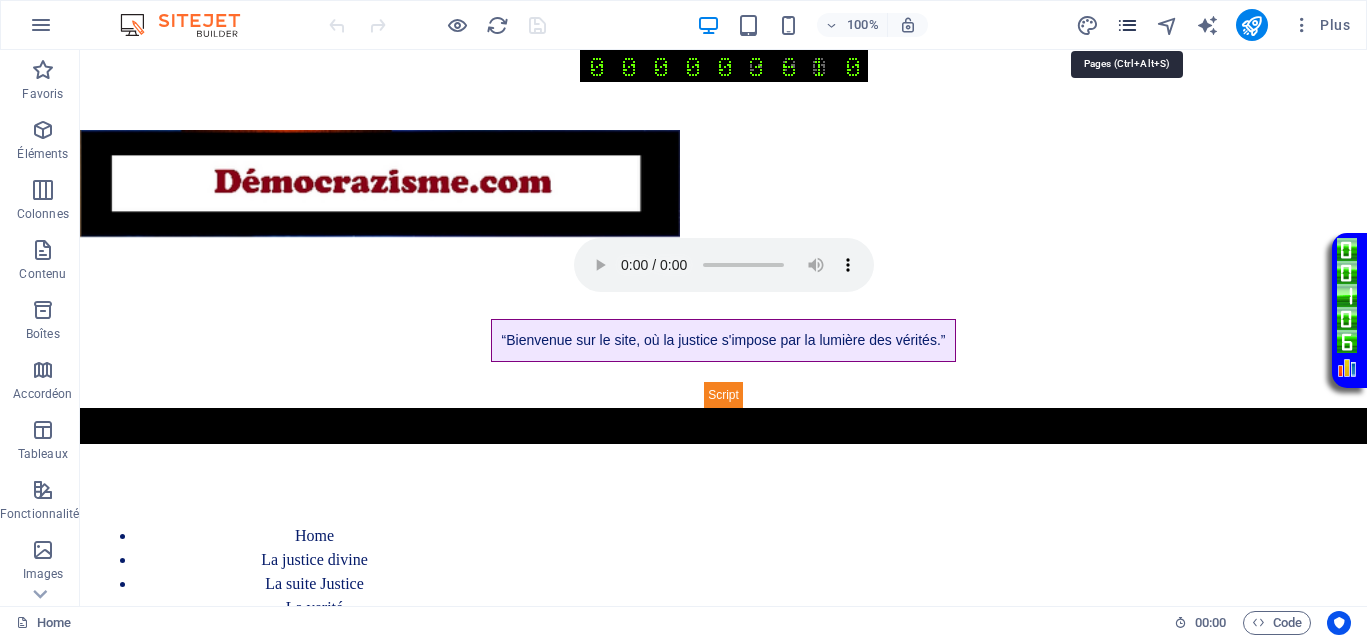 click at bounding box center [1127, 25] 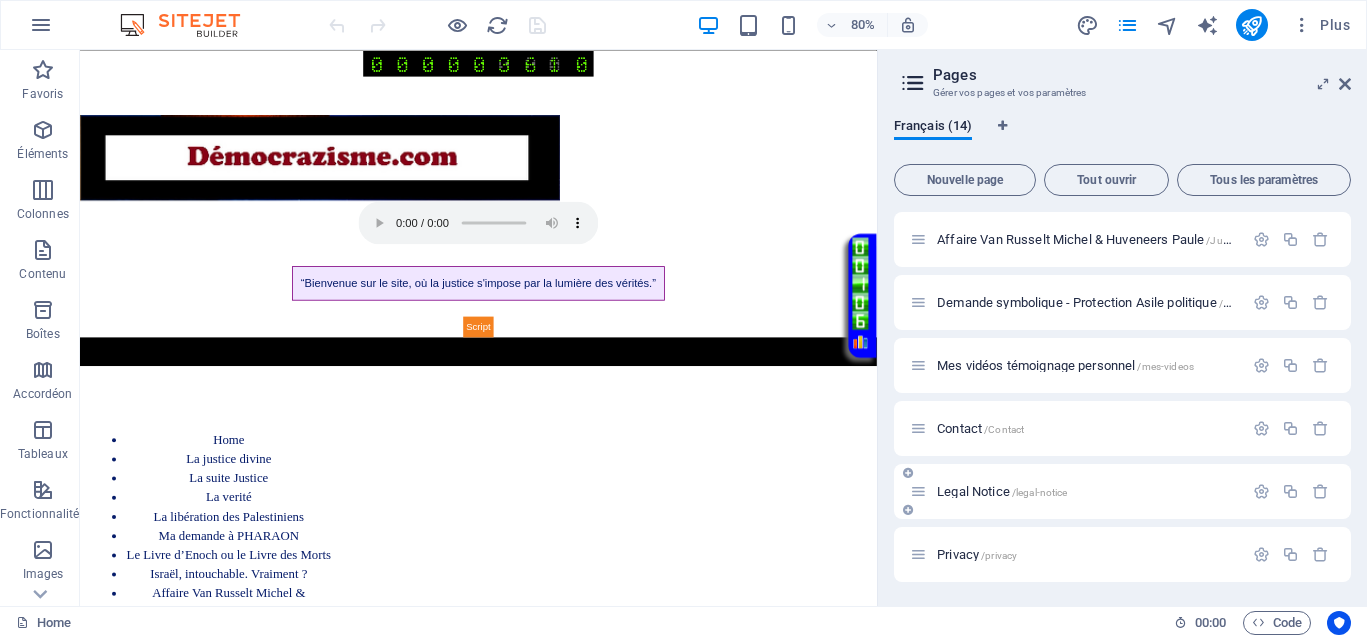 scroll, scrollTop: 379, scrollLeft: 0, axis: vertical 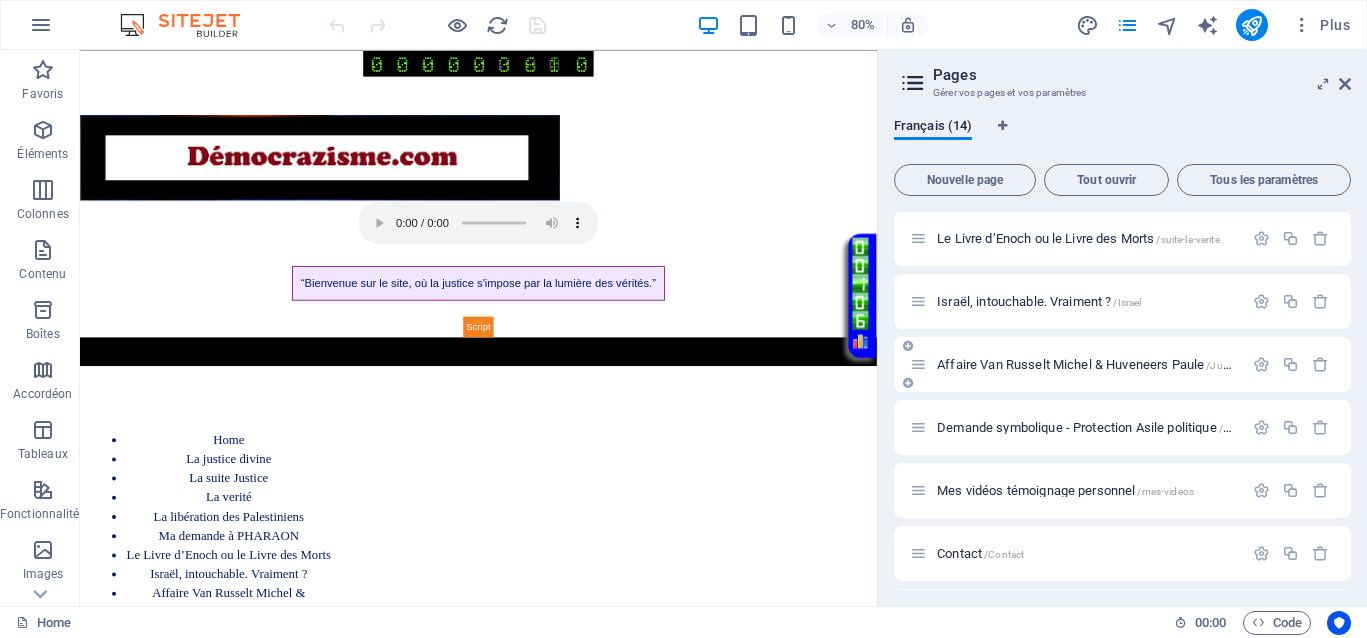 click on "Affaire Van Russelt Michel & Huveneers Paule /JusticeVanrusselthuveneers" at bounding box center [1076, 364] 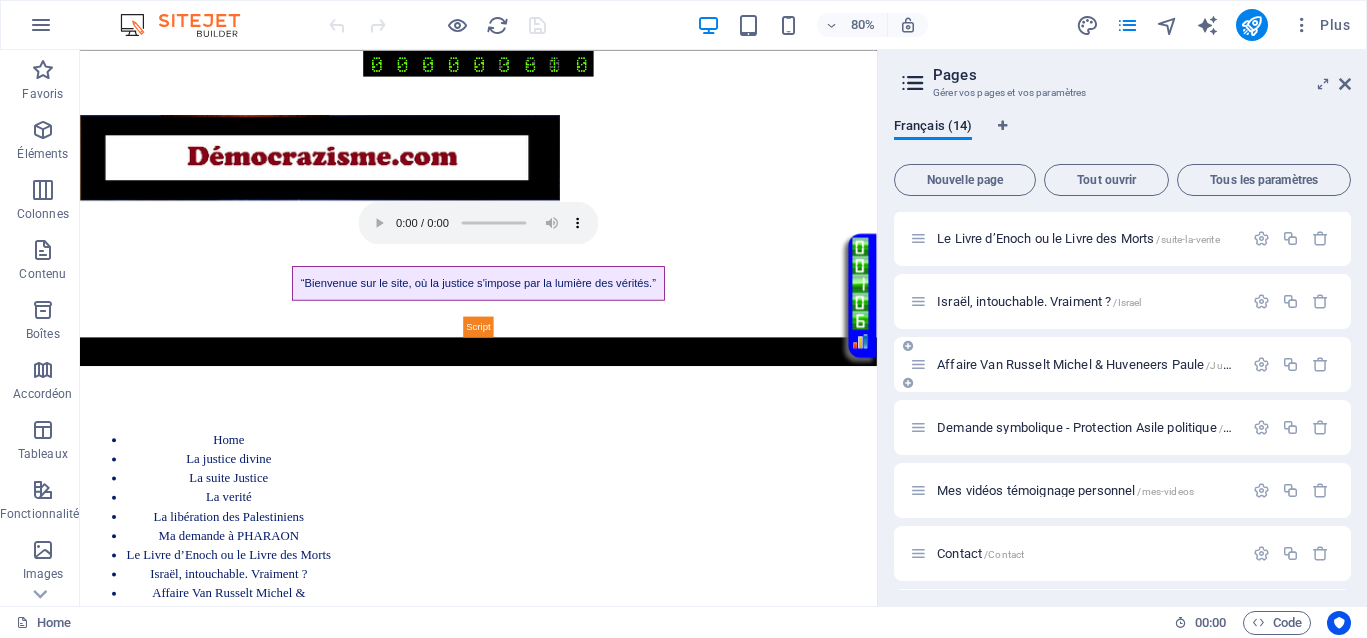 click on "Affaire Van Russelt Michel & Huveneers Paule /JusticeVanrusselthuveneers" at bounding box center [1137, 364] 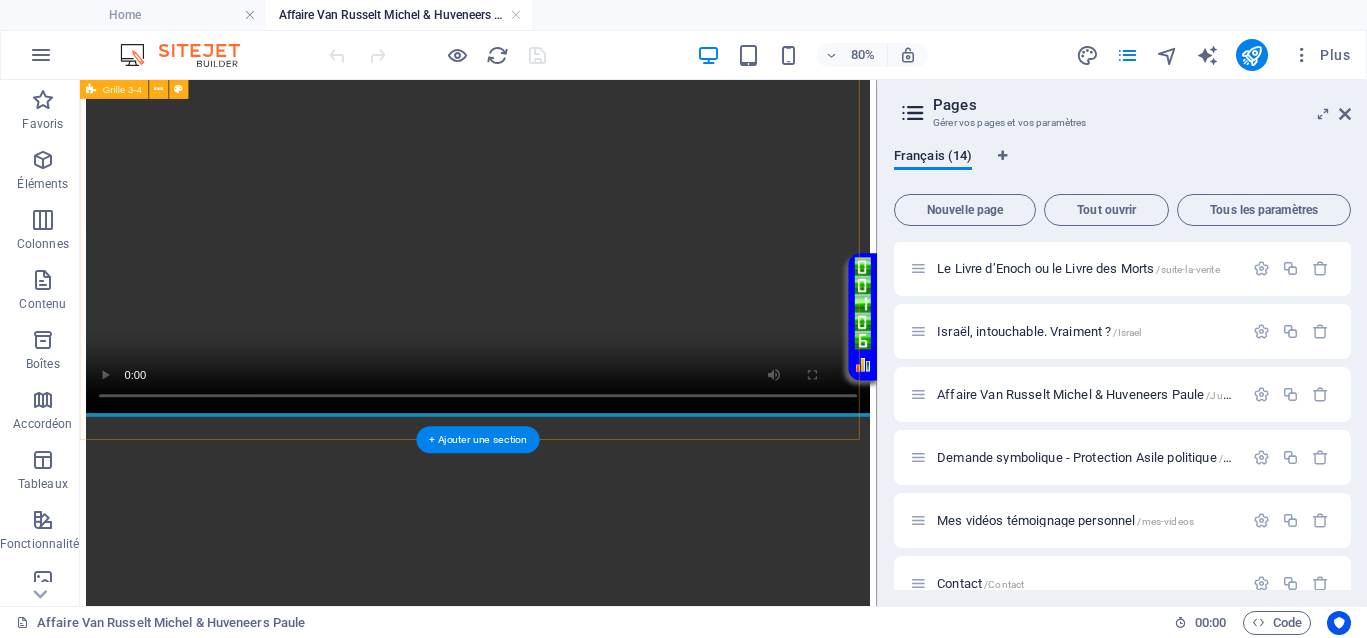 scroll, scrollTop: 540, scrollLeft: 0, axis: vertical 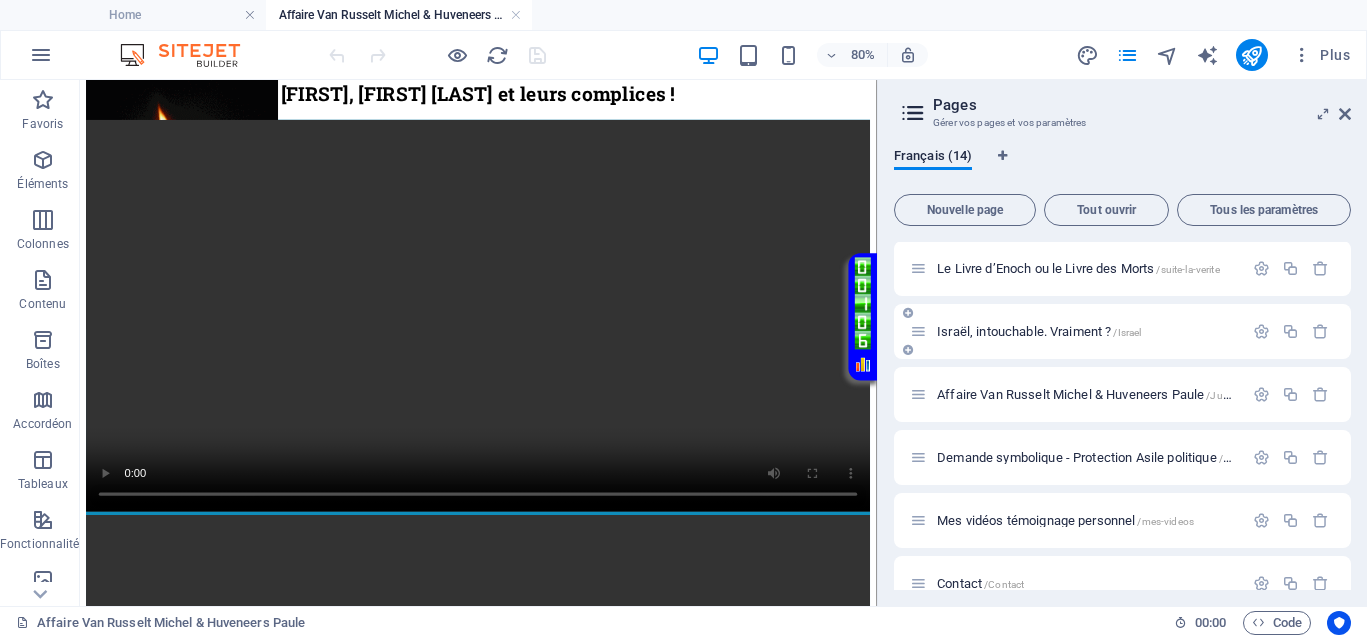 click on "Israël, intouchable. Vraiment ? /Israel" at bounding box center [1039, 331] 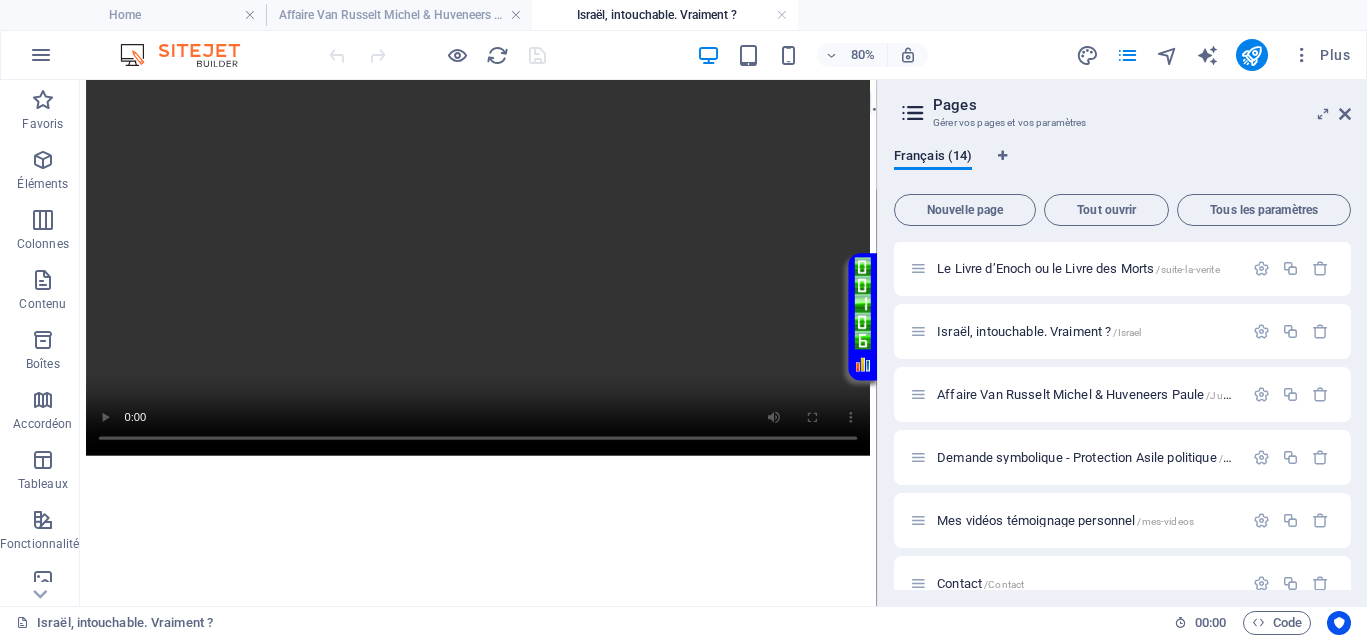 scroll, scrollTop: 1500, scrollLeft: 0, axis: vertical 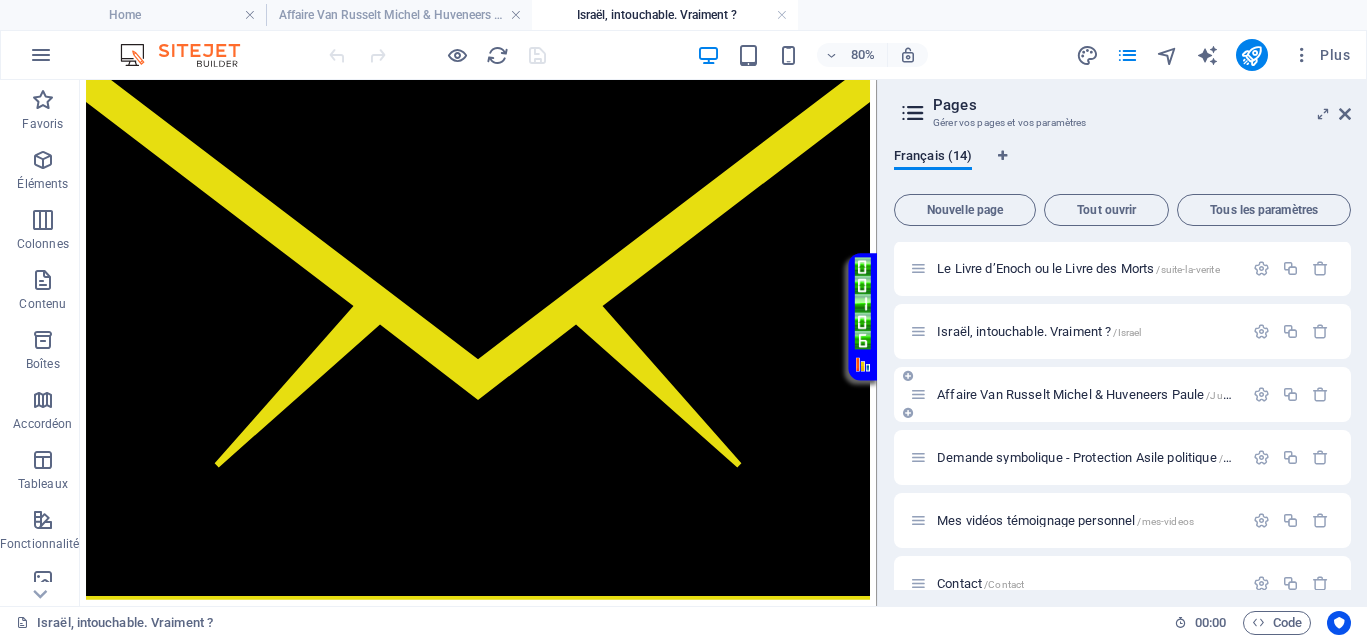 click on "Affaire Van Russelt Michel & Huveneers Paule /JusticeVanrusselthuveneers" at bounding box center [1137, 394] 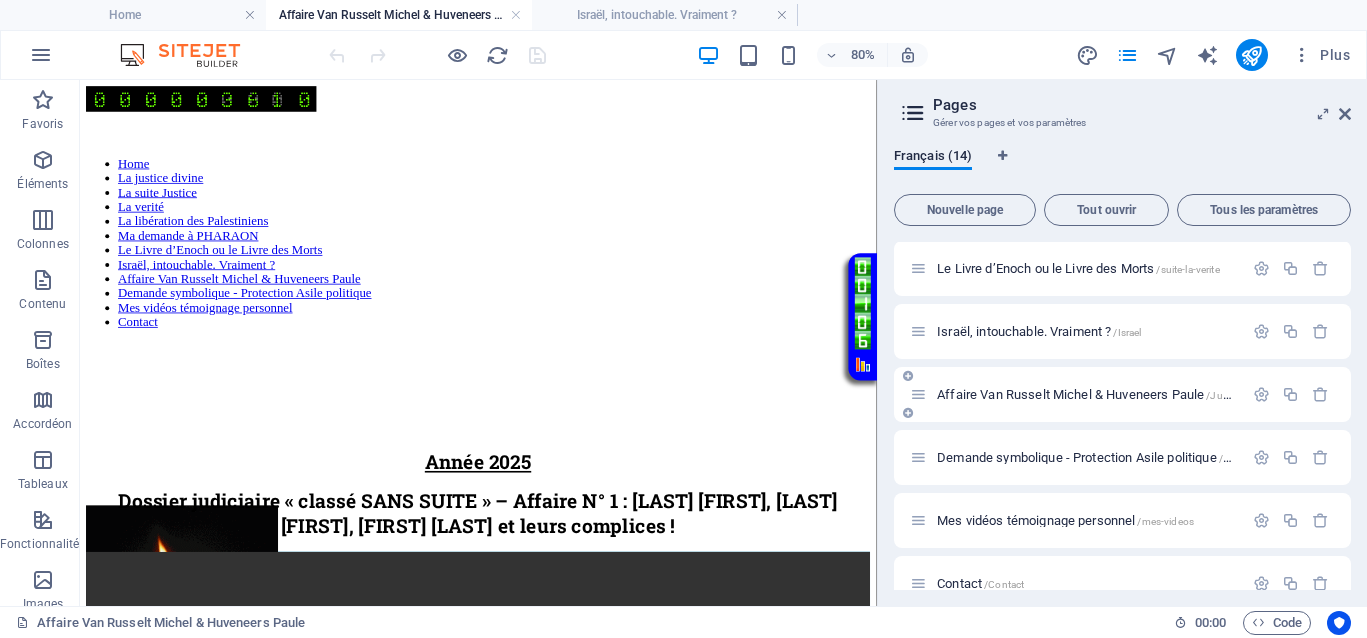 scroll, scrollTop: 540, scrollLeft: 0, axis: vertical 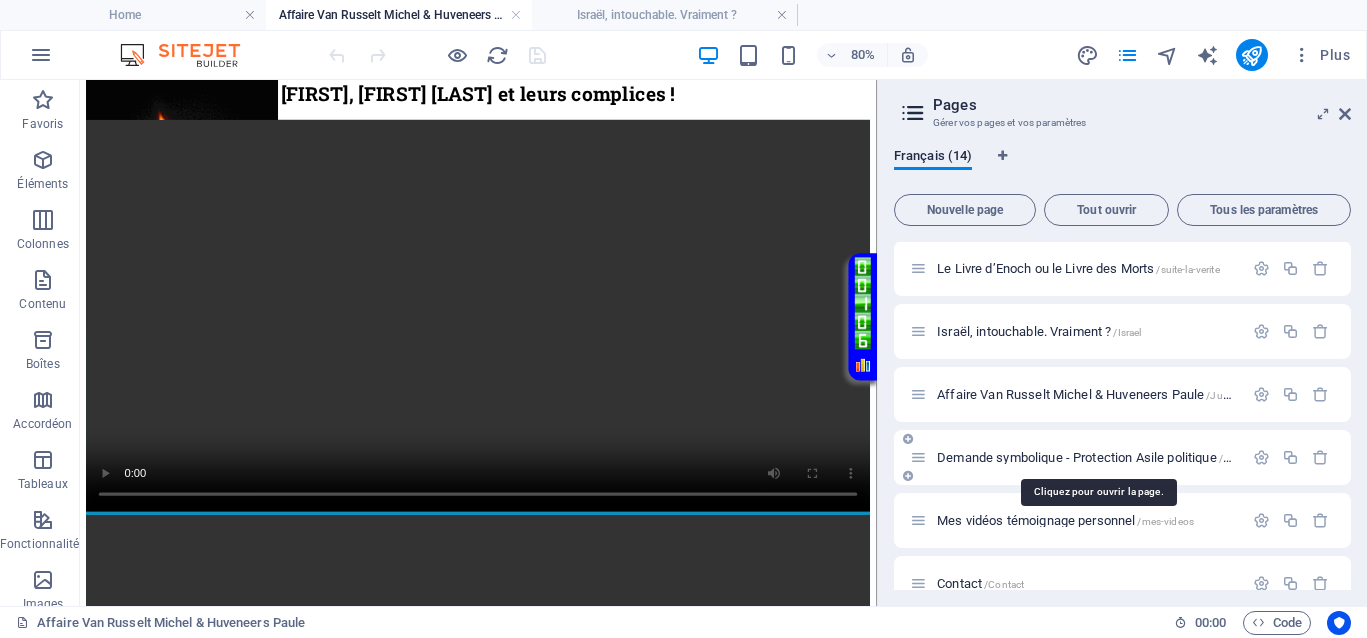 click on "Demande symbolique  - Protection Asile politique /Politique" at bounding box center [1099, 457] 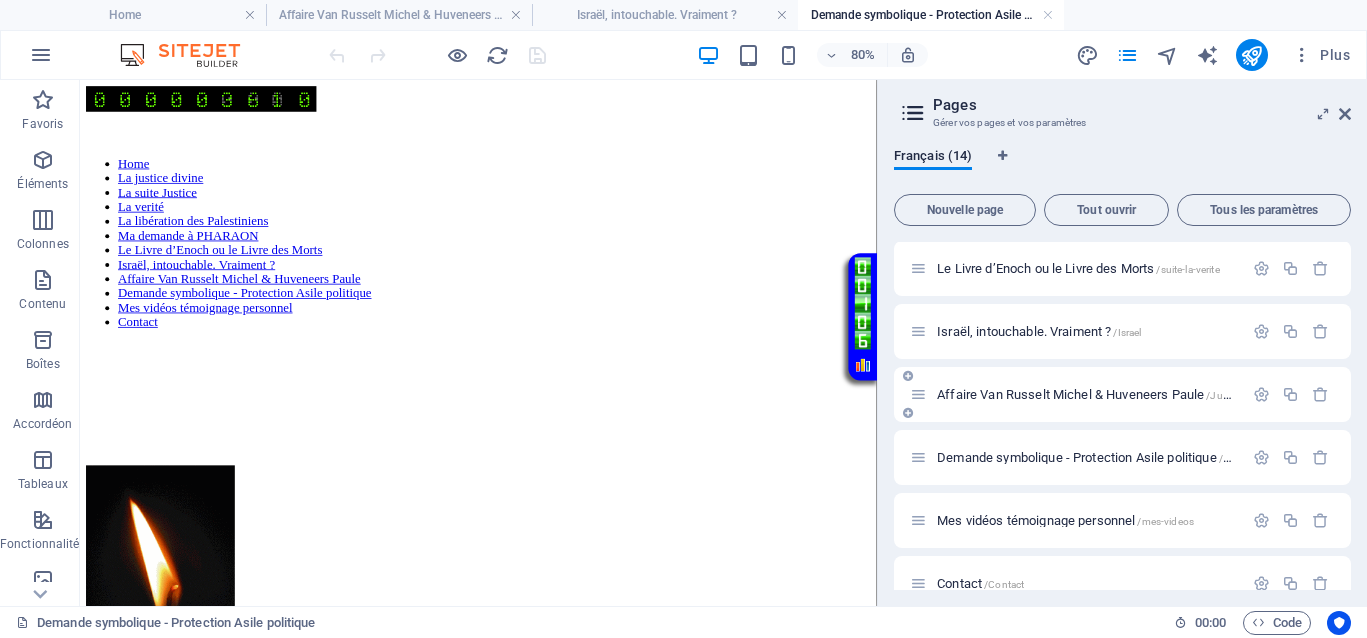 scroll, scrollTop: 0, scrollLeft: 0, axis: both 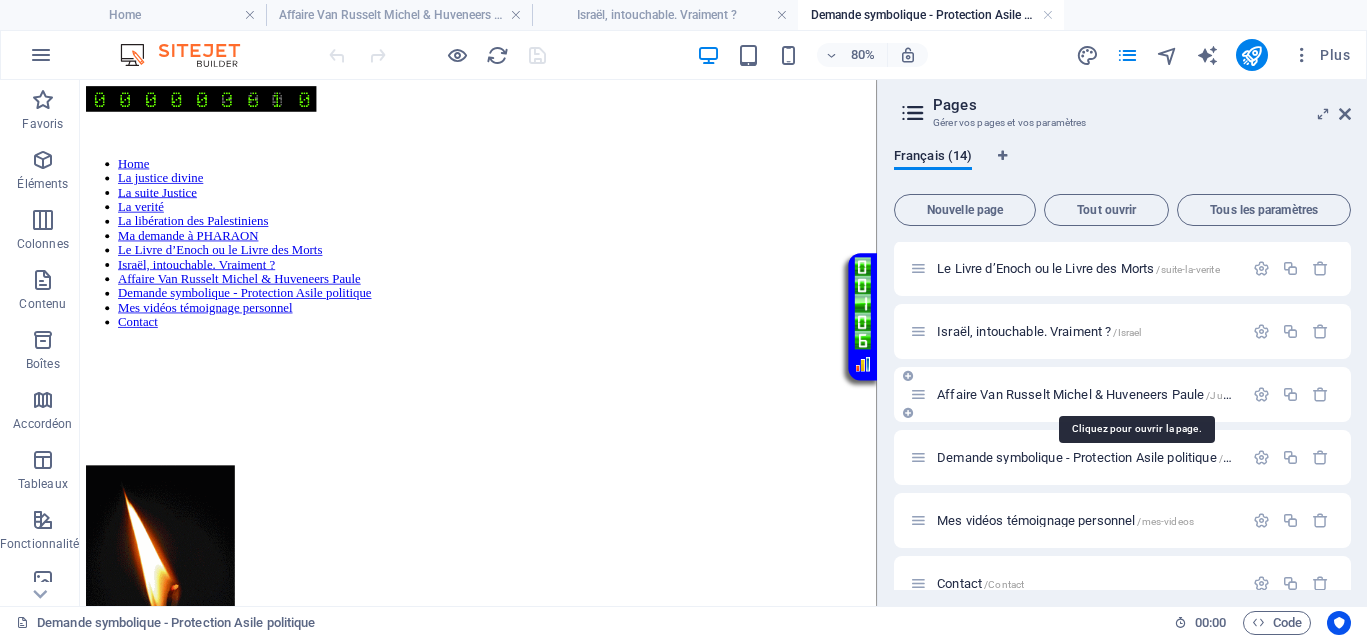 click on "Affaire Van Russelt Michel & Huveneers Paule /JusticeVanrusselthuveneers" at bounding box center [1137, 394] 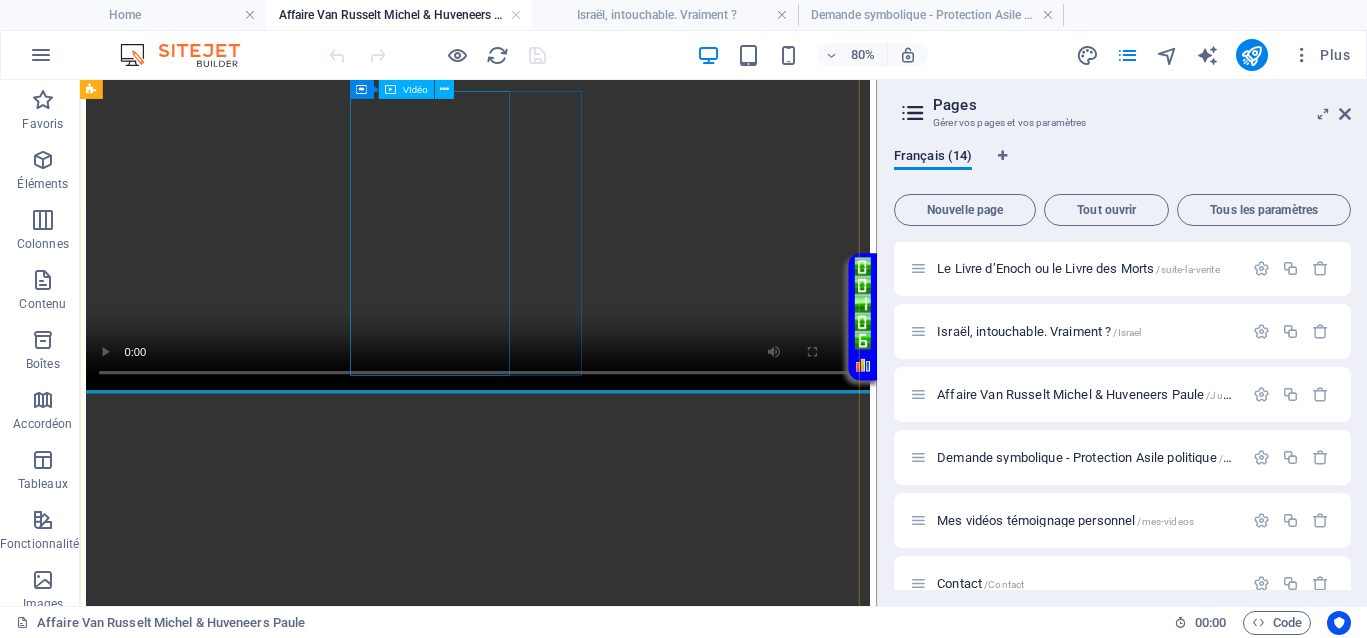 scroll, scrollTop: 540, scrollLeft: 0, axis: vertical 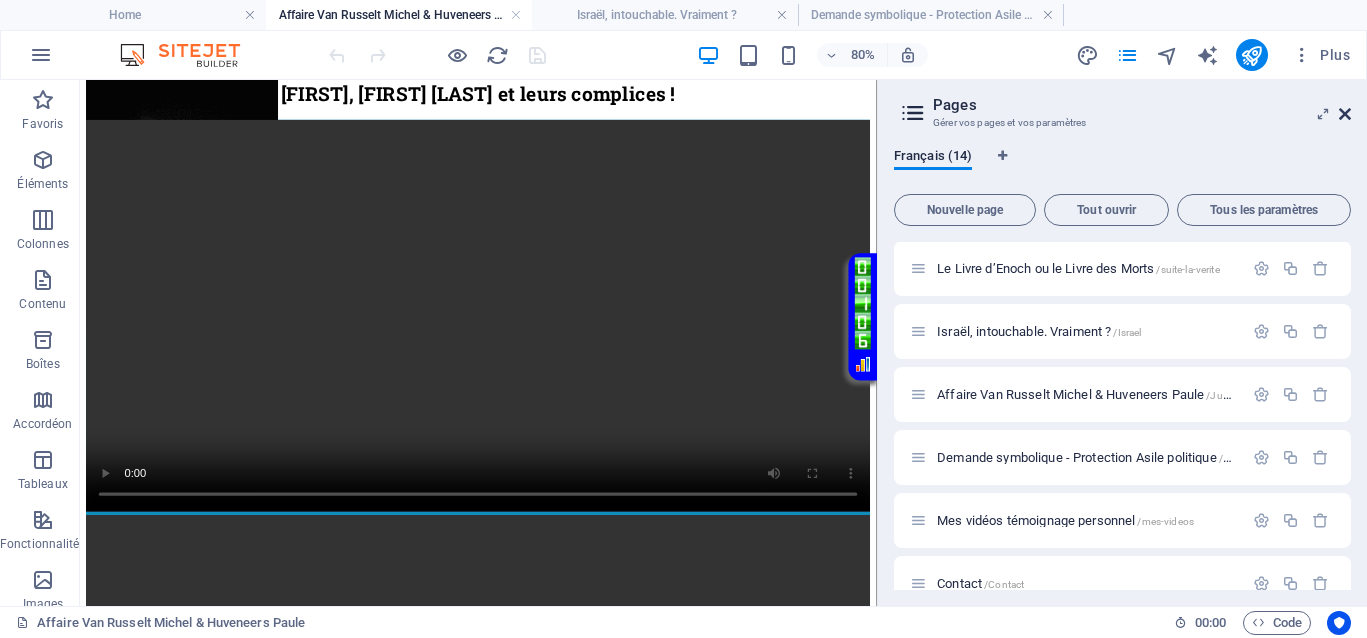 drag, startPoint x: 1341, startPoint y: 111, endPoint x: 907, endPoint y: 133, distance: 434.55725 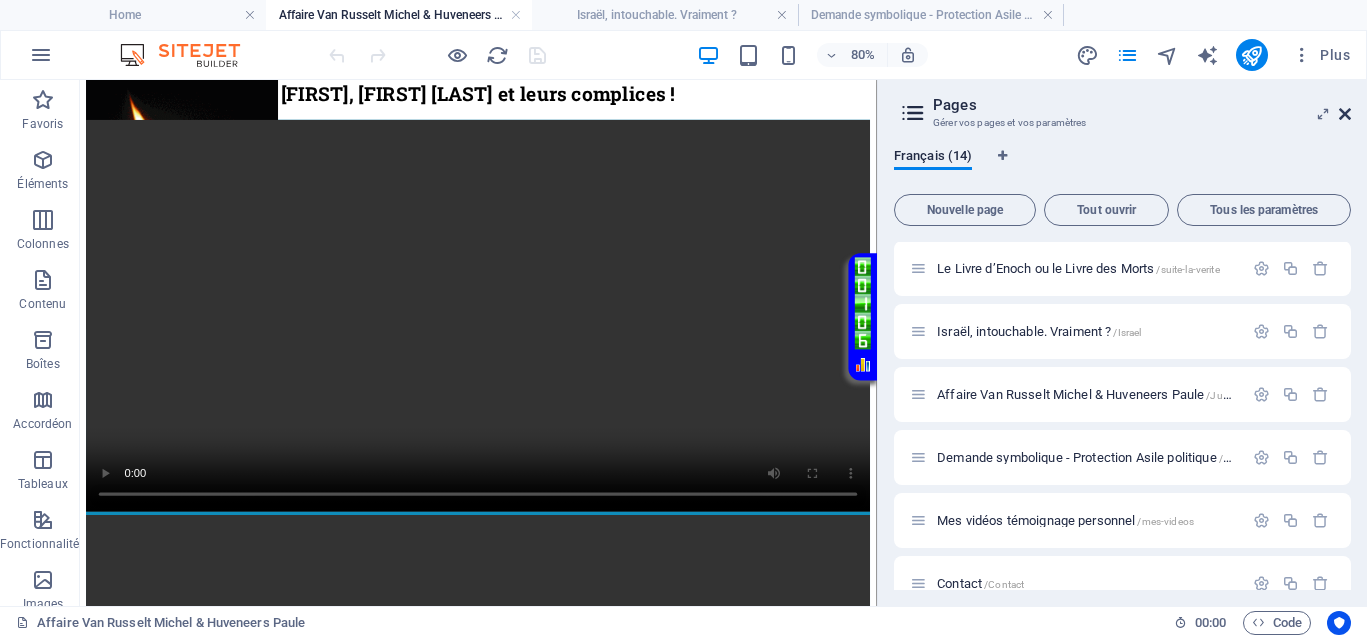 click at bounding box center [1345, 114] 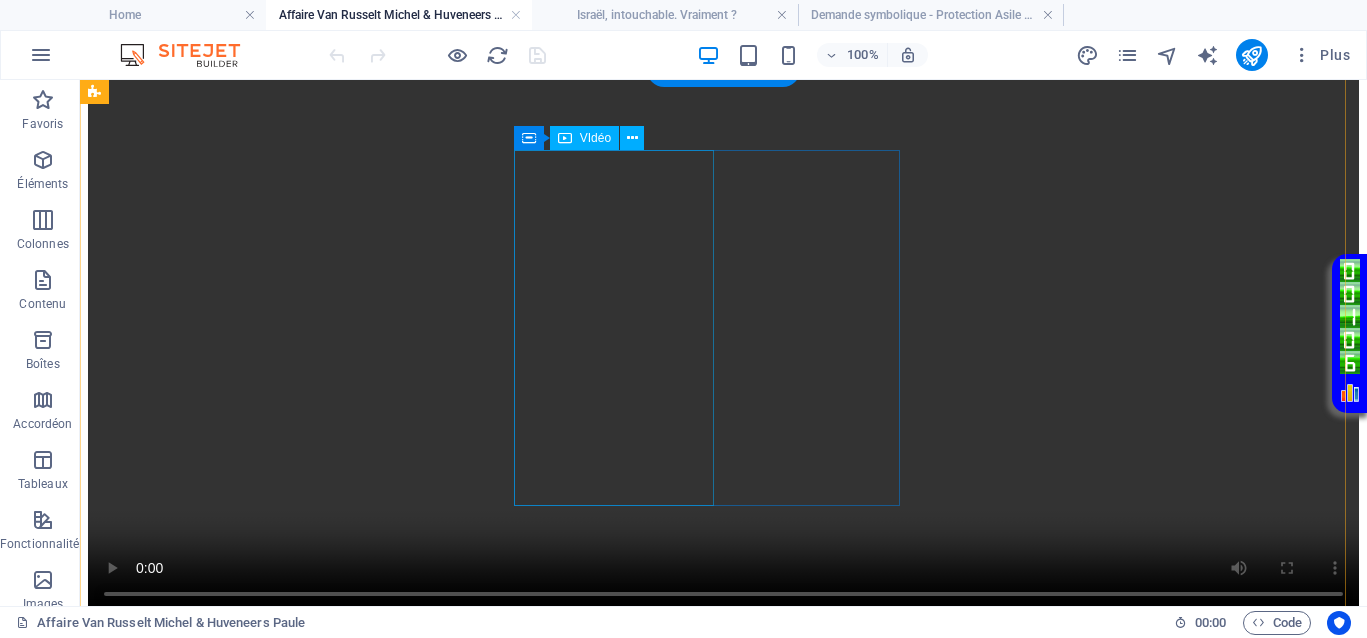 scroll, scrollTop: 790, scrollLeft: 0, axis: vertical 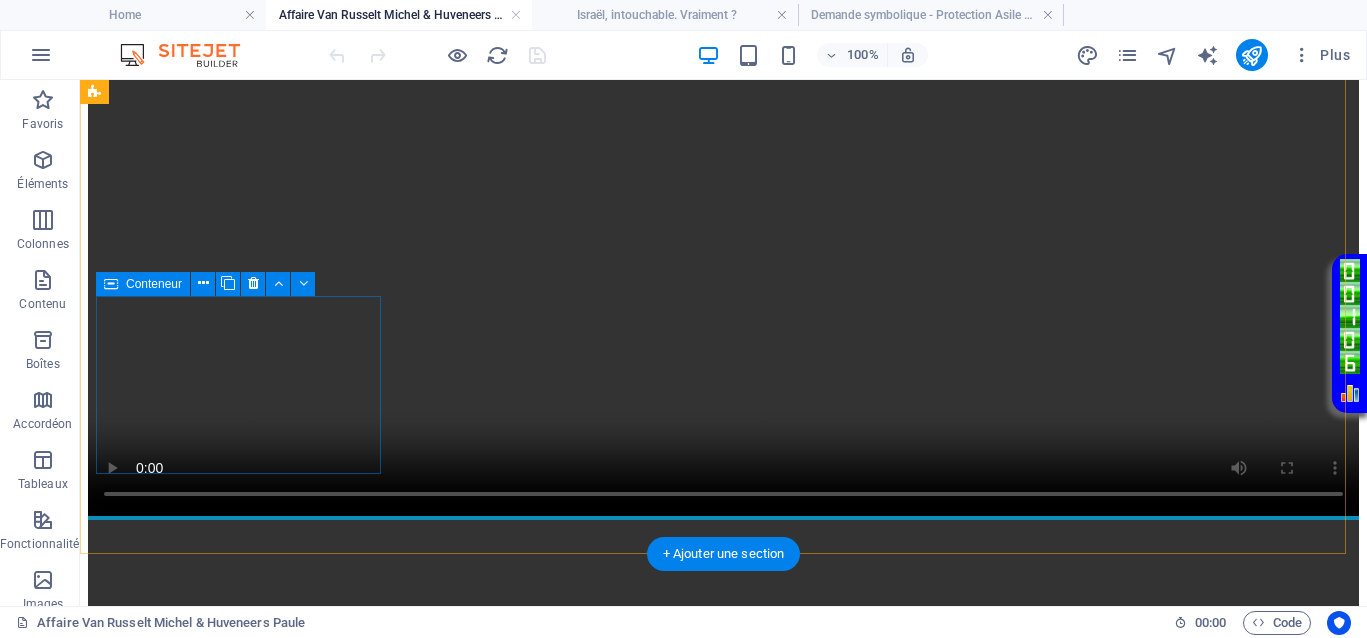 click on "Coller le presse-papiers" at bounding box center [797, 1464] 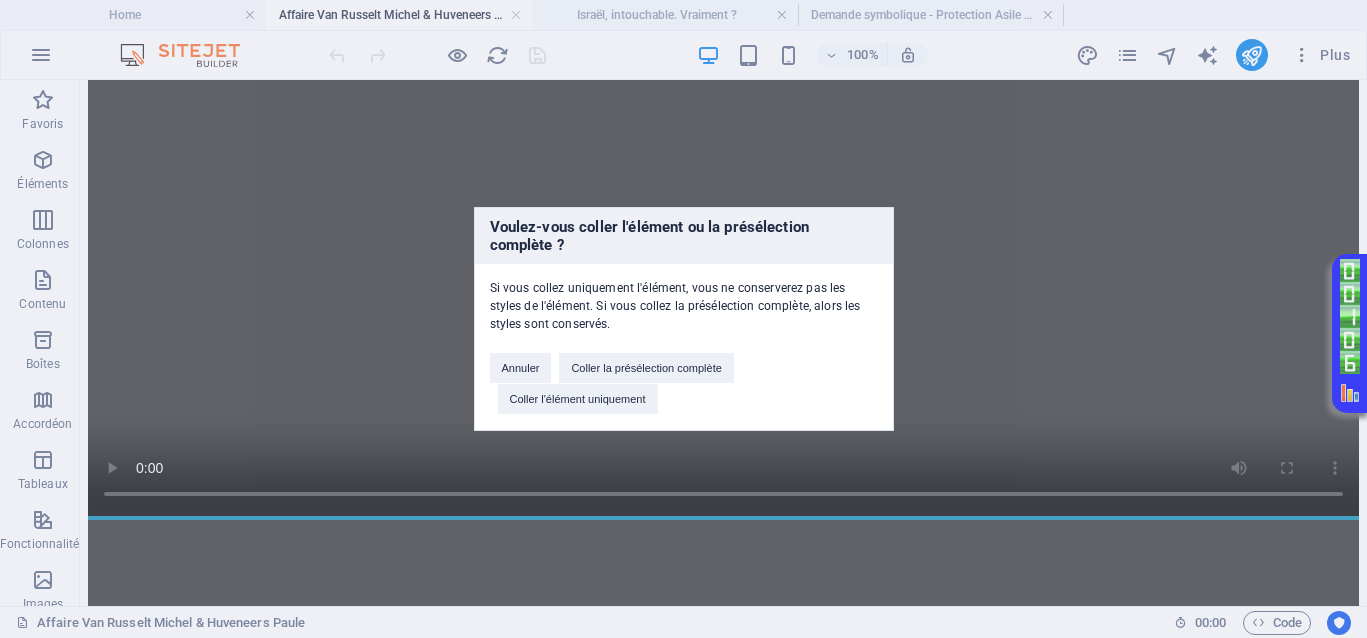 click on "Voulez-vous coller l'élément ou la présélection complète ? Si vous collez uniquement l'élément, vous ne conserverez pas les styles de l'élément. Si vous collez la présélection complète, alors les styles sont conservés. Annuler Coller la présélection complète Coller l'élément uniquement" at bounding box center [683, 319] 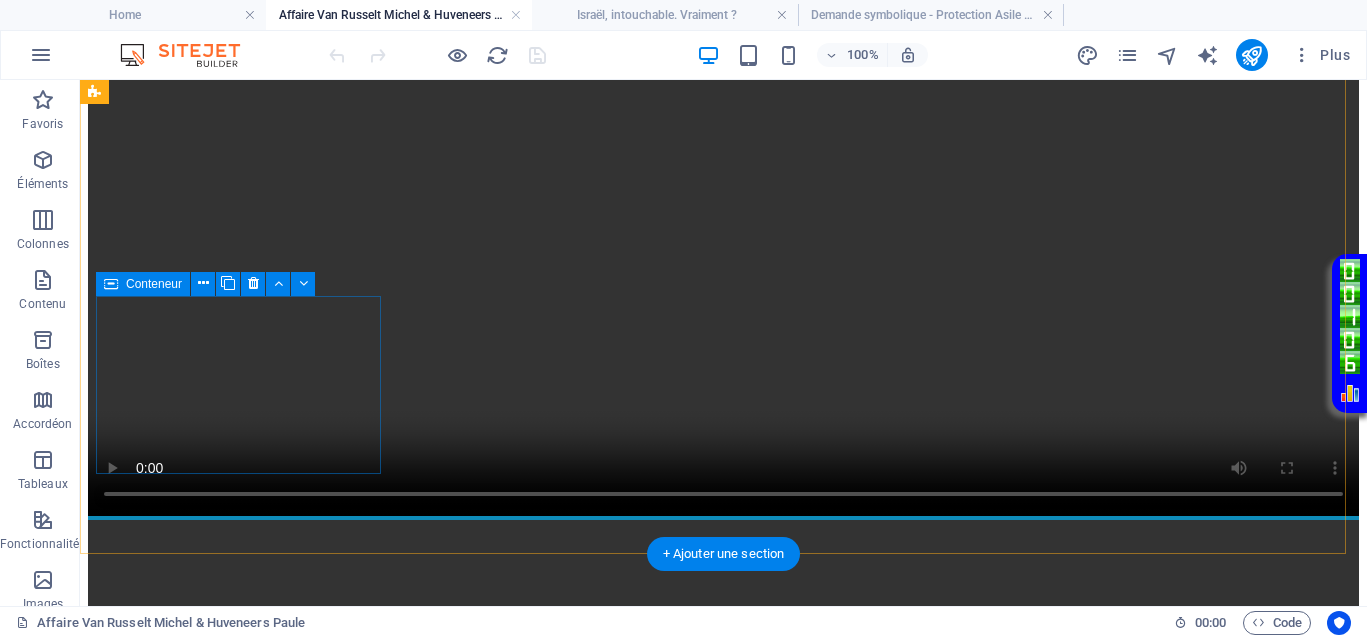 click on "Ajouter les éléments" at bounding box center [639, 1464] 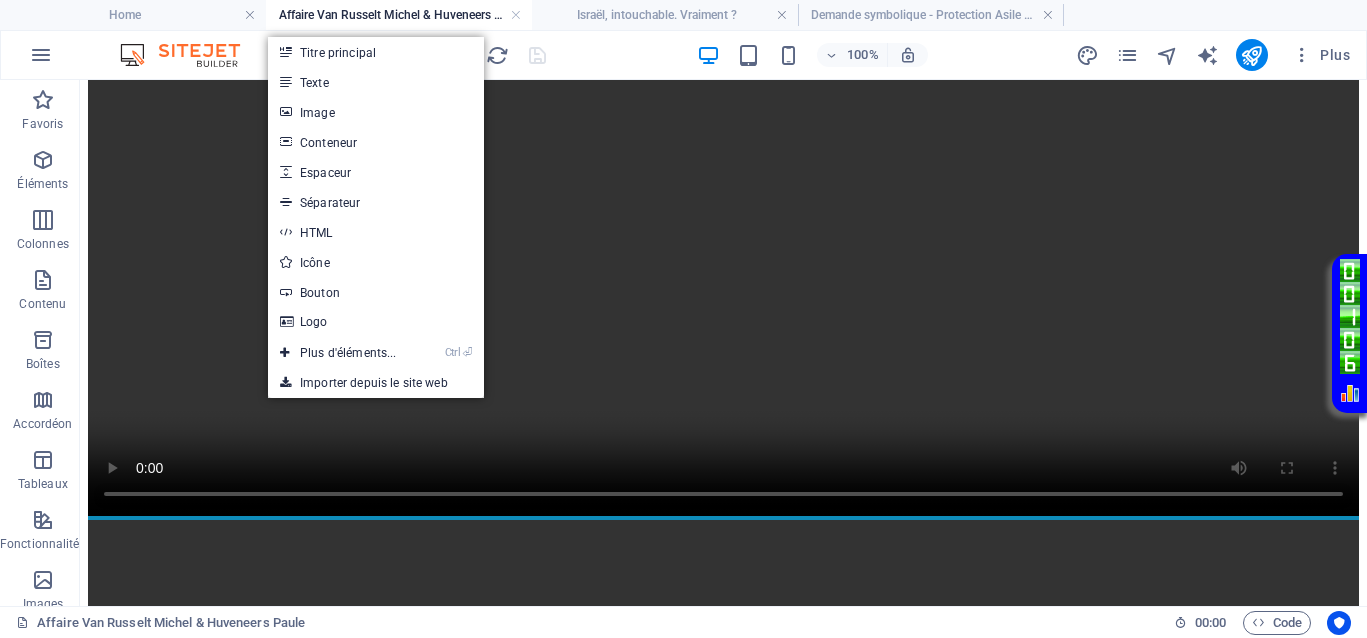click on "HTML" at bounding box center [376, 232] 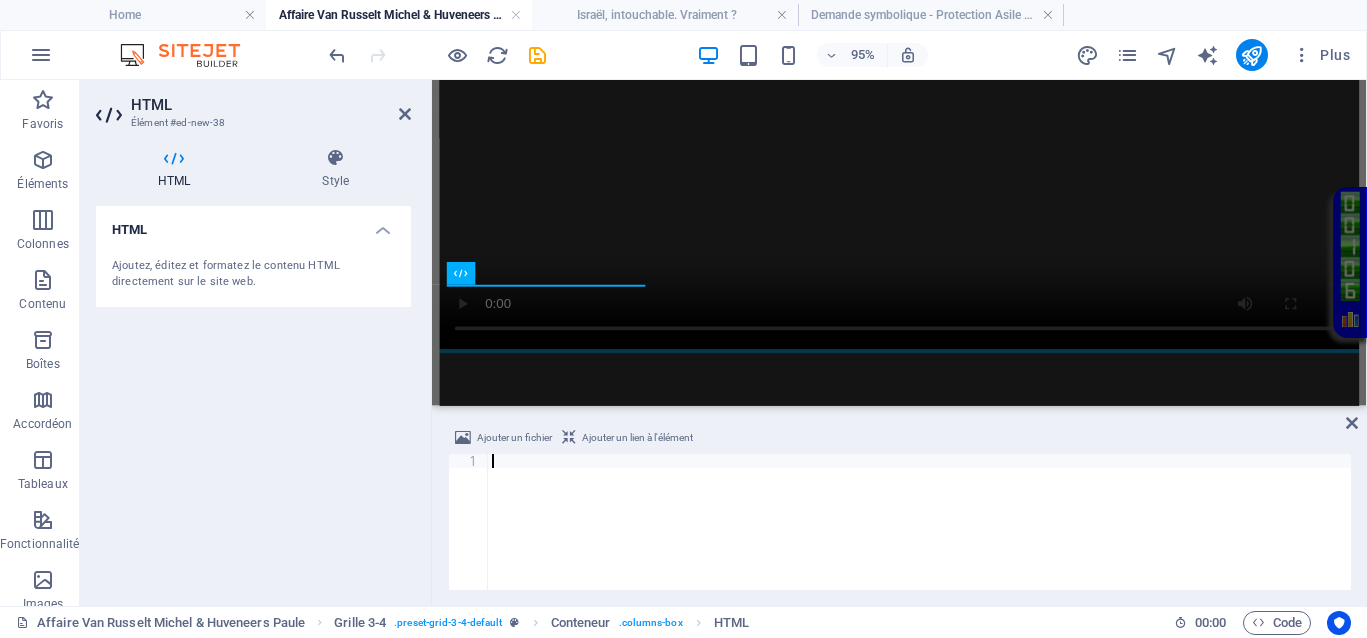 type on "</script>" 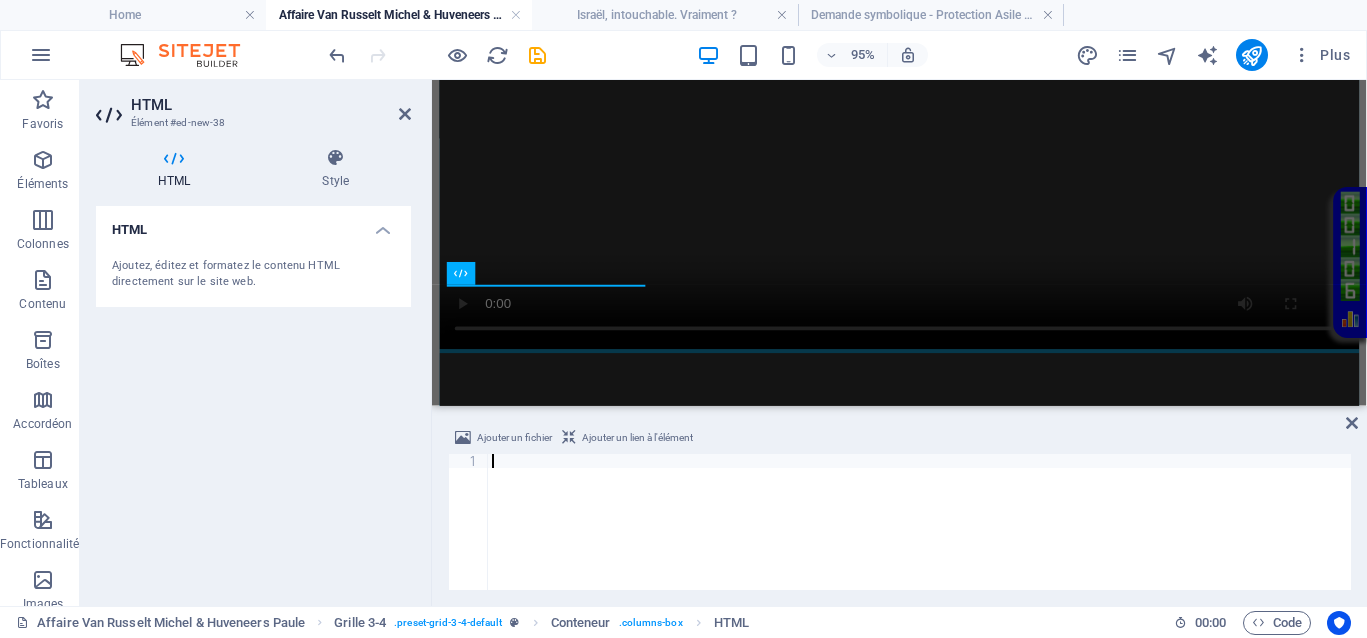 scroll, scrollTop: 144, scrollLeft: 0, axis: vertical 